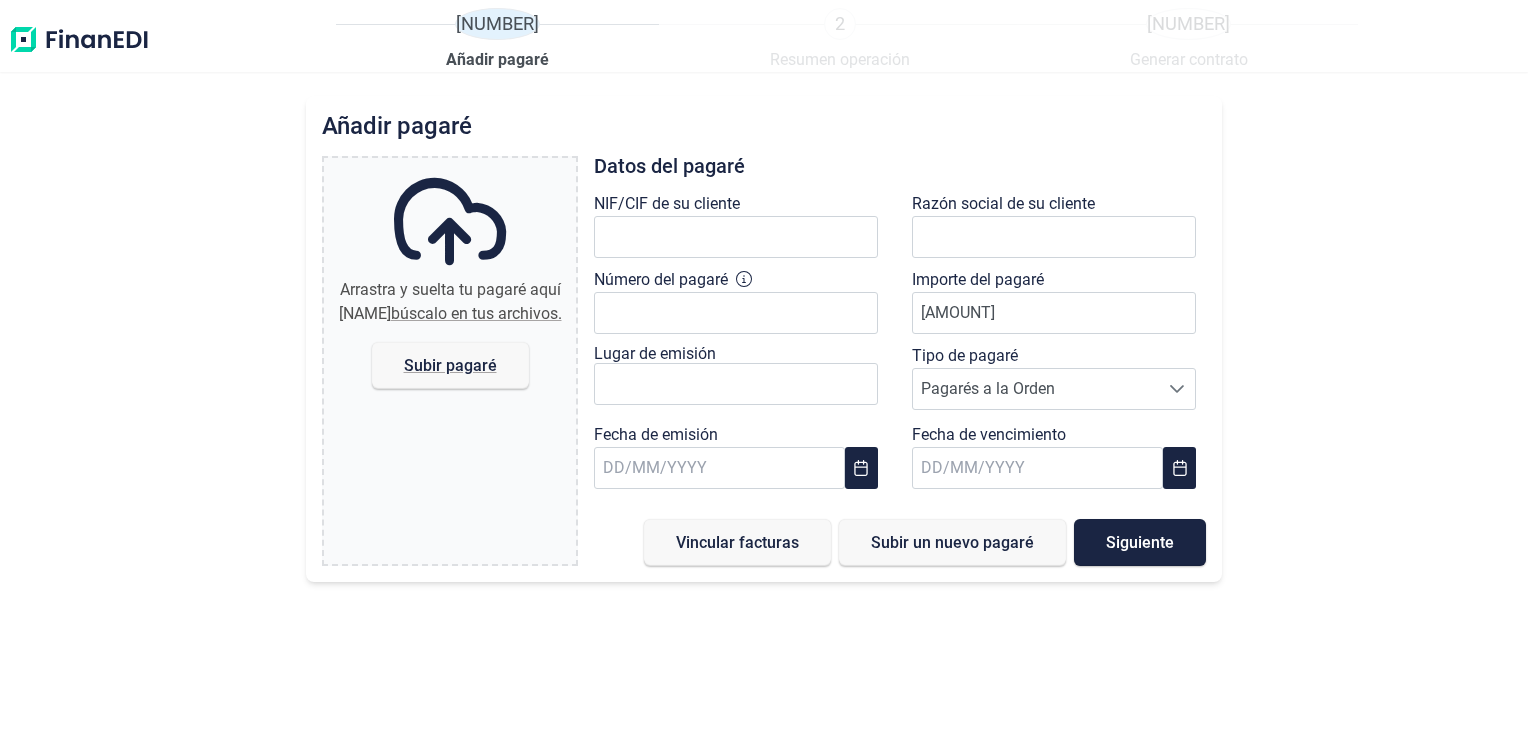 scroll, scrollTop: 0, scrollLeft: 0, axis: both 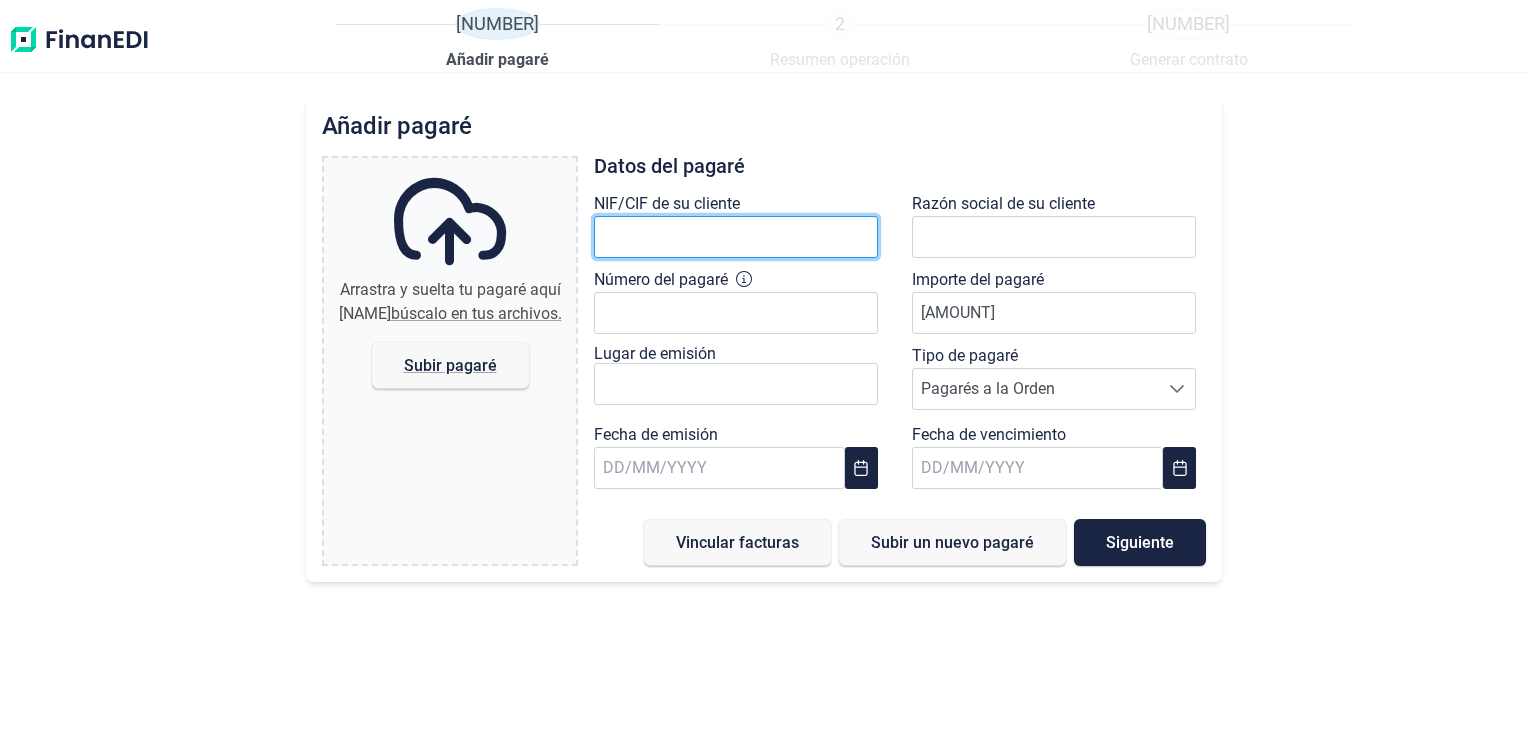 click at bounding box center (736, 237) 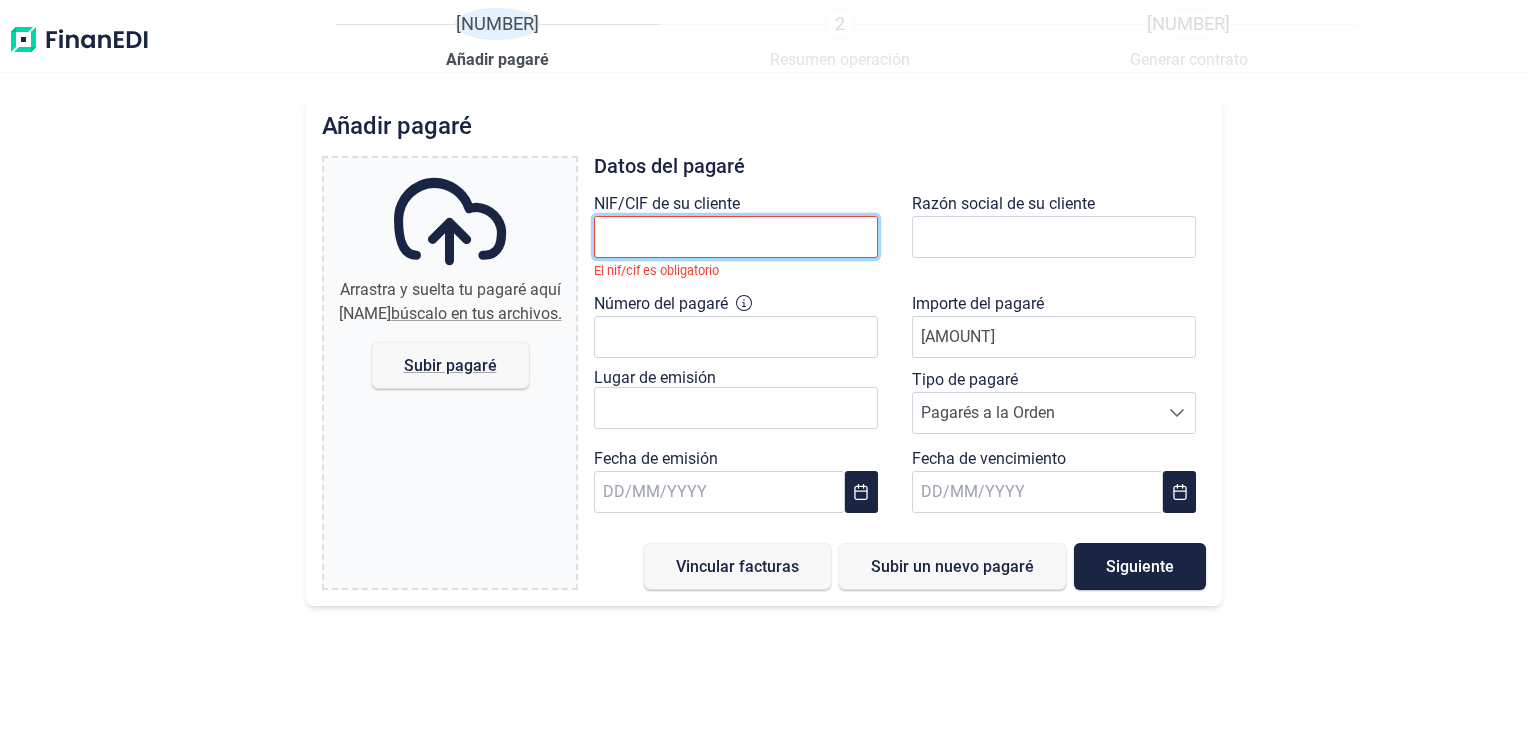 paste on "[CIF]" 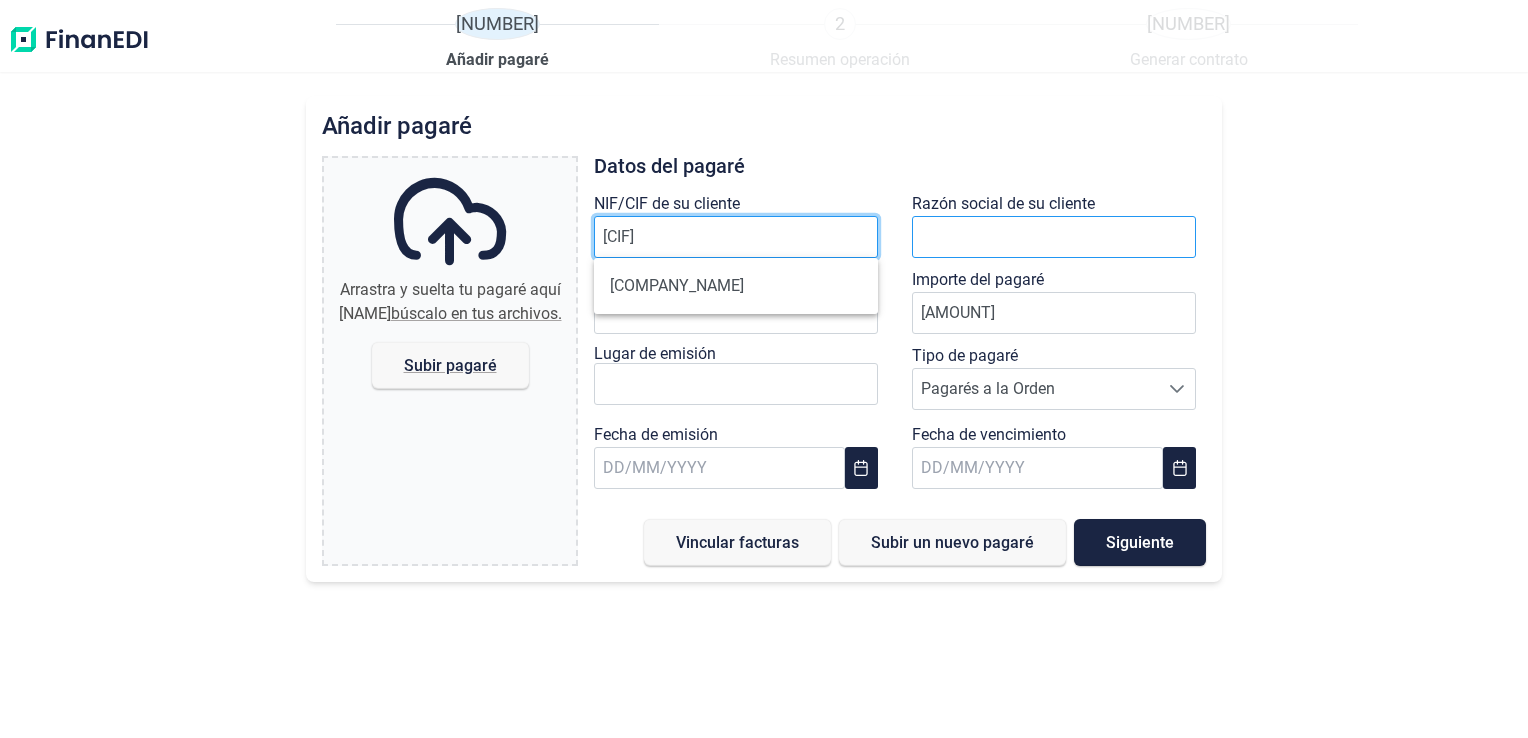 type on "[CIF]" 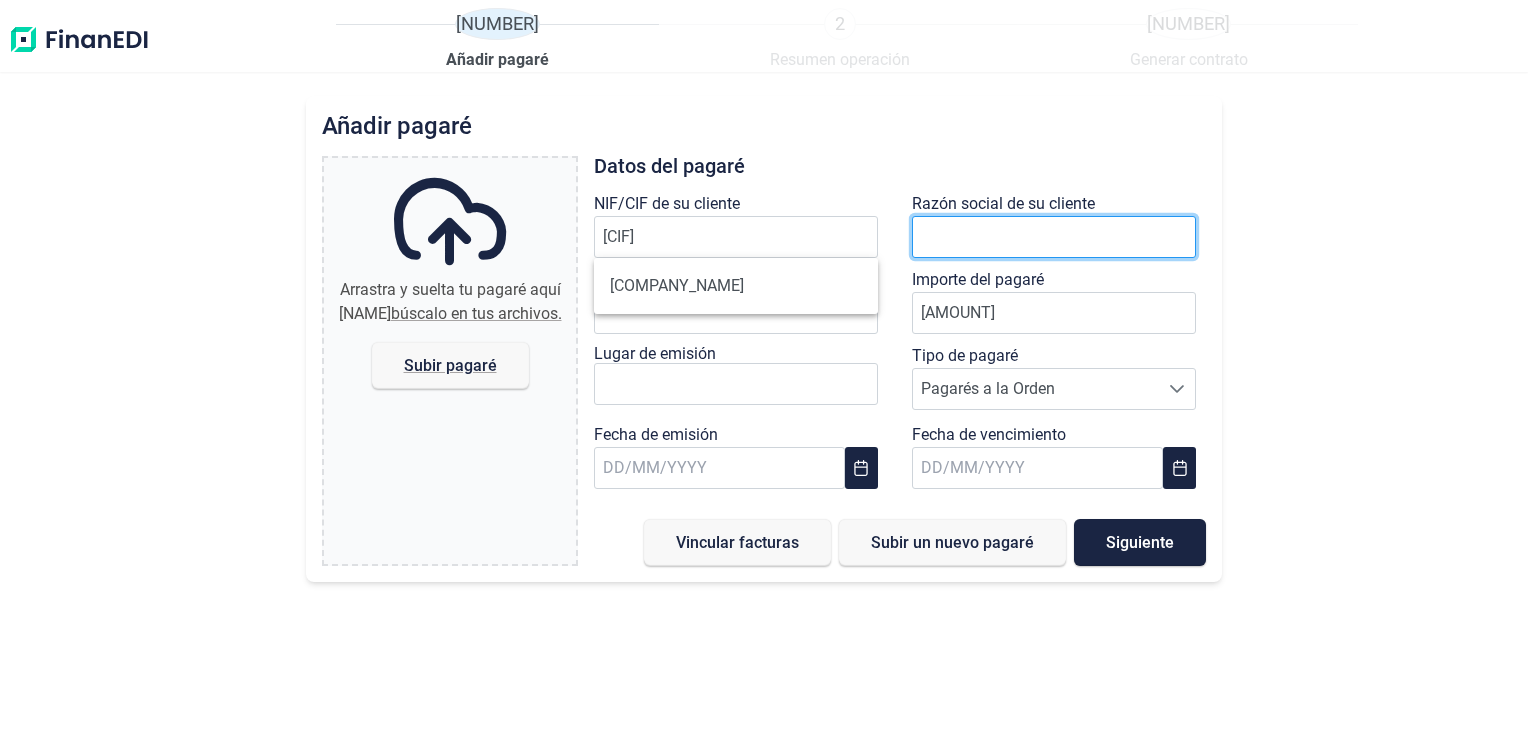 click at bounding box center (1054, 237) 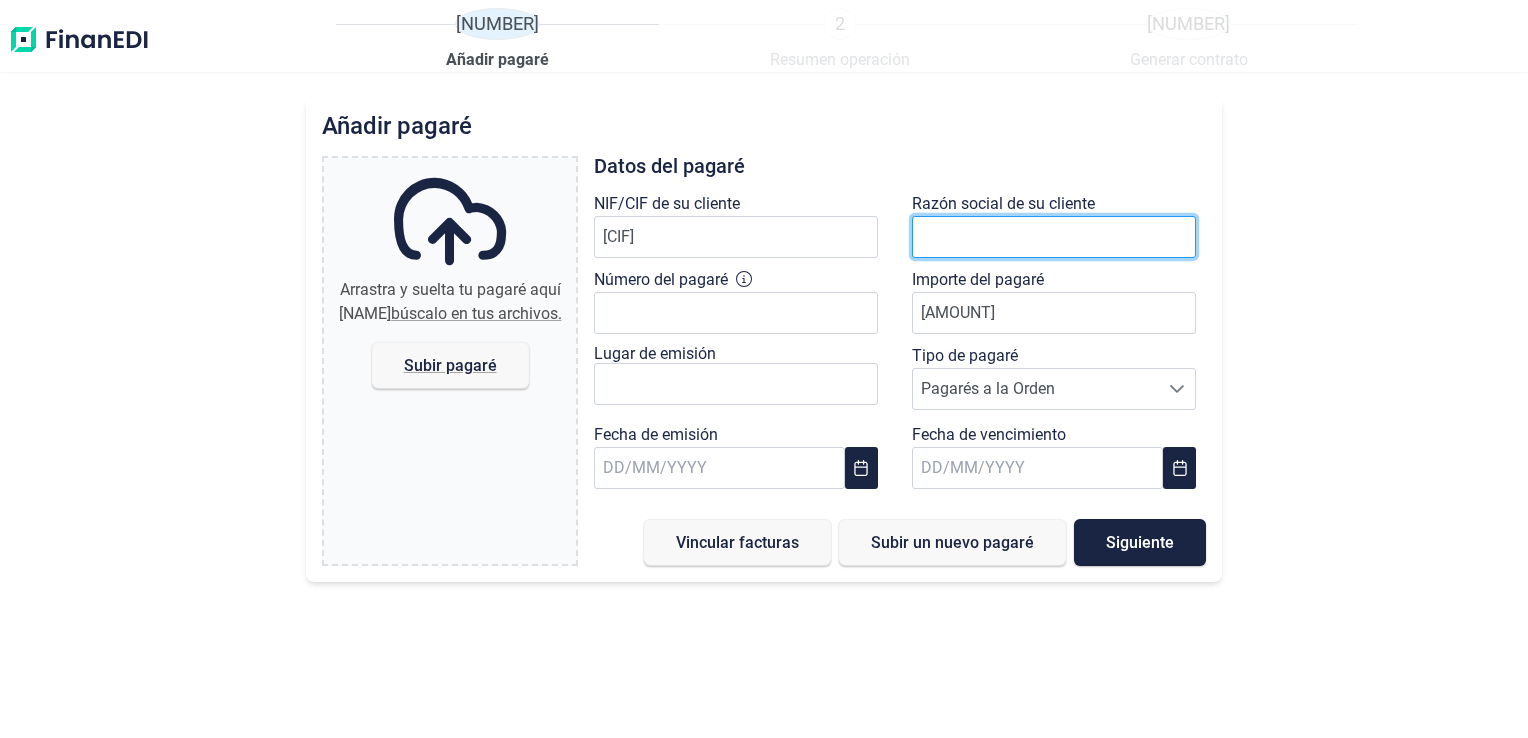 scroll, scrollTop: 0, scrollLeft: 0, axis: both 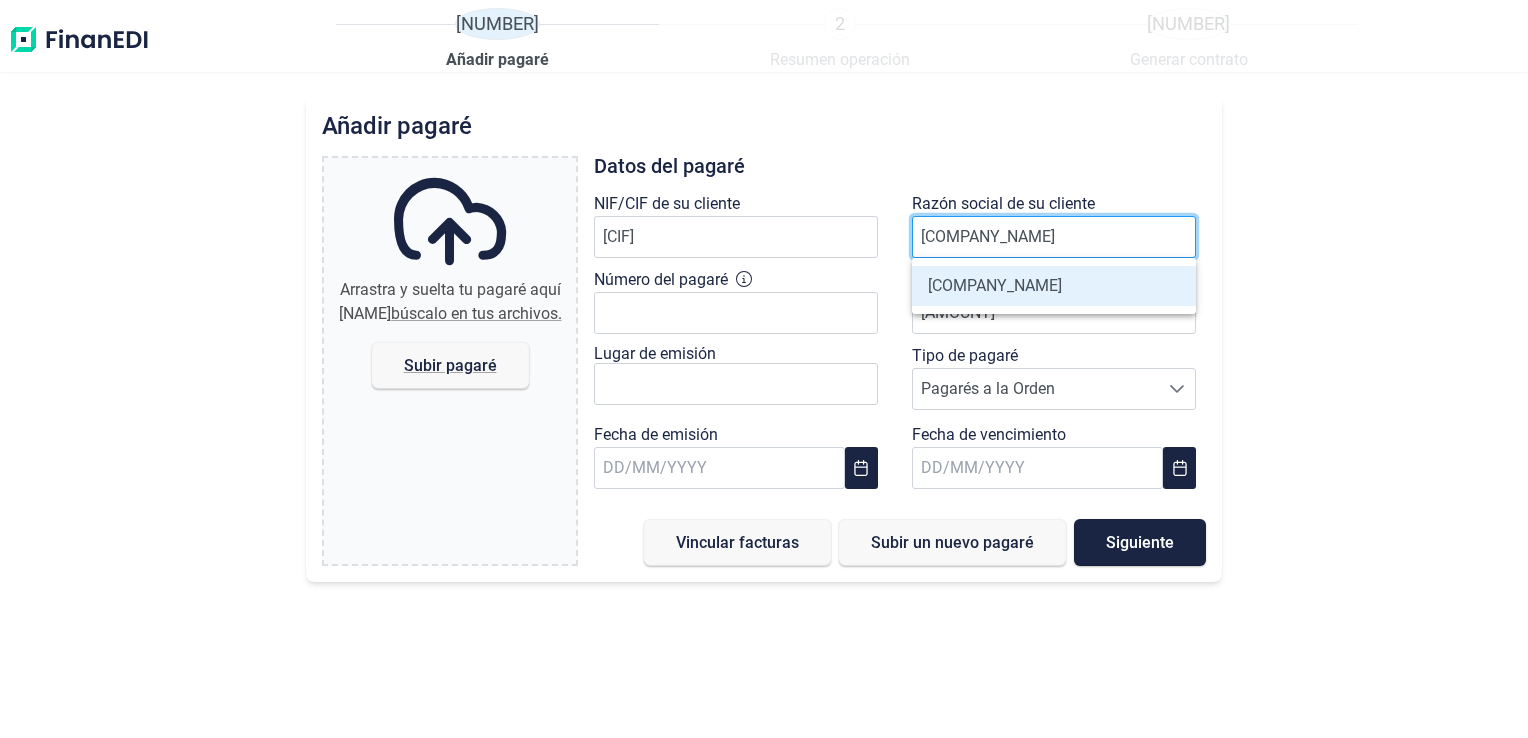 type on "[COMPANY_NAME]" 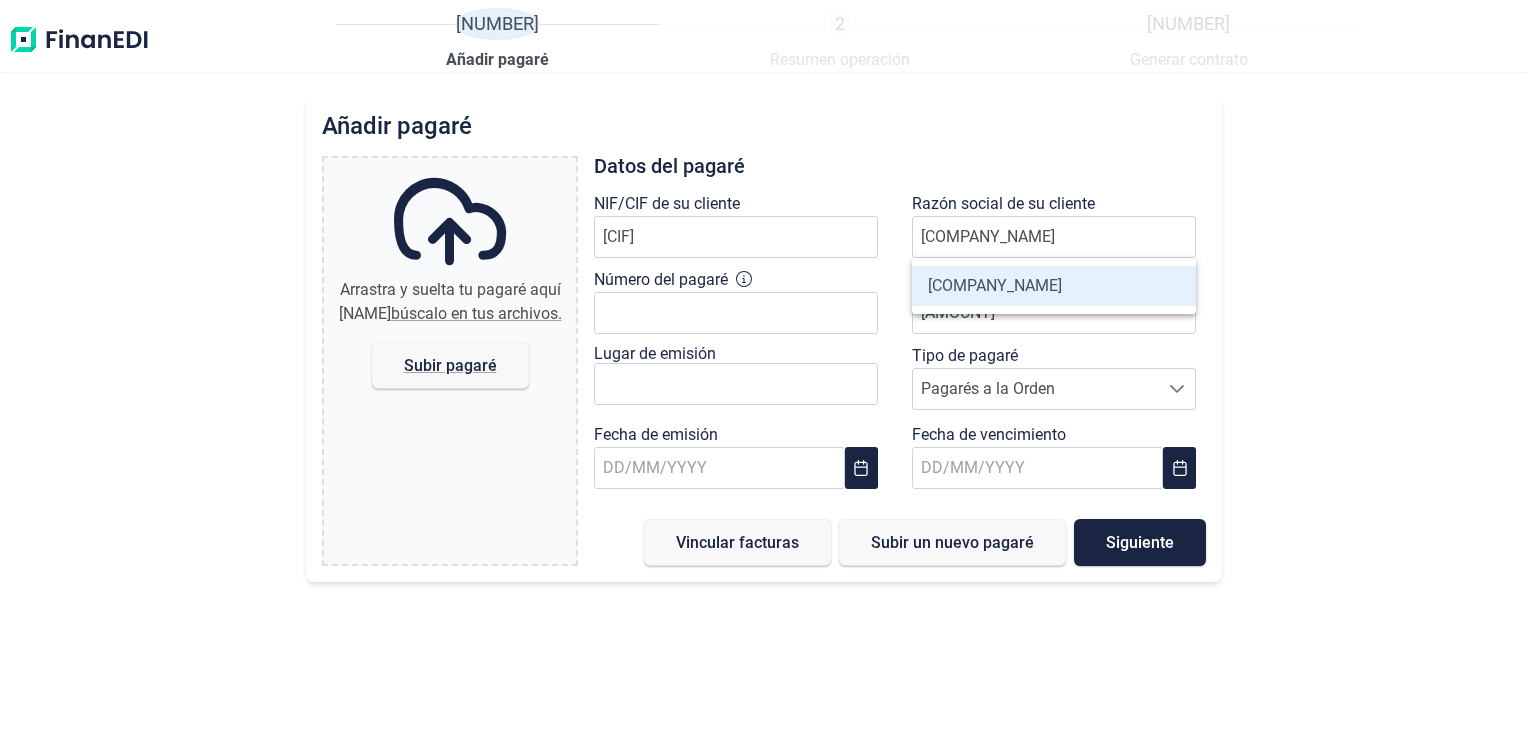 click on "[COMPANY_NAME]" at bounding box center (1054, 286) 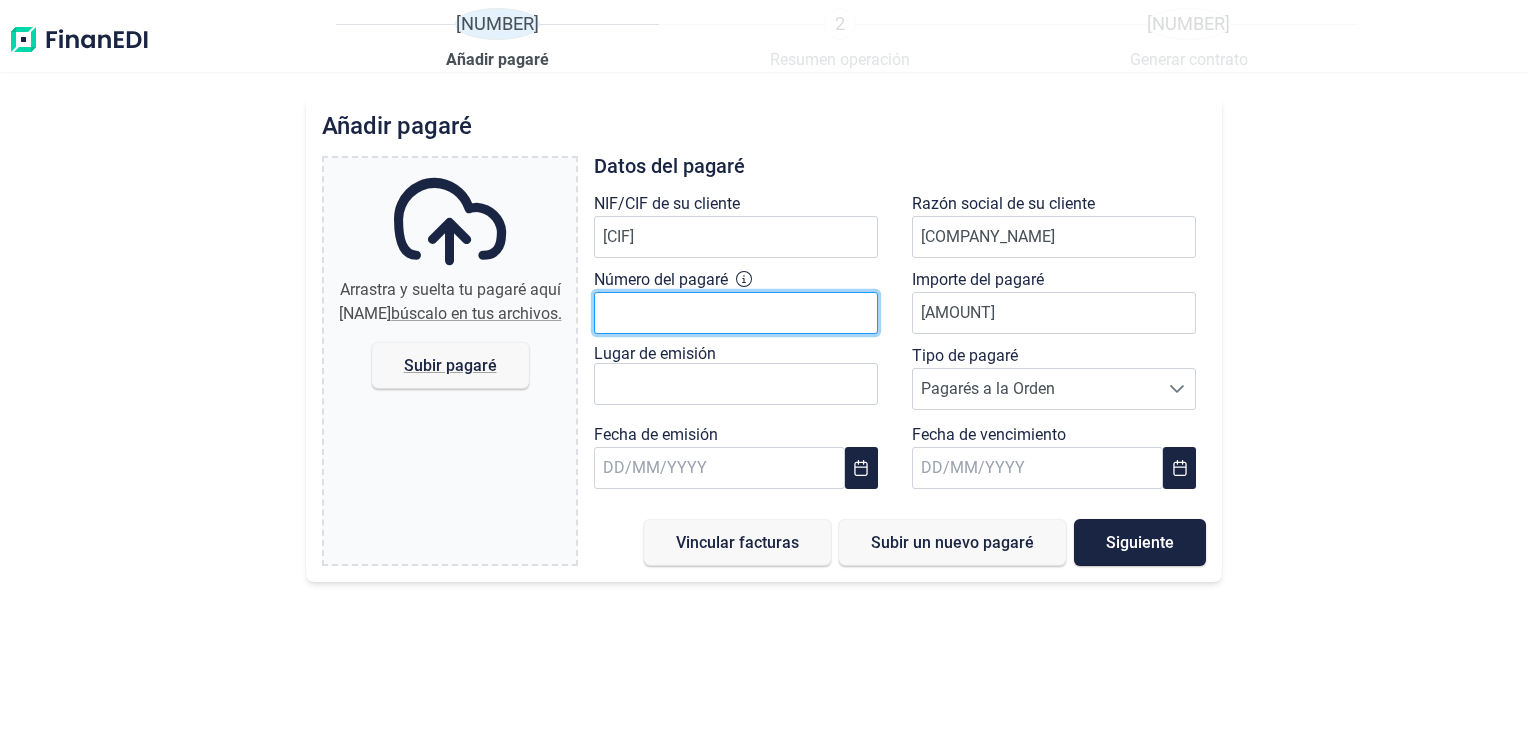 click on "Número del pagaré" at bounding box center (736, 313) 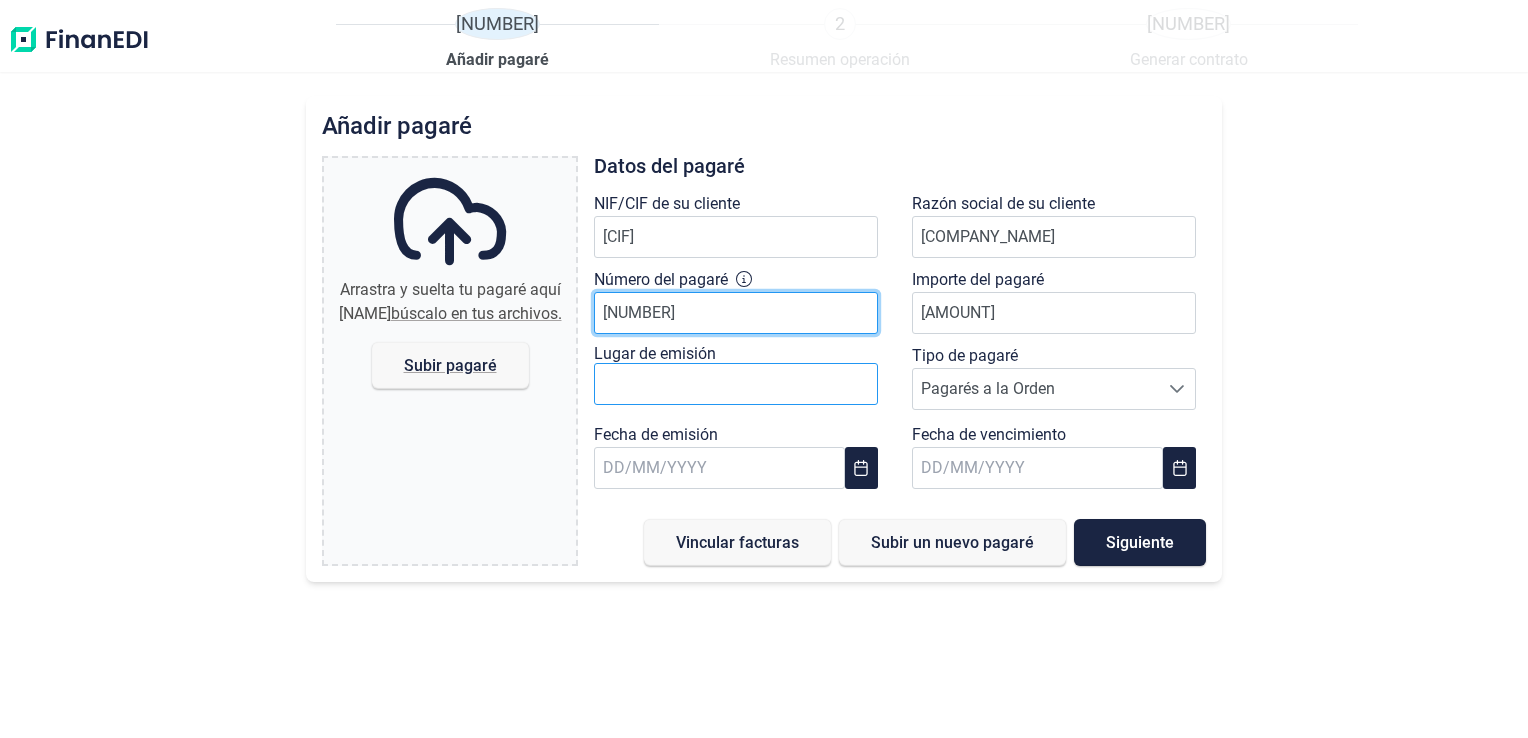 type on "98084514" 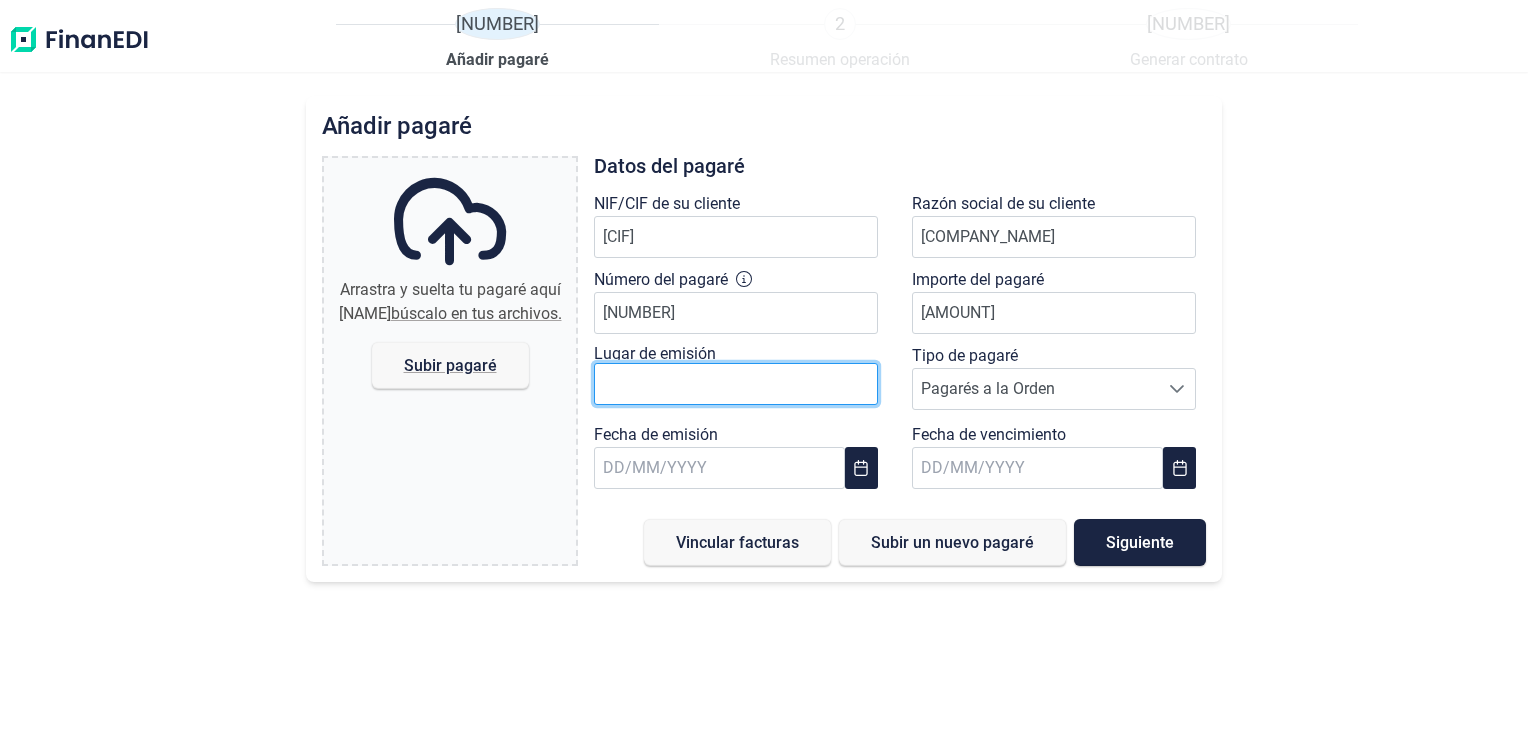 click at bounding box center (736, 384) 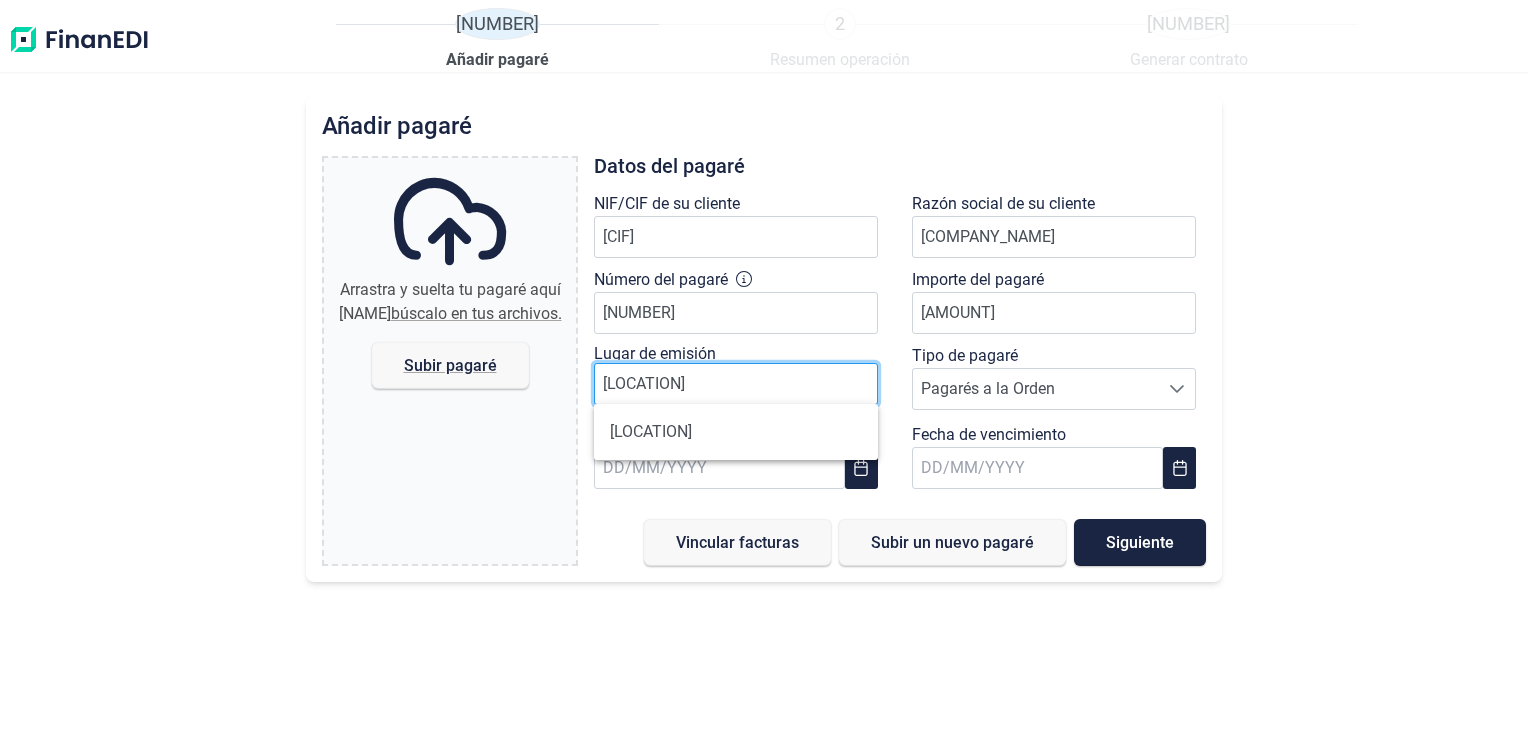 type on "TORREJON DE ARDOZ" 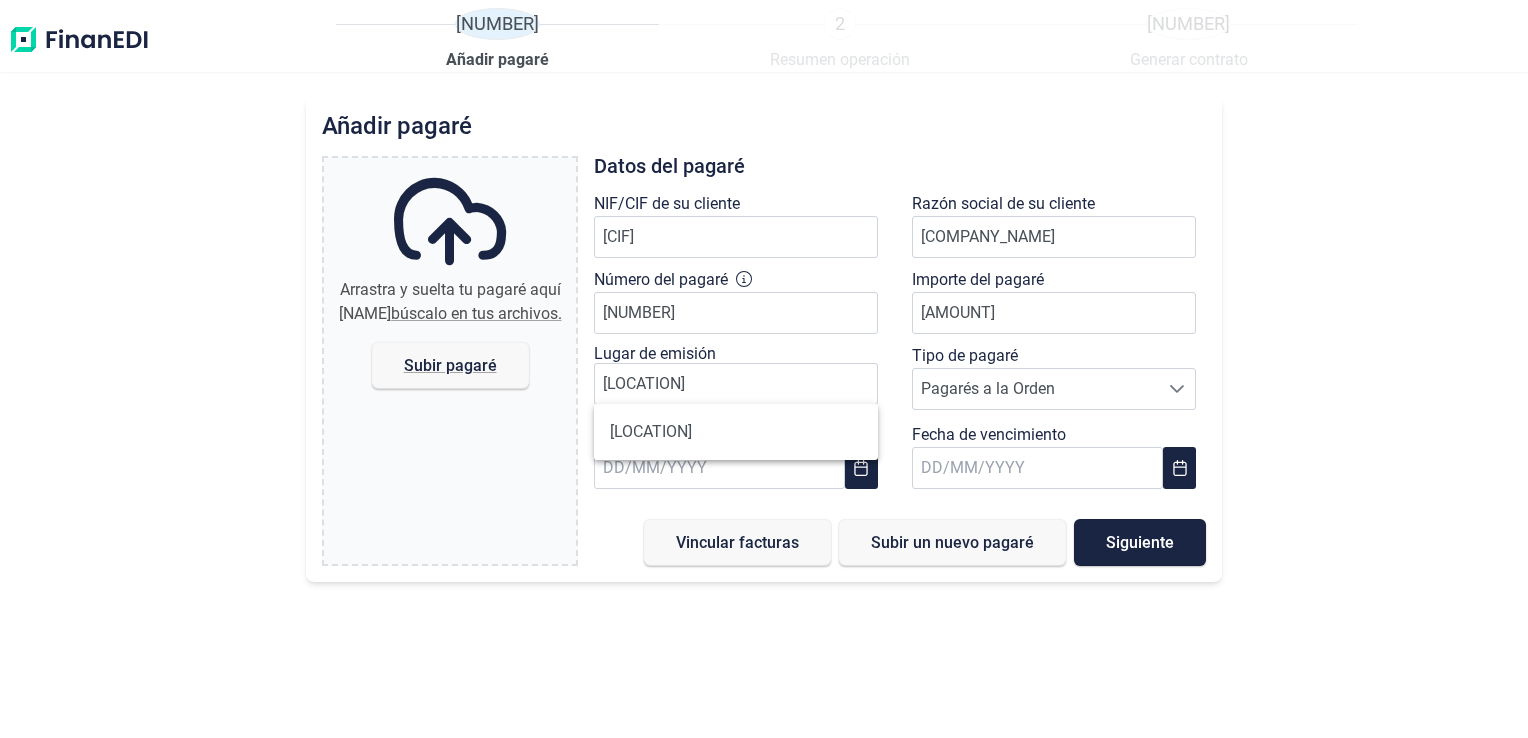 click on "Vincular facturas Subir un nuevo pagaré Siguiente" at bounding box center [900, 542] 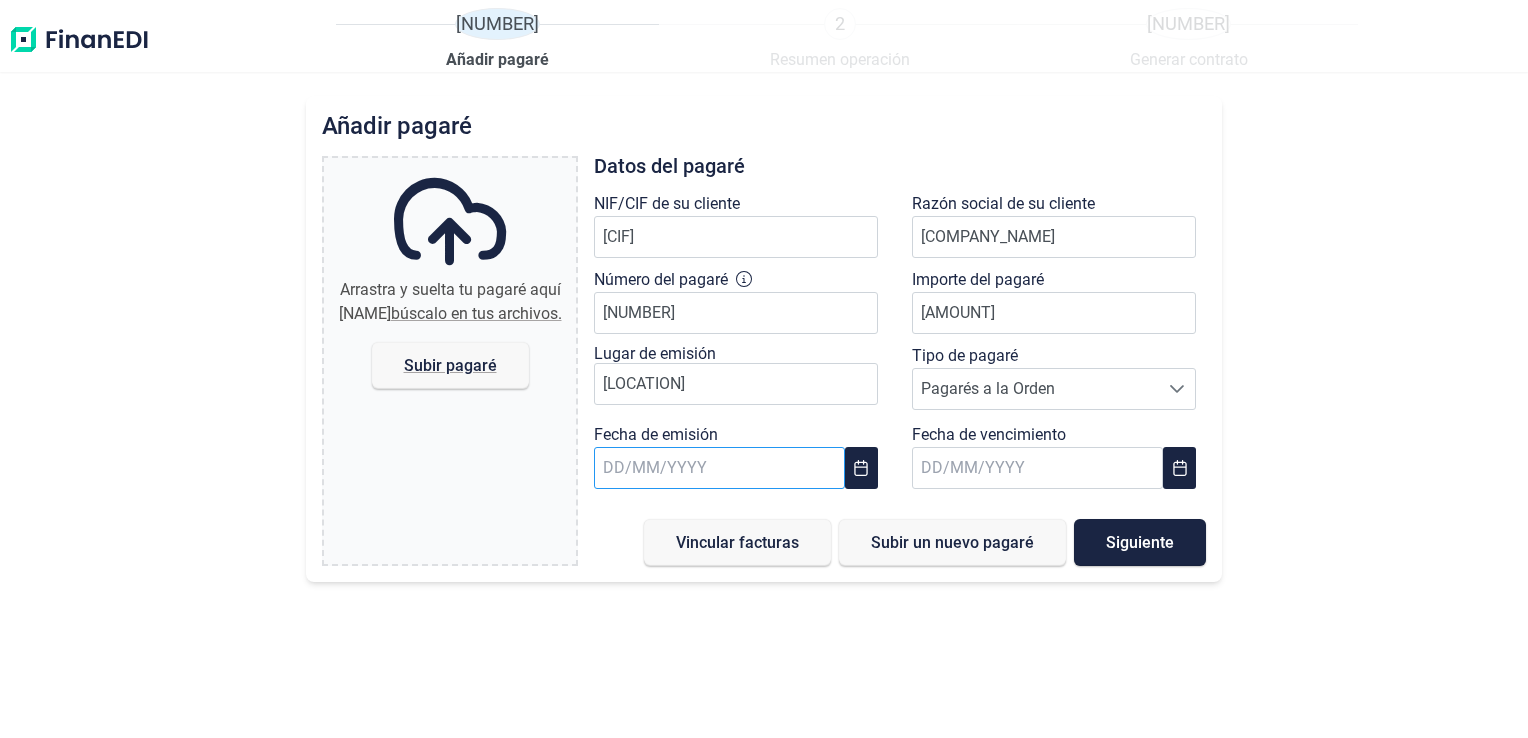 click at bounding box center [719, 468] 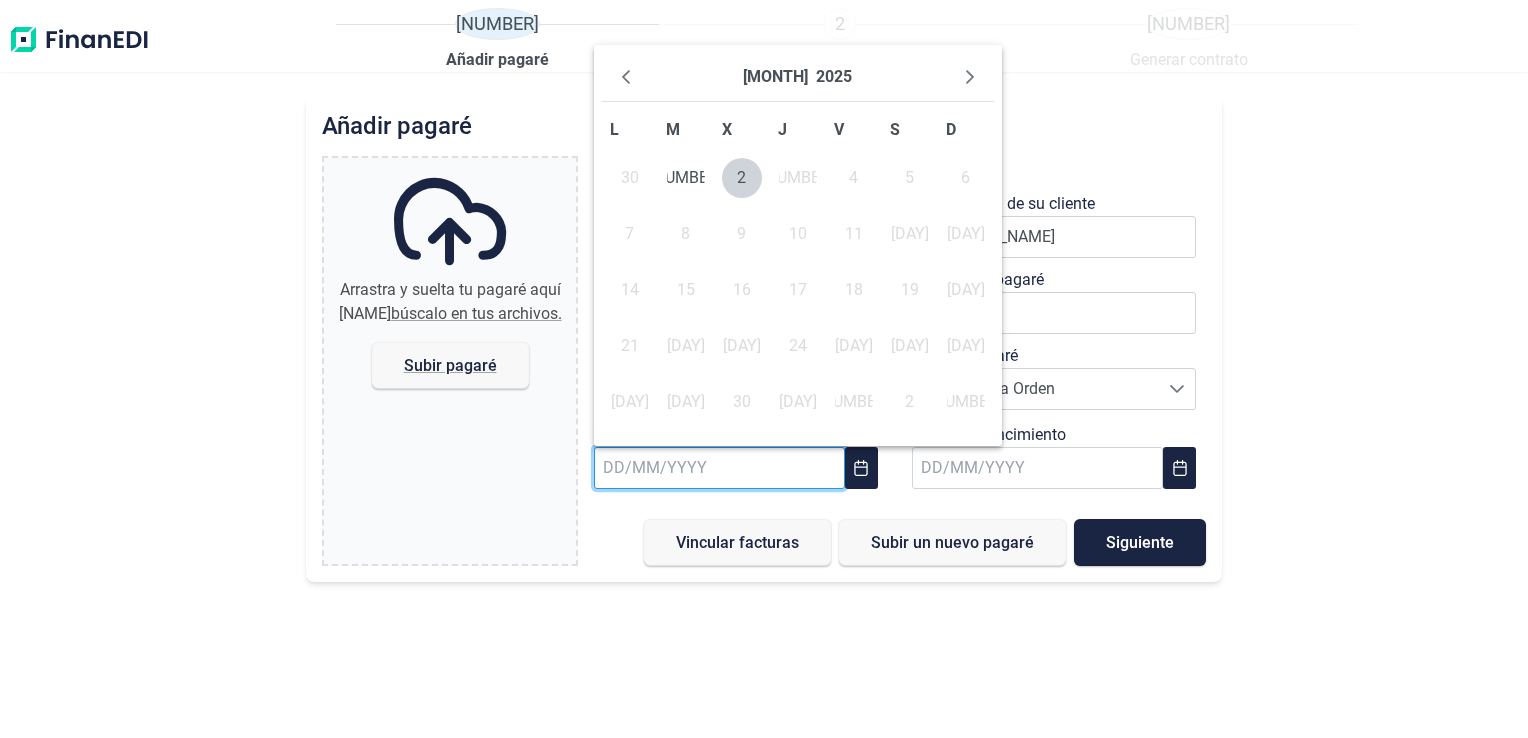 click at bounding box center (719, 468) 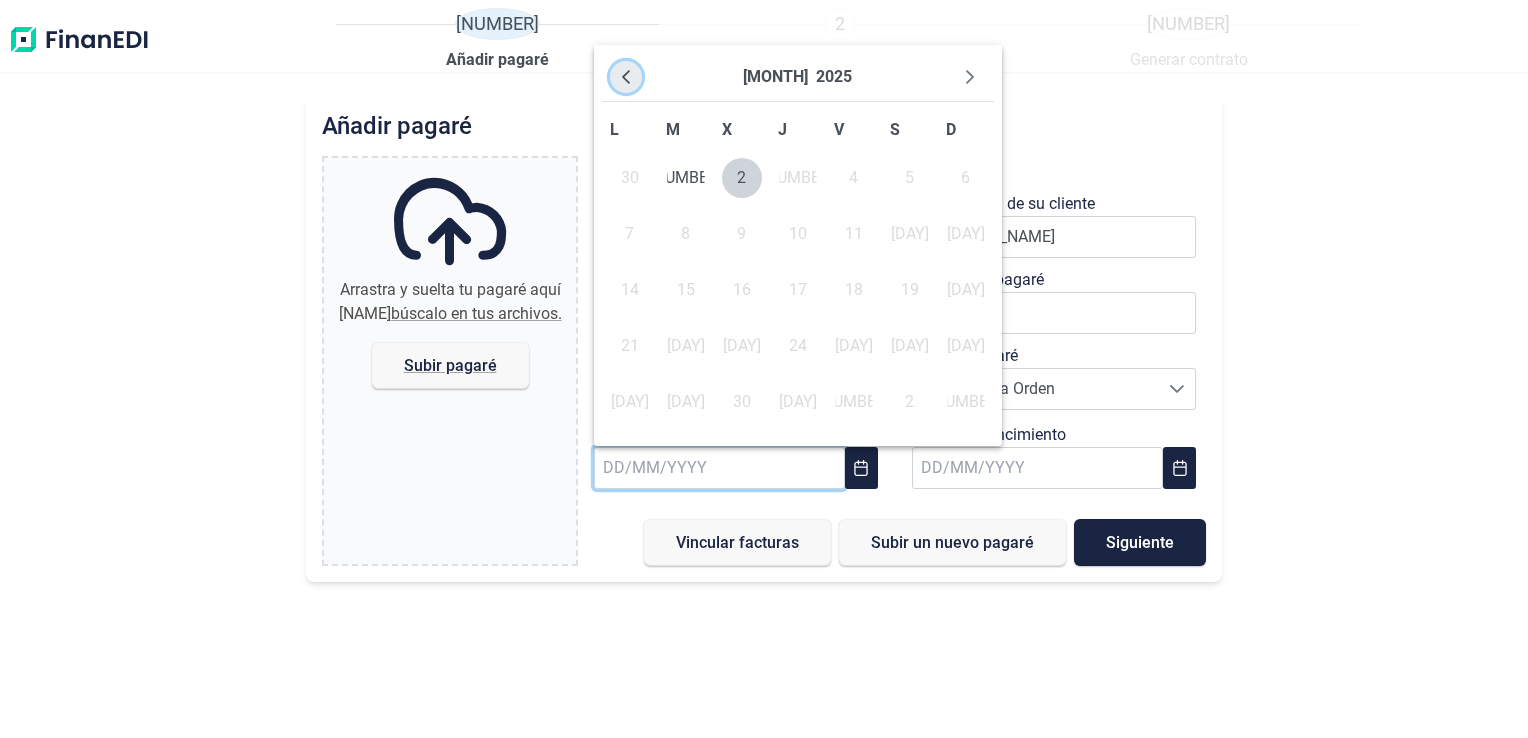 click at bounding box center (626, 77) 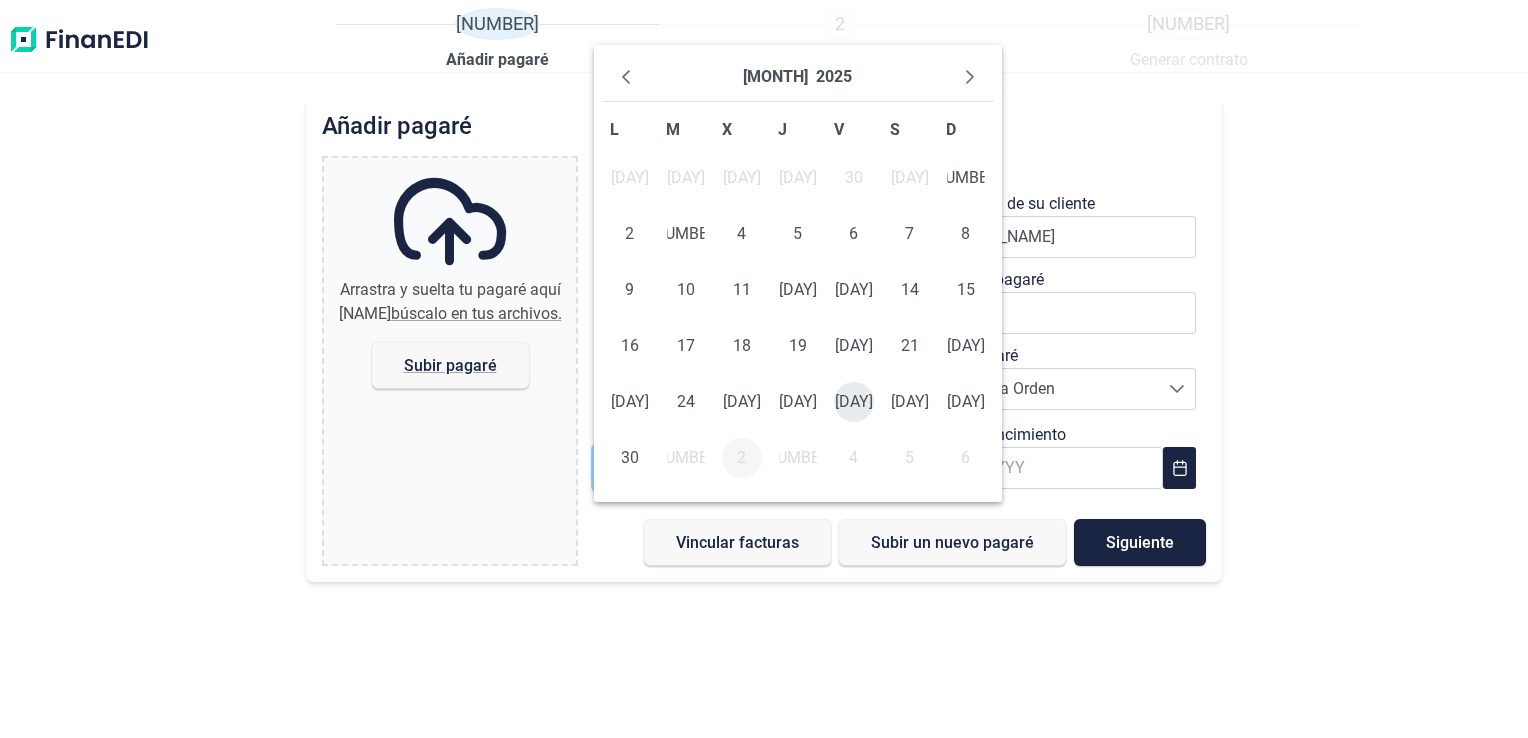 click on "27" at bounding box center (854, 402) 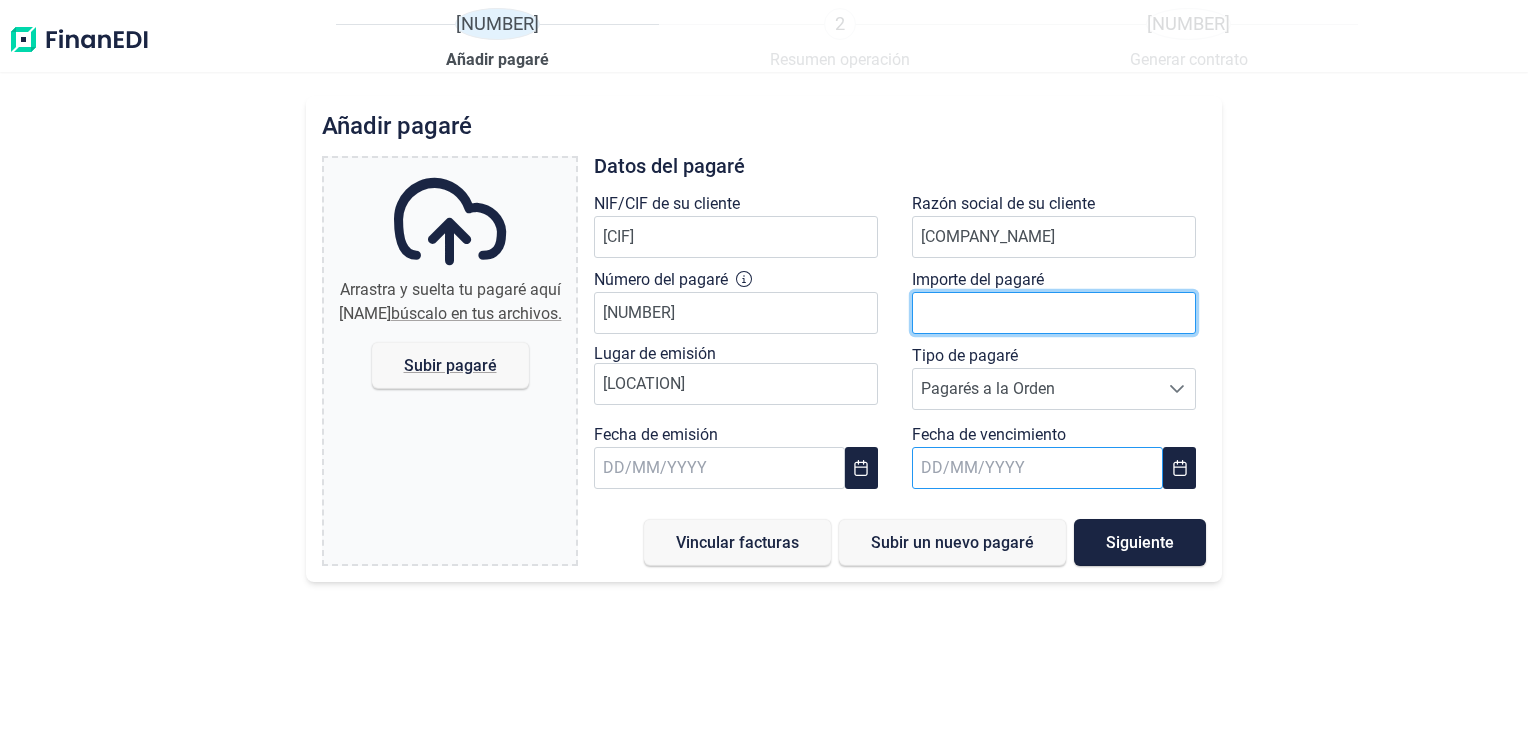 type on "10648.61" 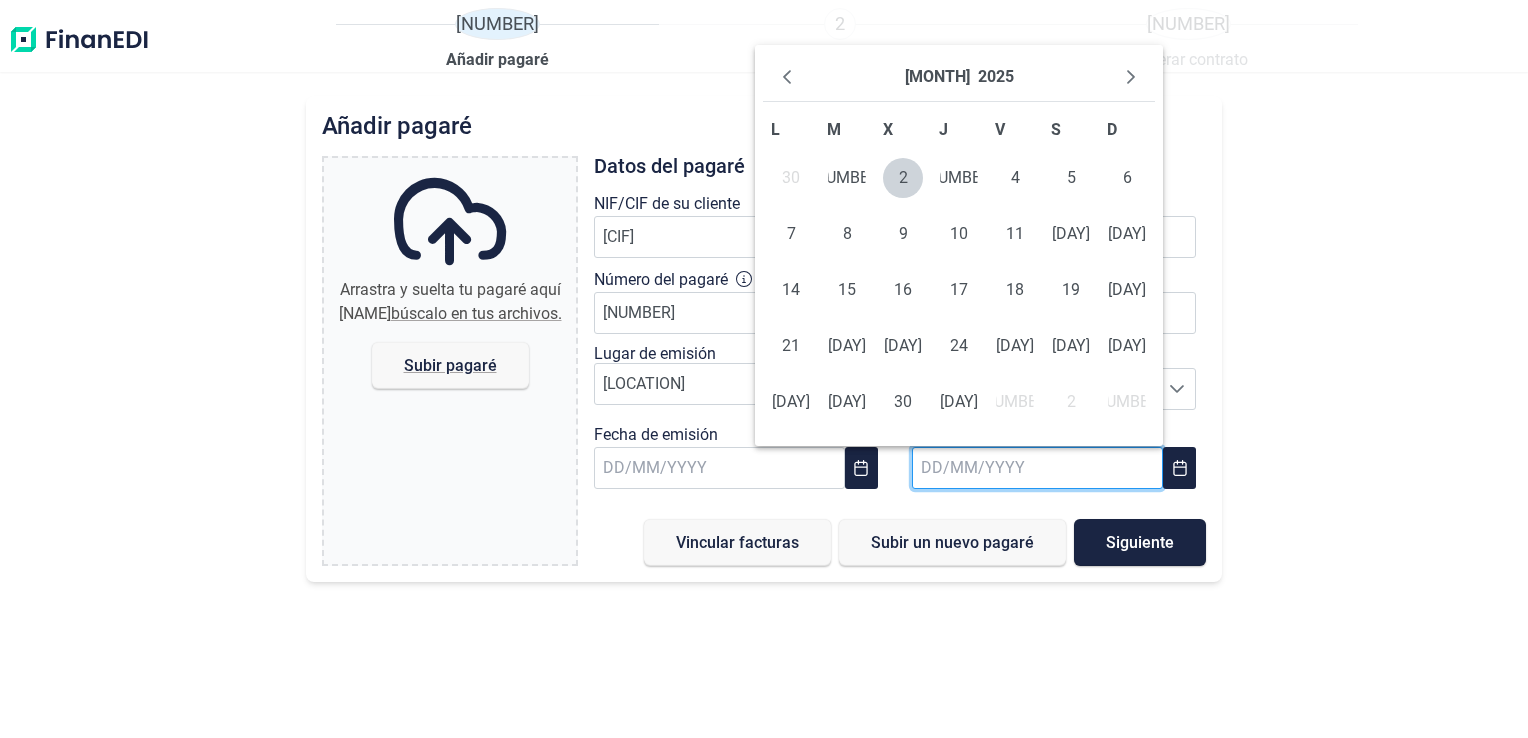 click at bounding box center (1037, 468) 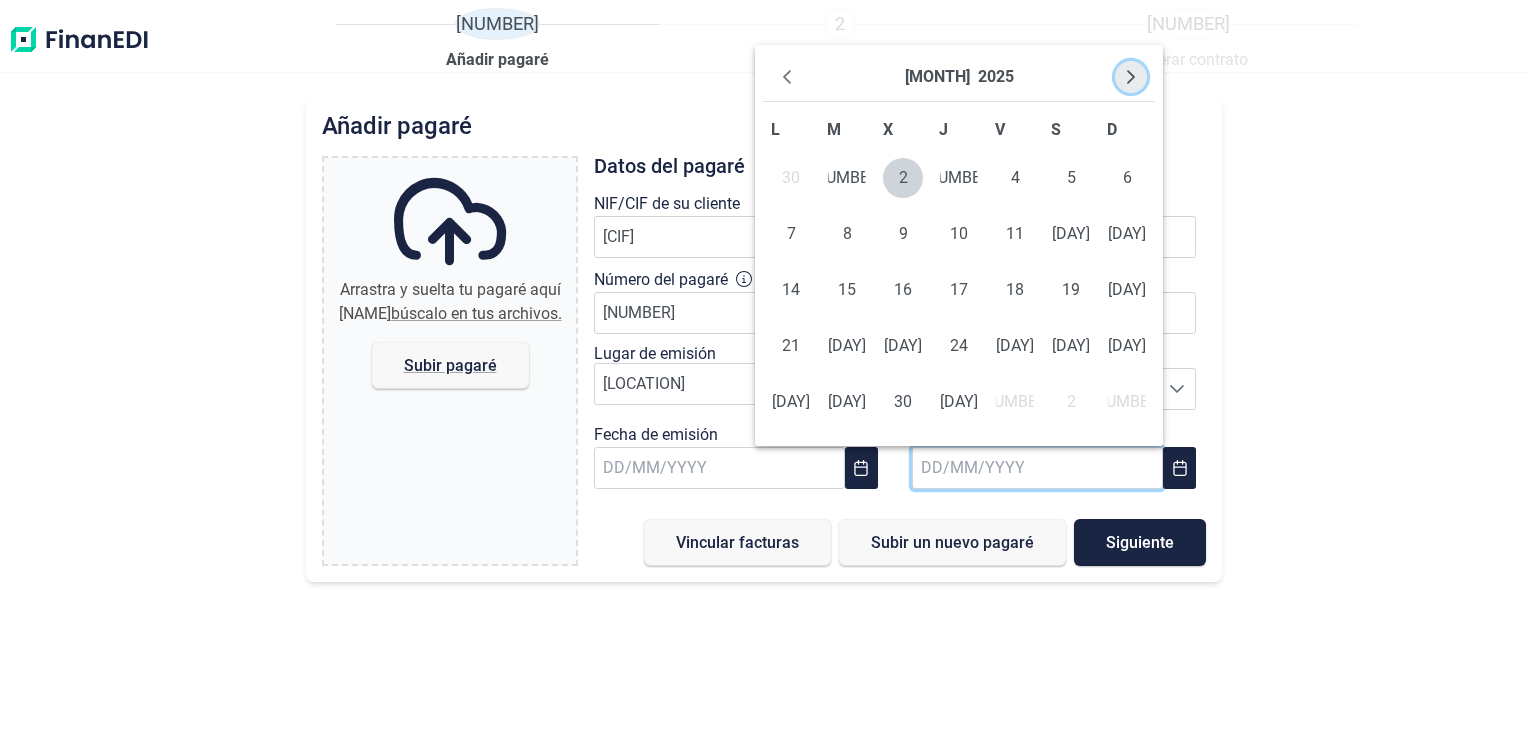 click at bounding box center [1131, 77] 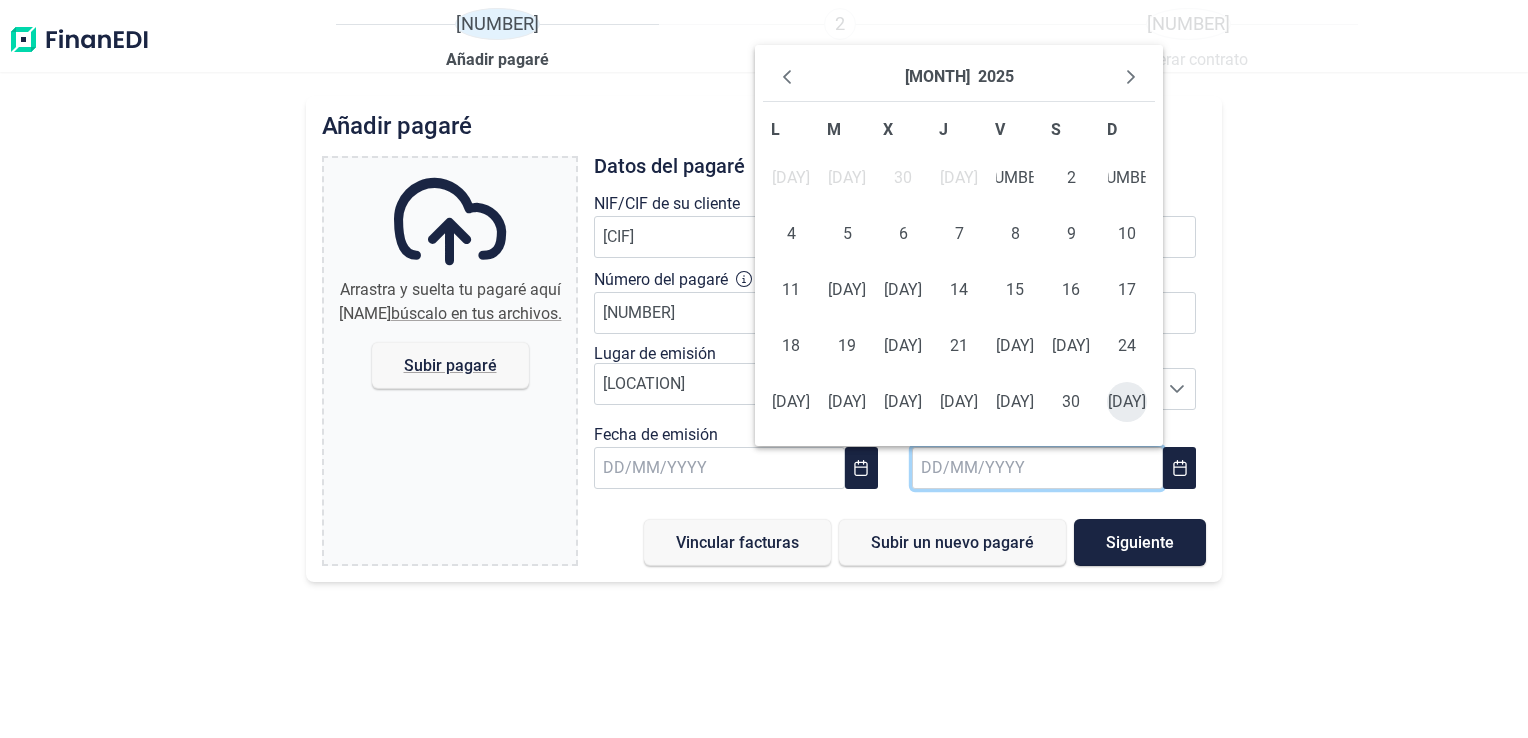 click on "31" at bounding box center (1127, 402) 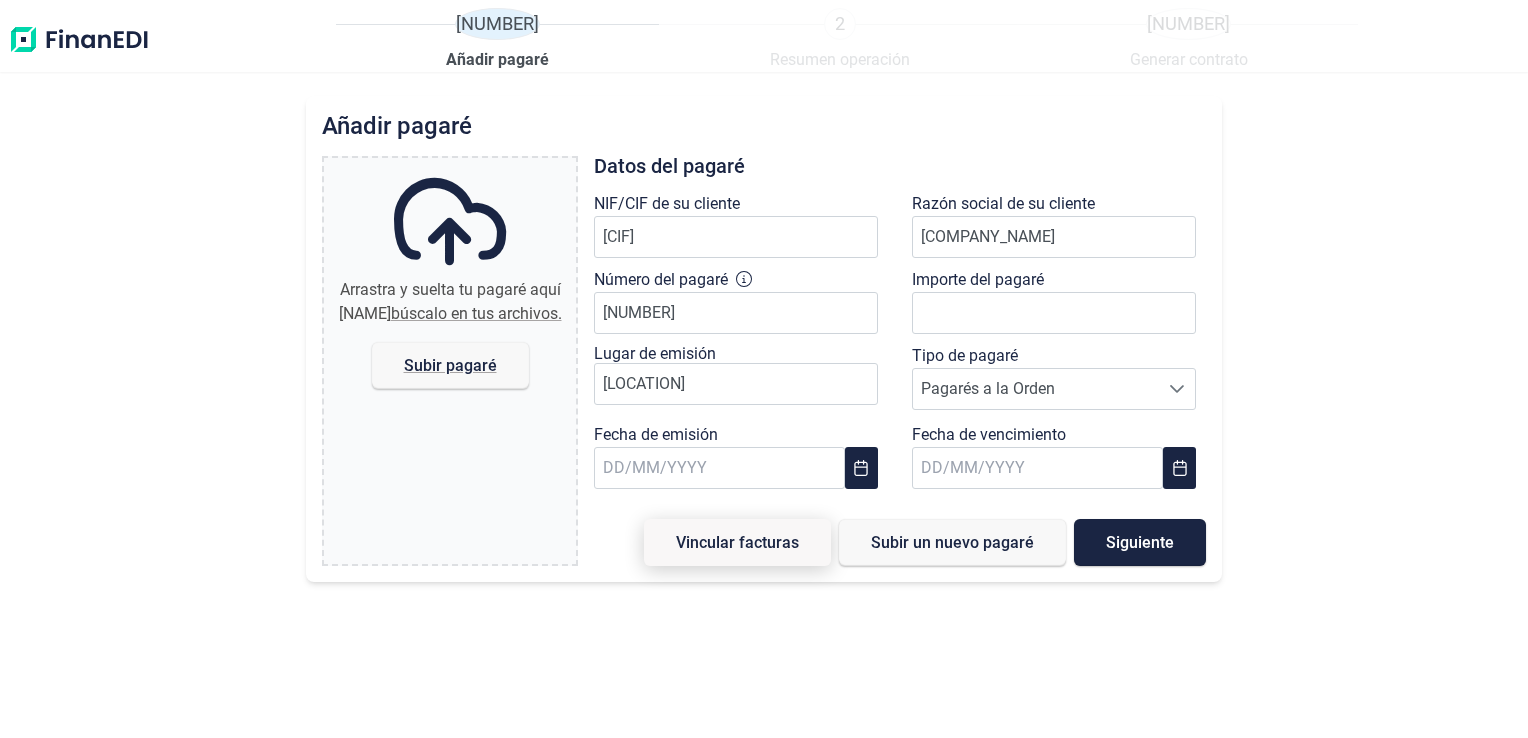 click on "Vincular facturas" at bounding box center [737, 542] 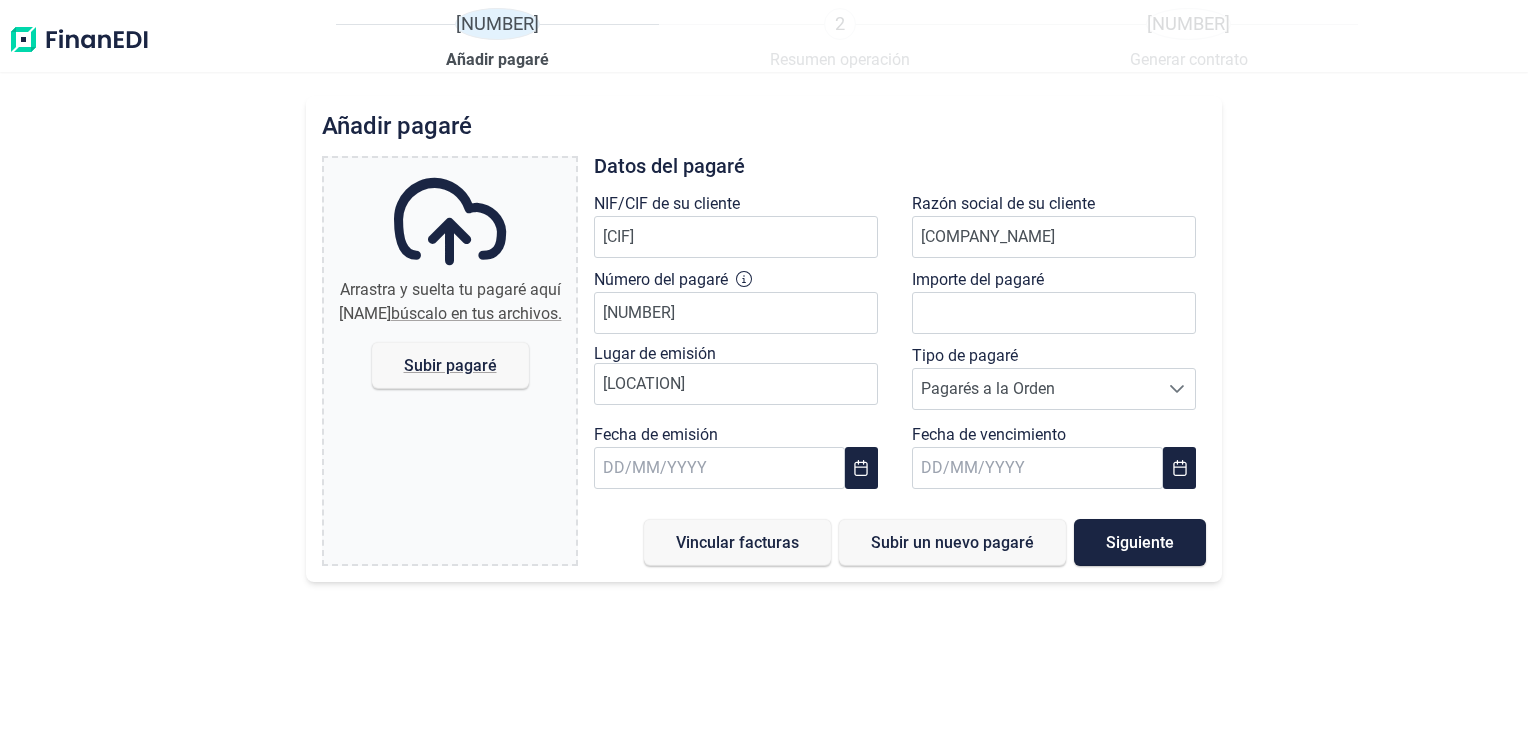 click on "Añadir pagaré Arrastra y suelta tu pagaré aquí  o  búscalo en tus archivos. Subir pagaré Files Datos del pagaré NIF/CIF de su cliente B80919186 Razón social de su cliente SUTEVAR SL Número del pagaré   98084514 Importe del pagaré 10648.61 Lugar de emisión TORREJON DE ARDOZ Tipo de pagaré Pagarés a la Orden Pagarés a la Orden Pagarés a la Orden Fecha de emisión   Fecha de vencimiento   Vincular facturas Subir un nuevo pagaré Siguiente" at bounding box center (764, 417) 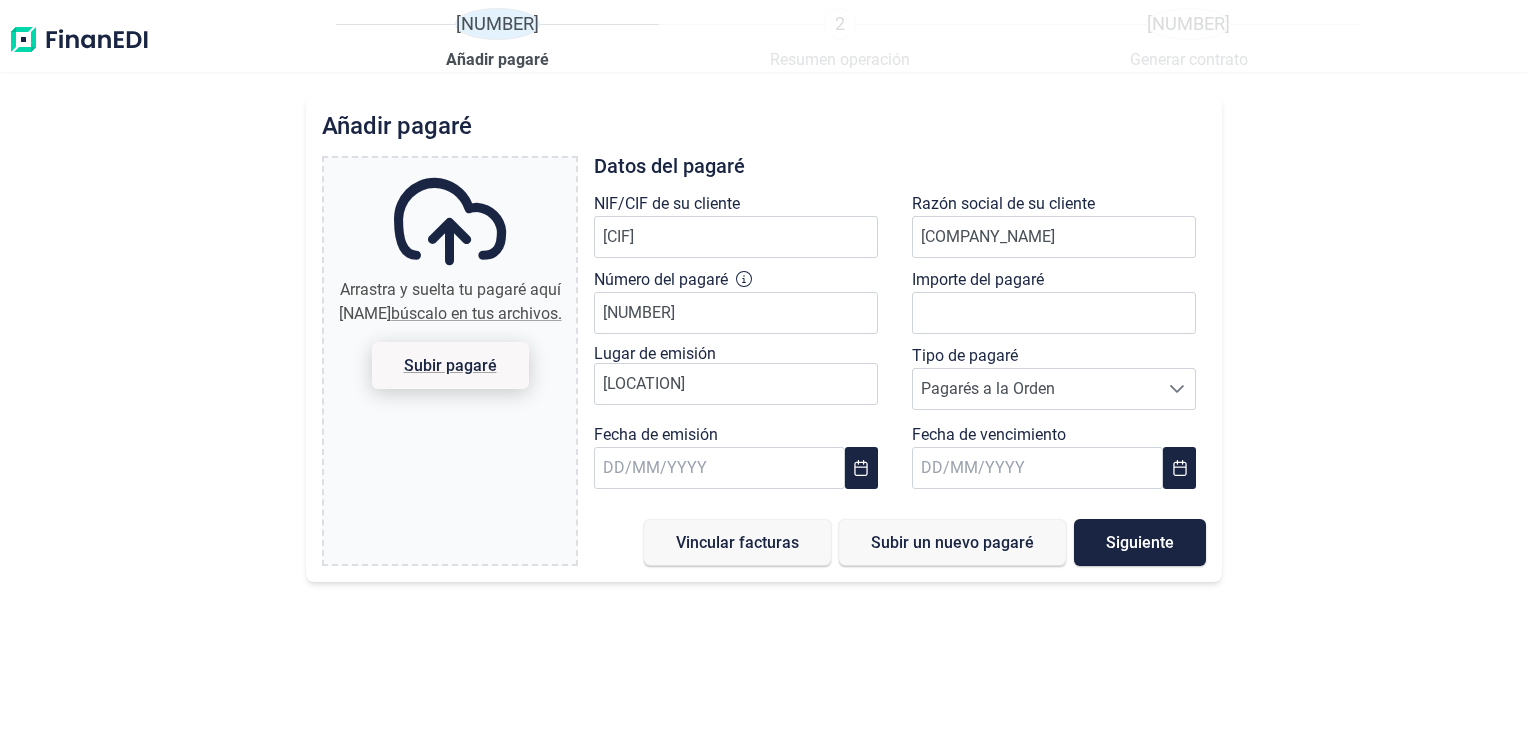 click on "Subir pagaré" at bounding box center [449, 365] 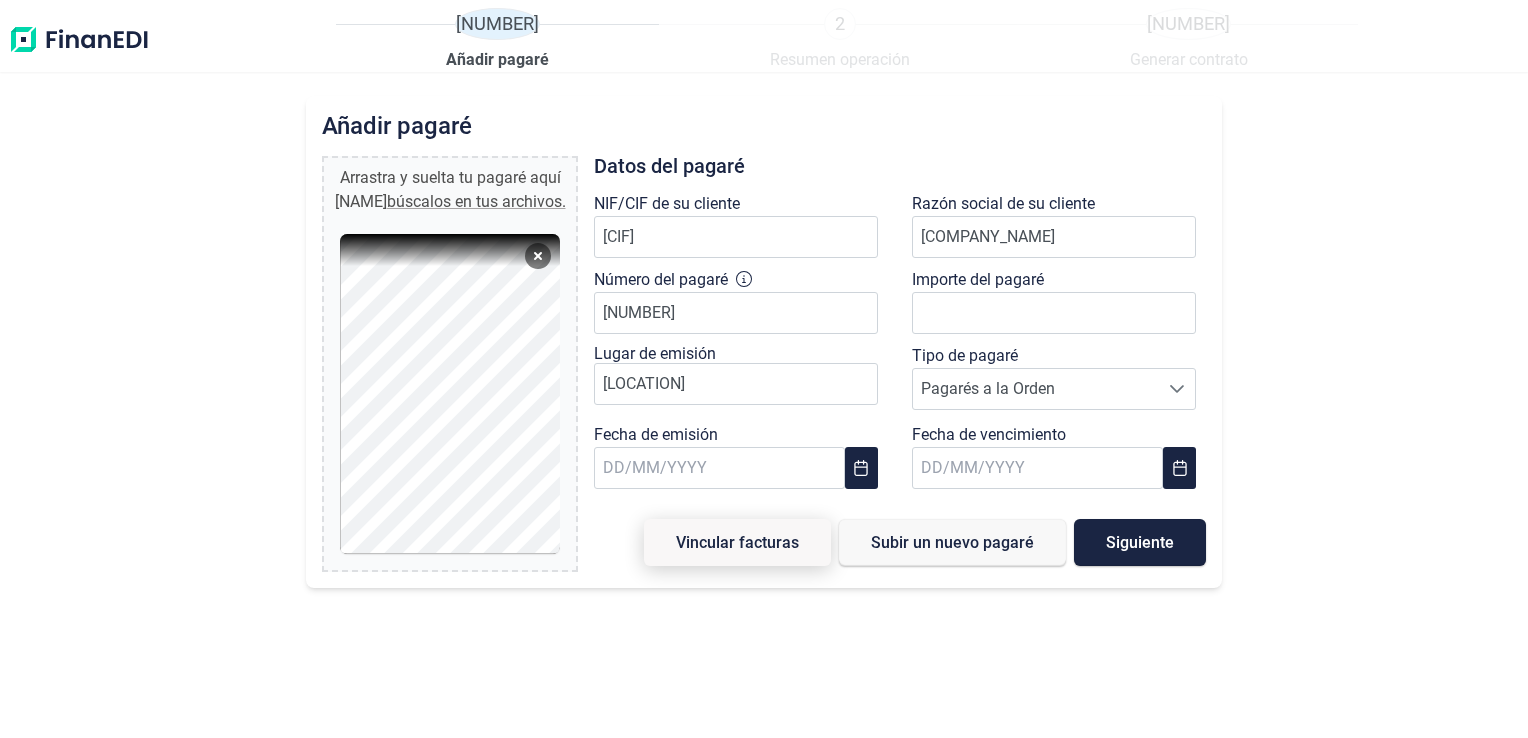 click on "Vincular facturas" at bounding box center [737, 542] 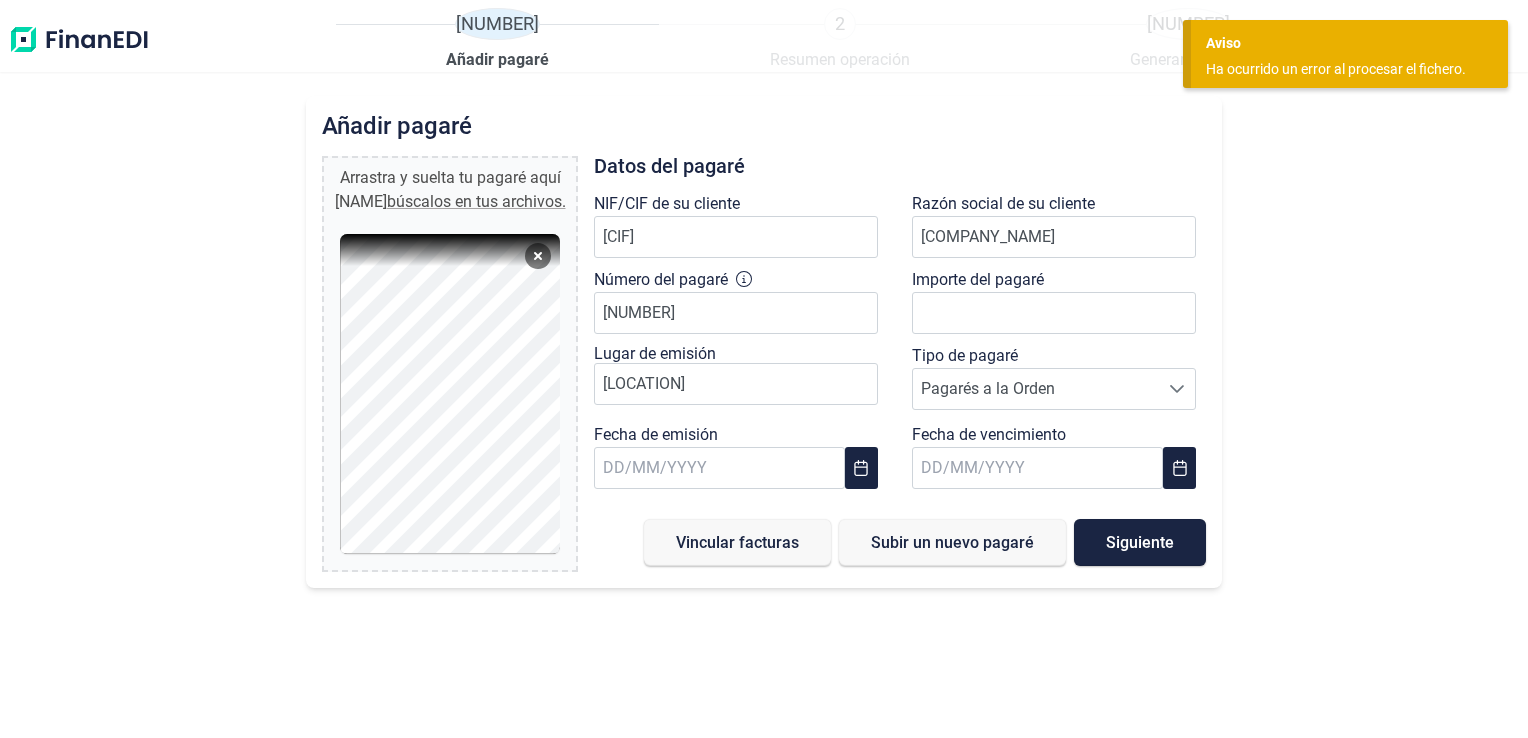 click on "Aviso Ha ocurrido un error al procesar el fichero." at bounding box center [1349, 54] 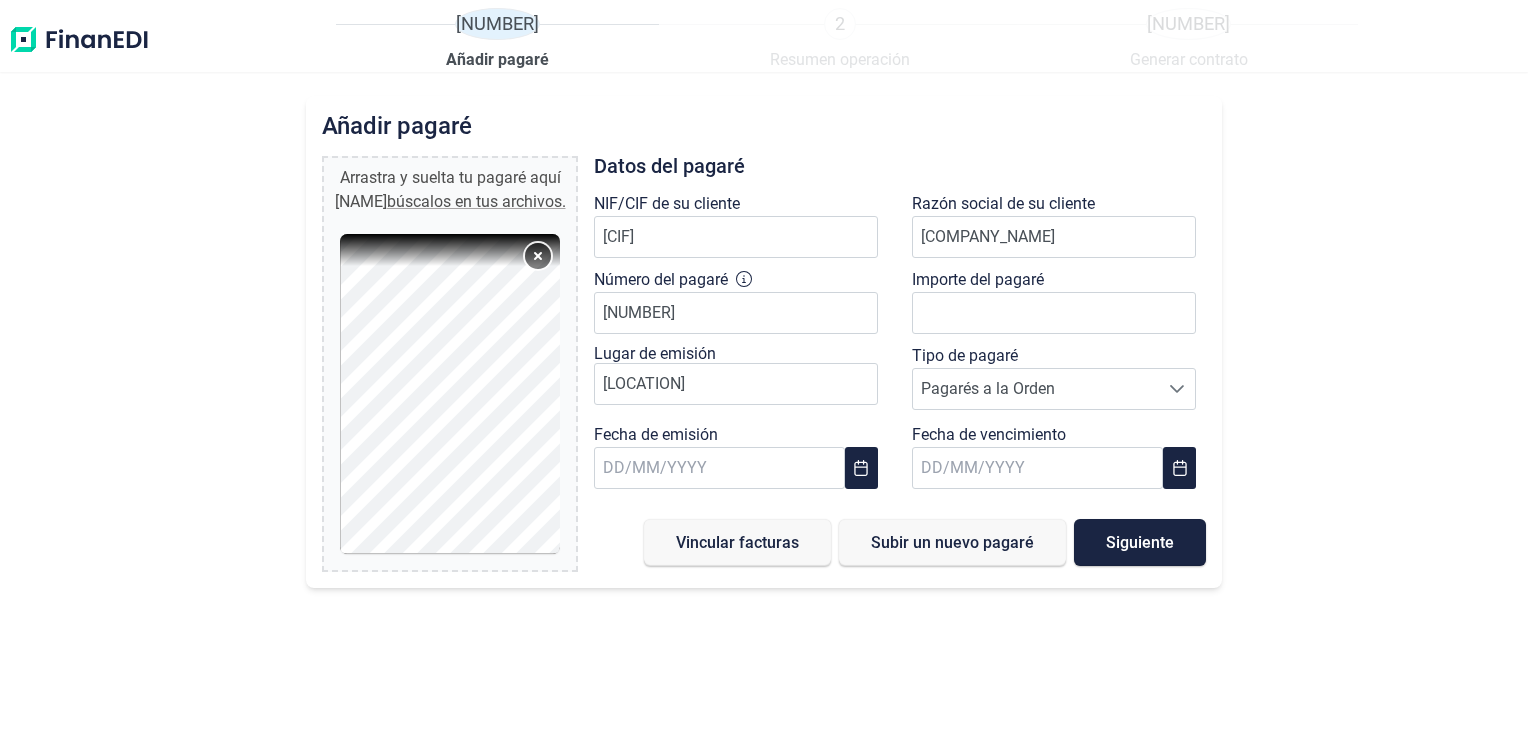 click on "Remove" at bounding box center (538, 256) 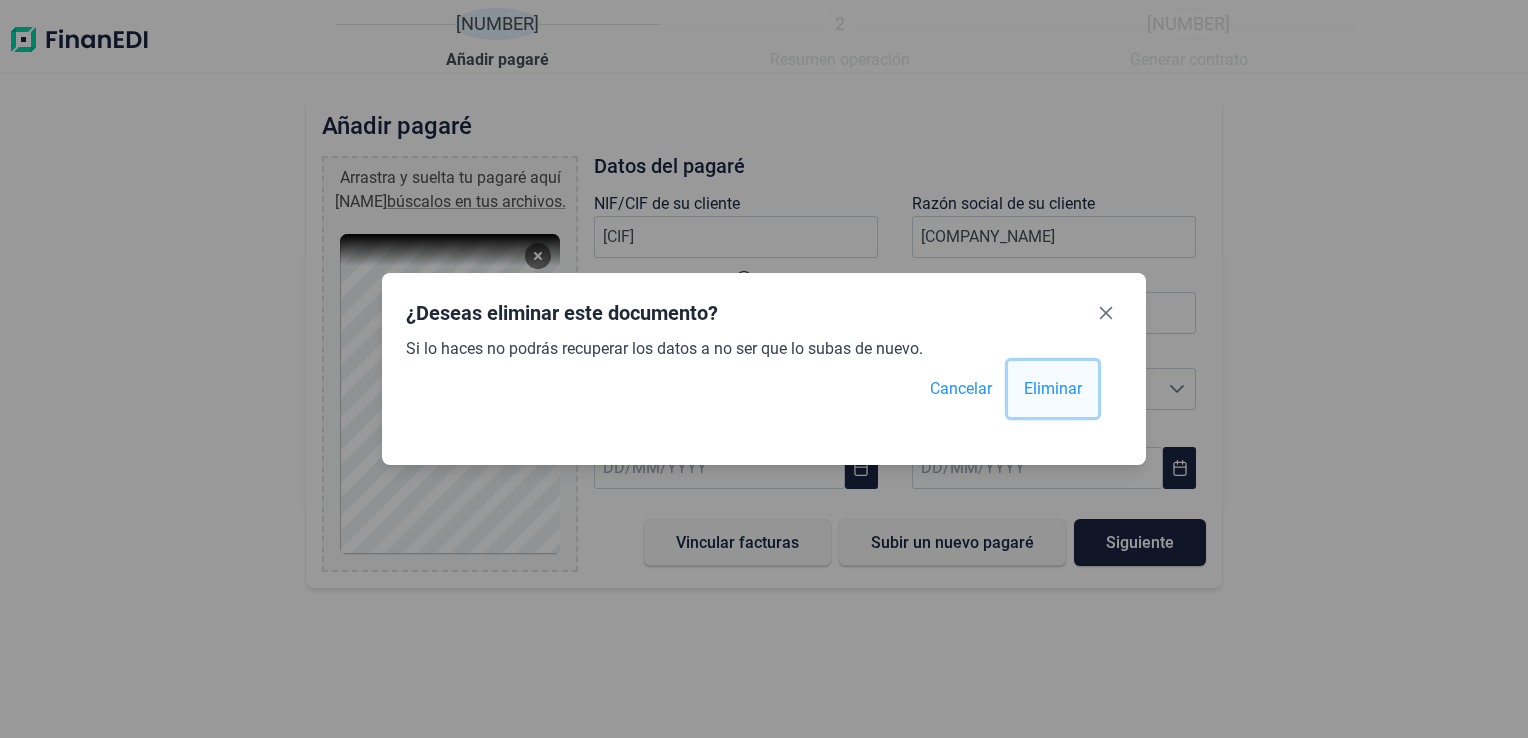click on "Eliminar" at bounding box center [1053, 389] 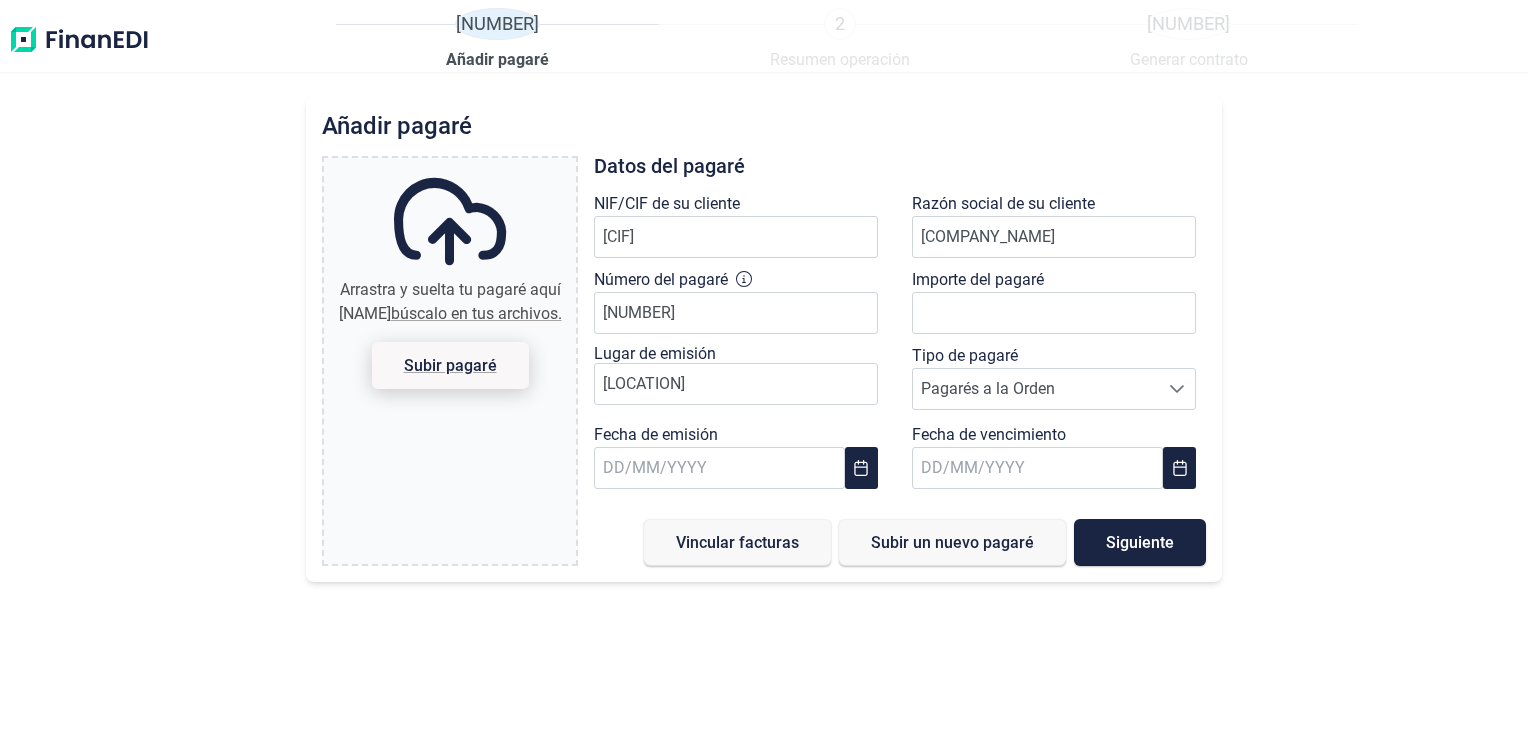 click on "Subir pagaré" at bounding box center [449, 365] 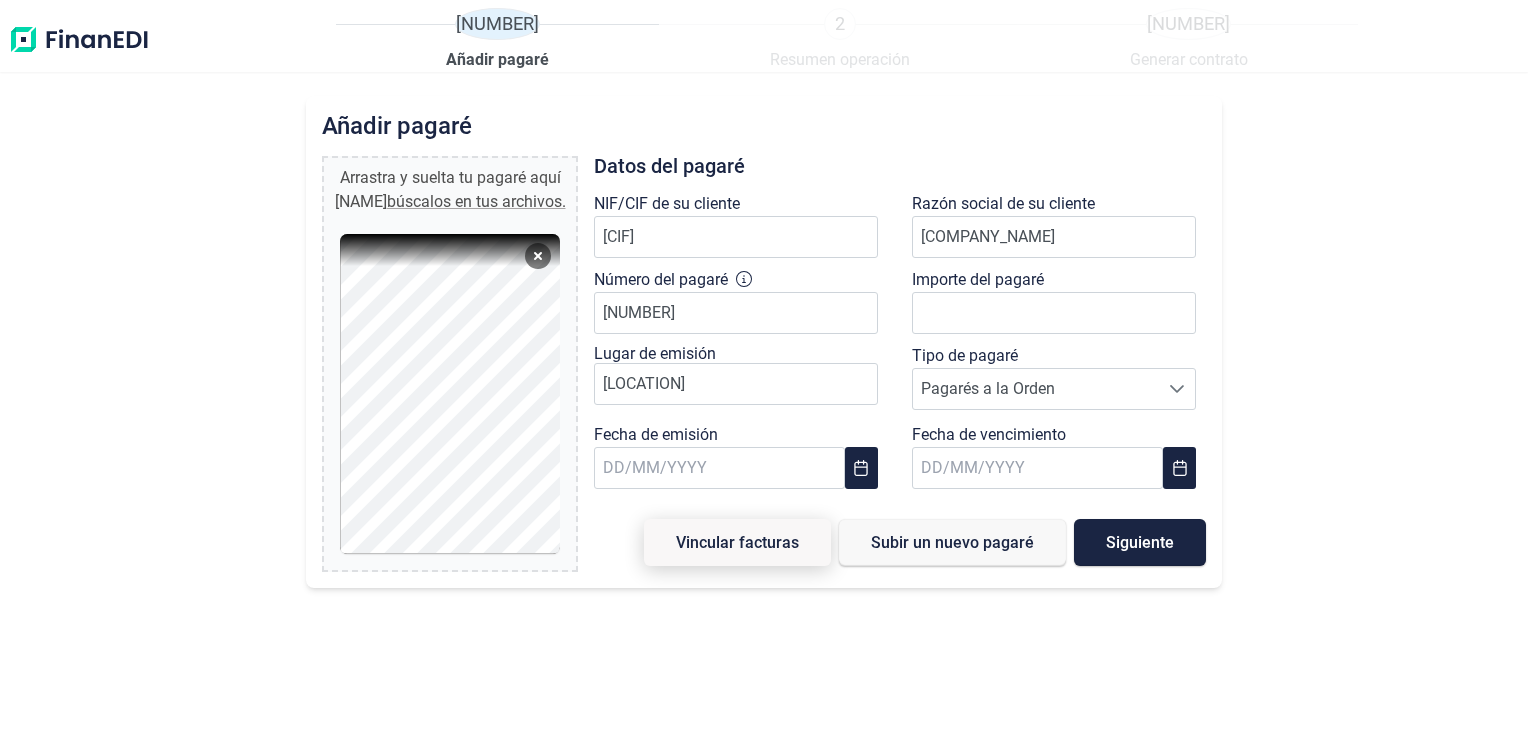 click on "Vincular facturas" at bounding box center [737, 542] 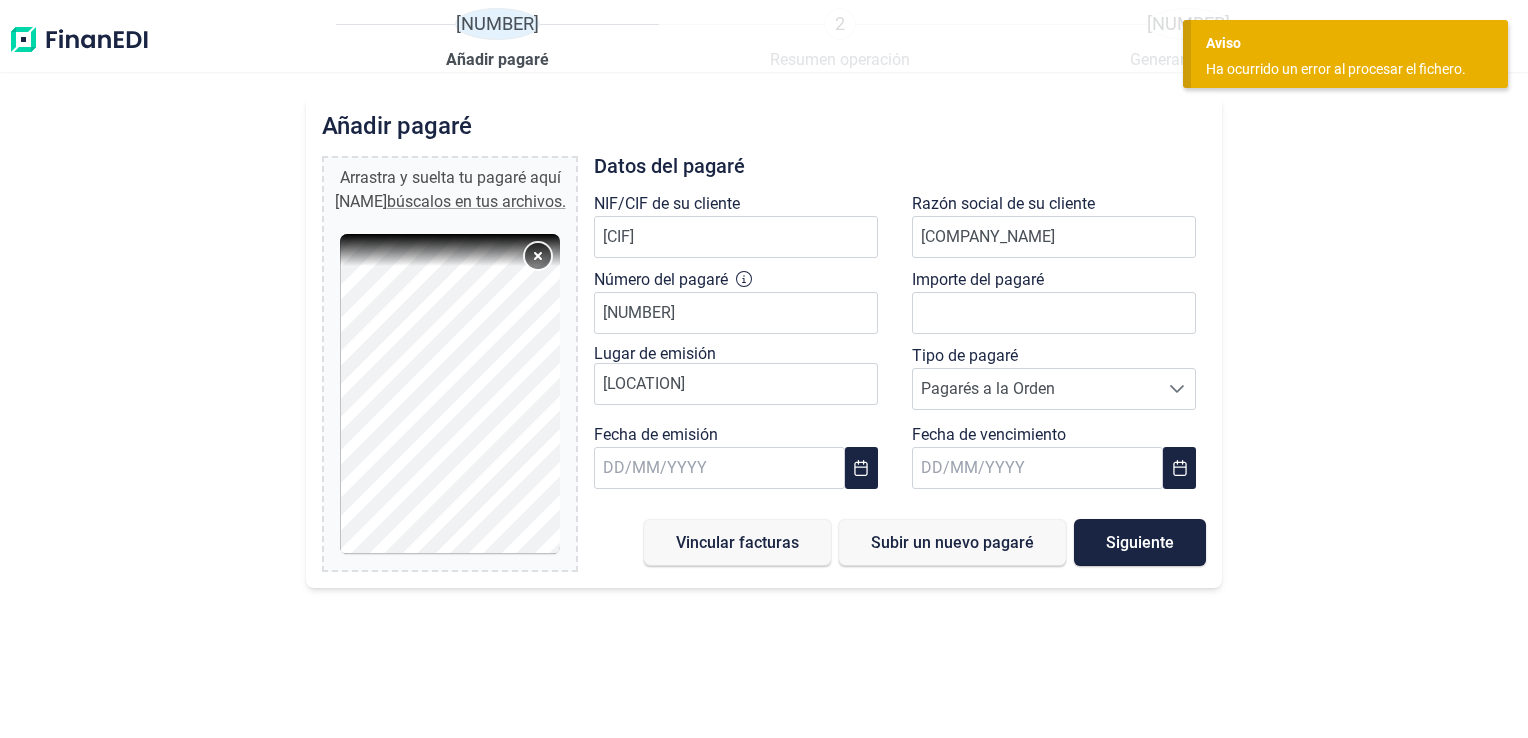 click on "Remove" at bounding box center (538, 256) 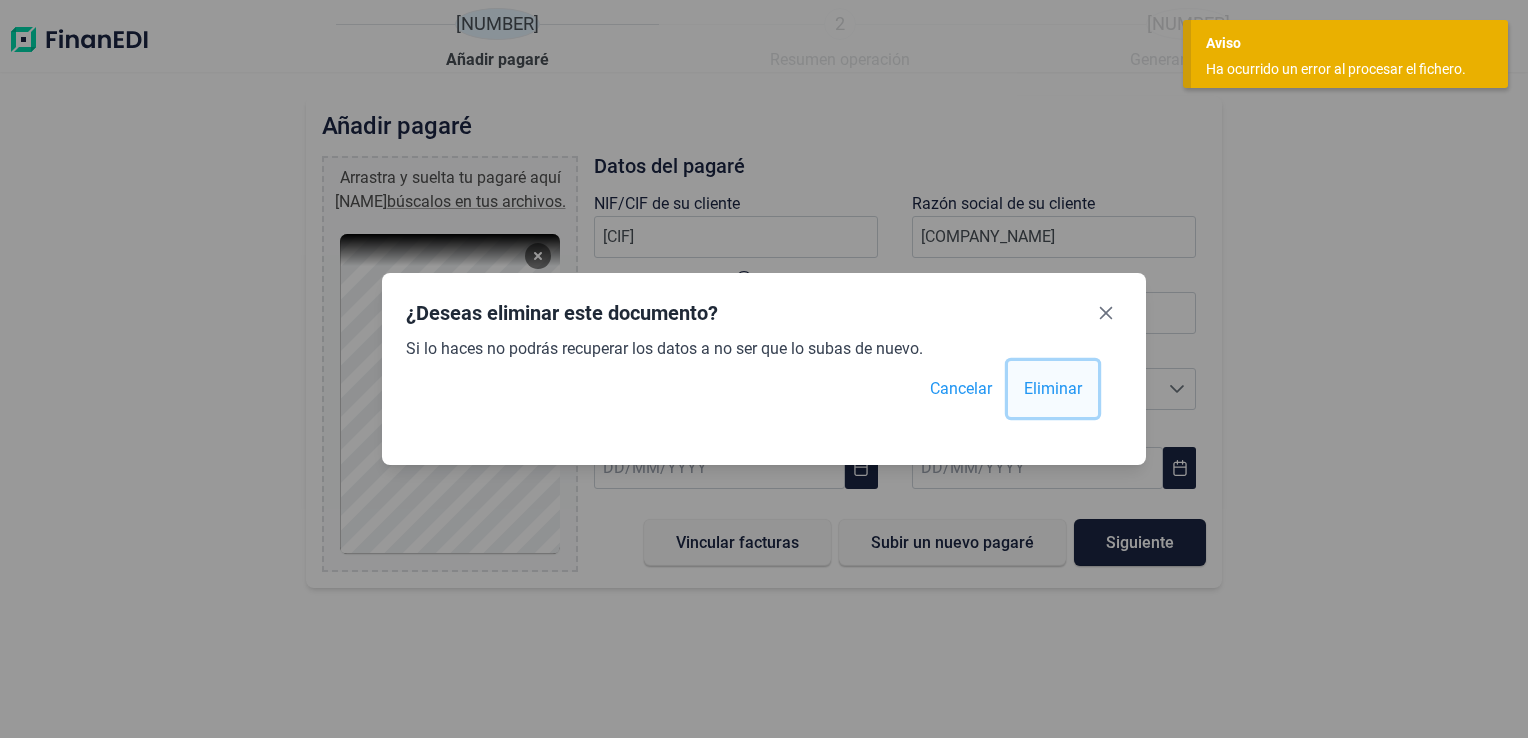 click on "Eliminar" at bounding box center (1053, 389) 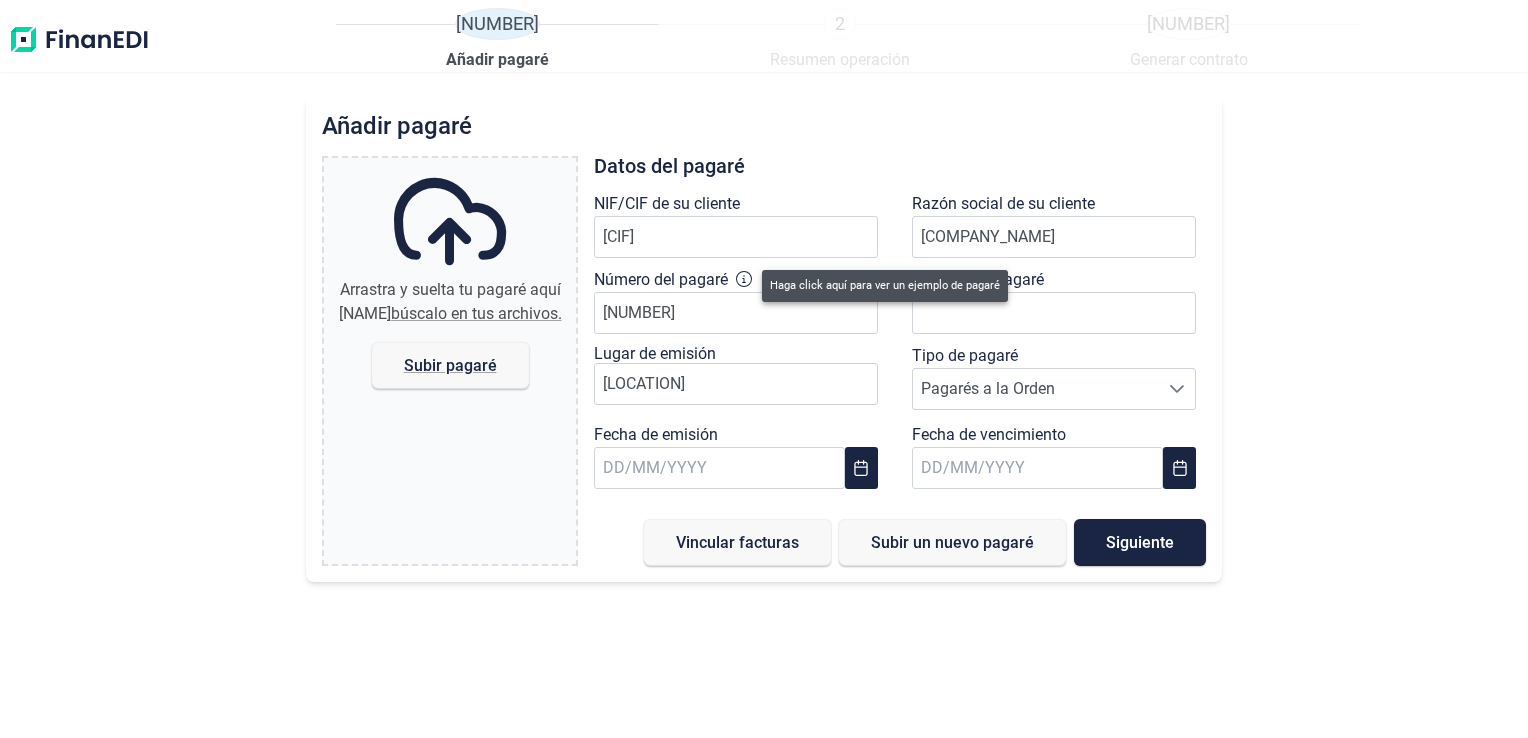 click at bounding box center [744, 279] 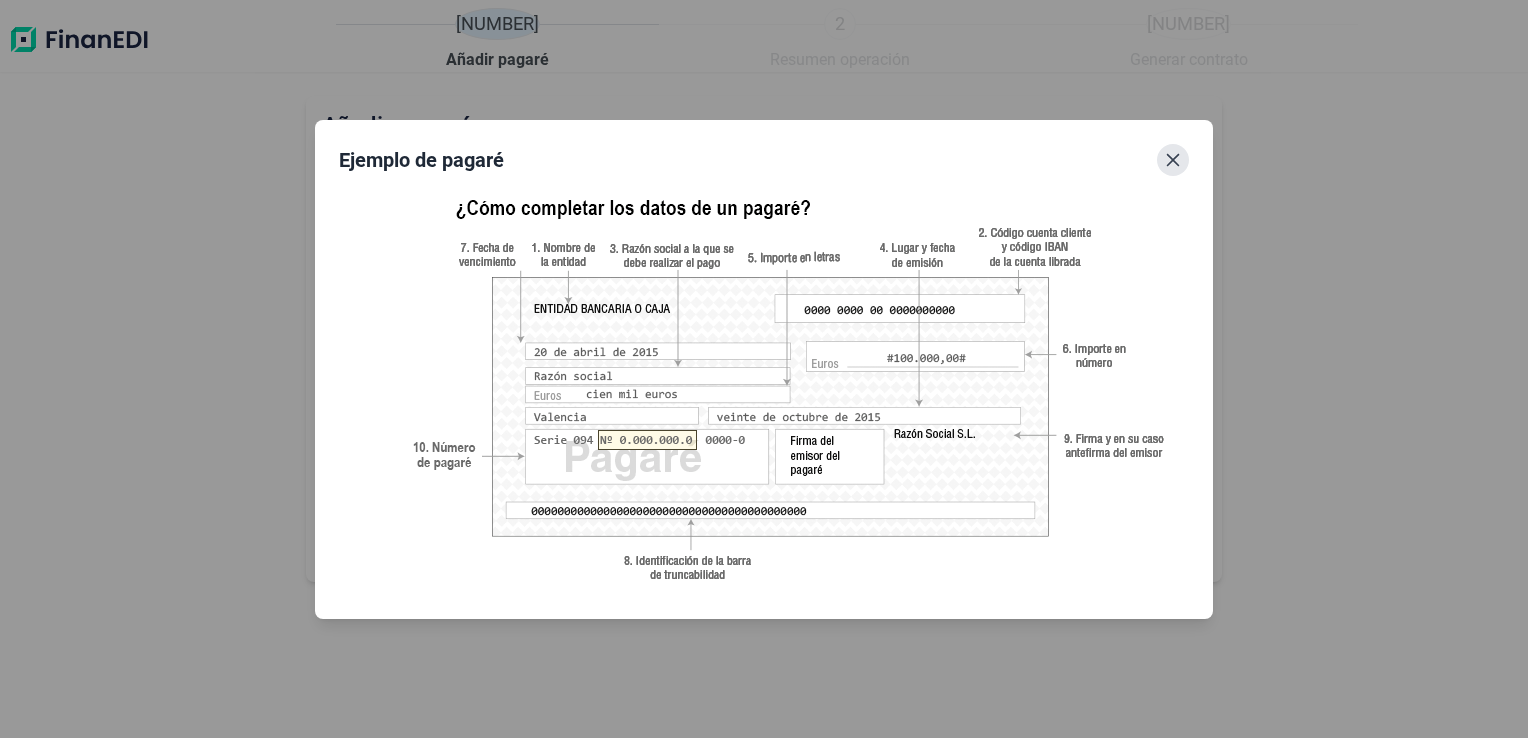 click at bounding box center [1173, 160] 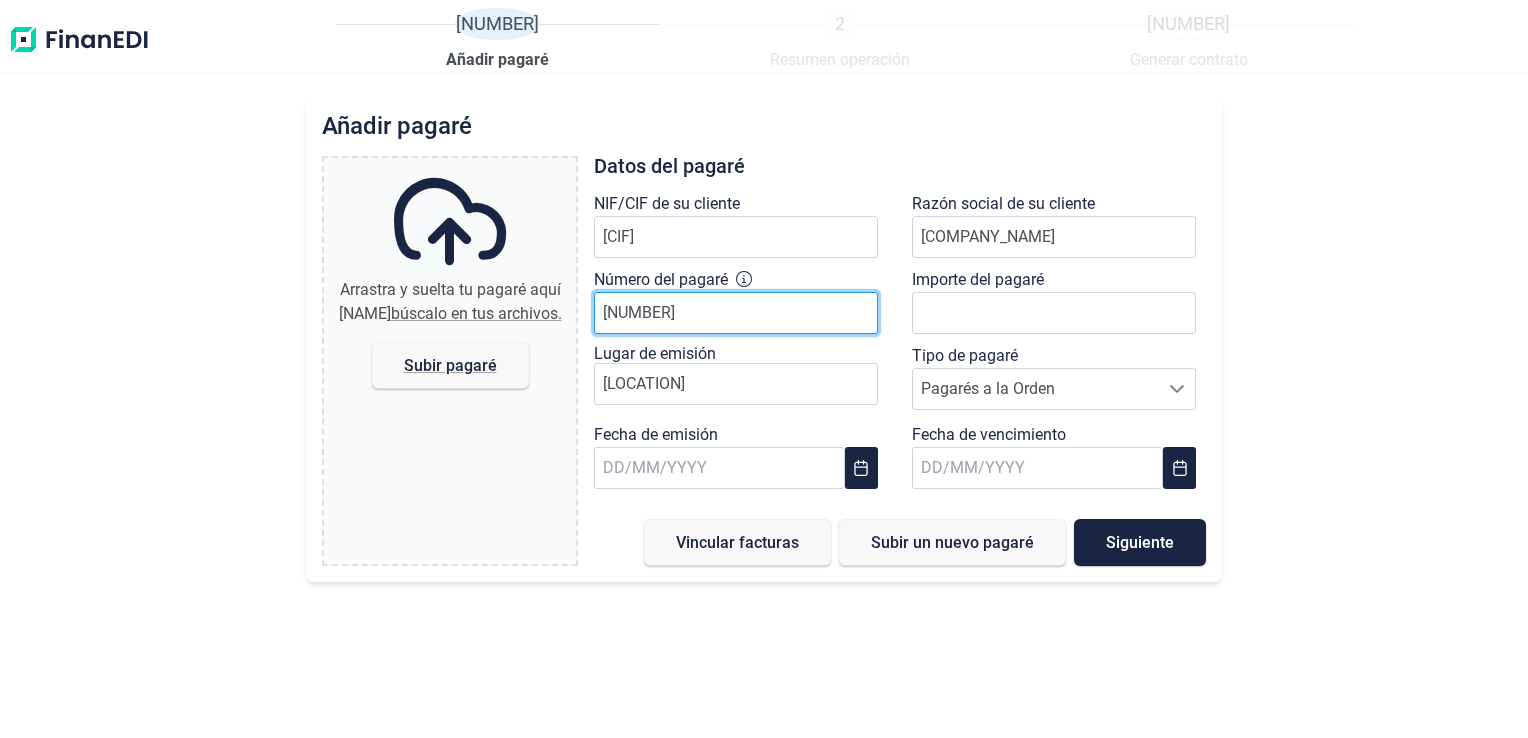 drag, startPoint x: 683, startPoint y: 308, endPoint x: 449, endPoint y: 258, distance: 239.28226 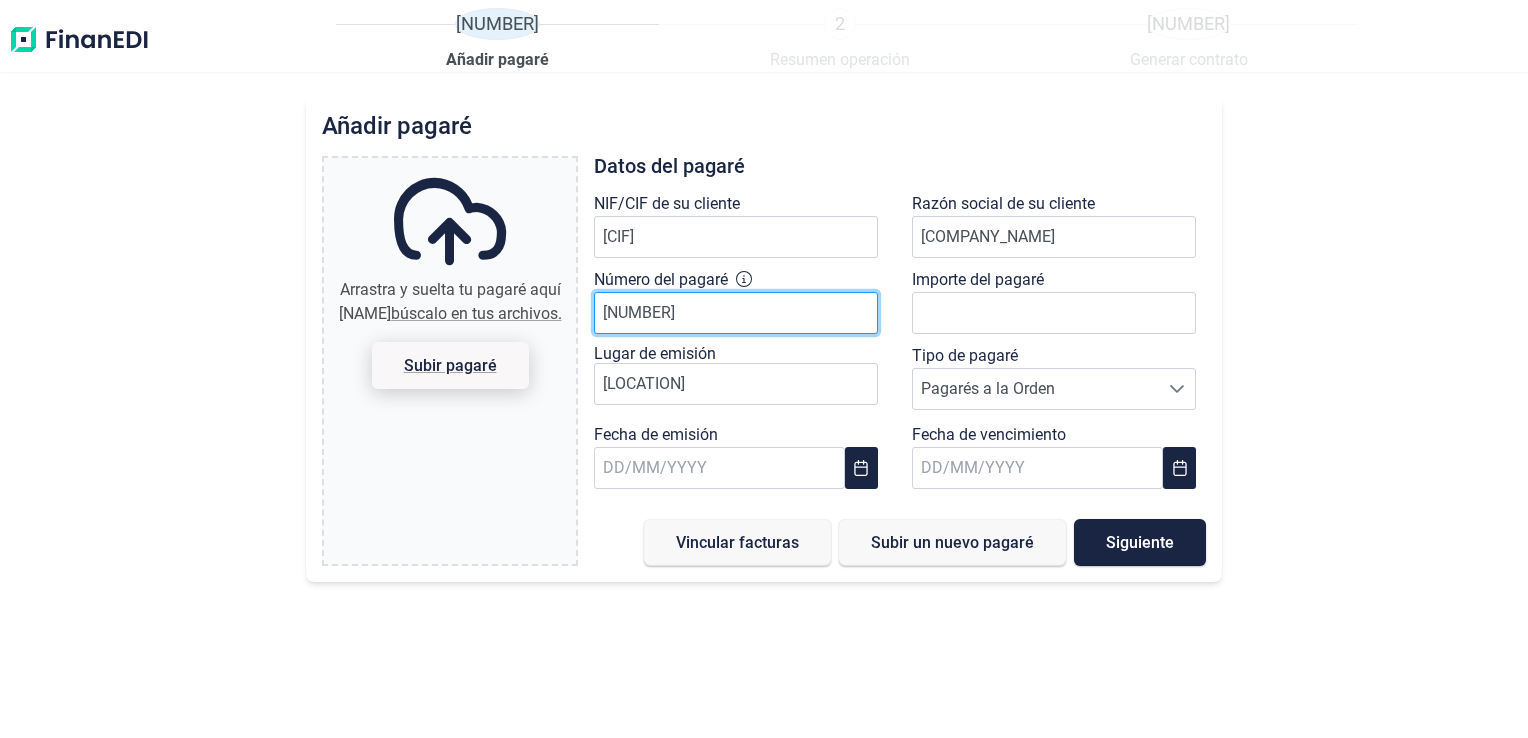 type on "9.808.451 4" 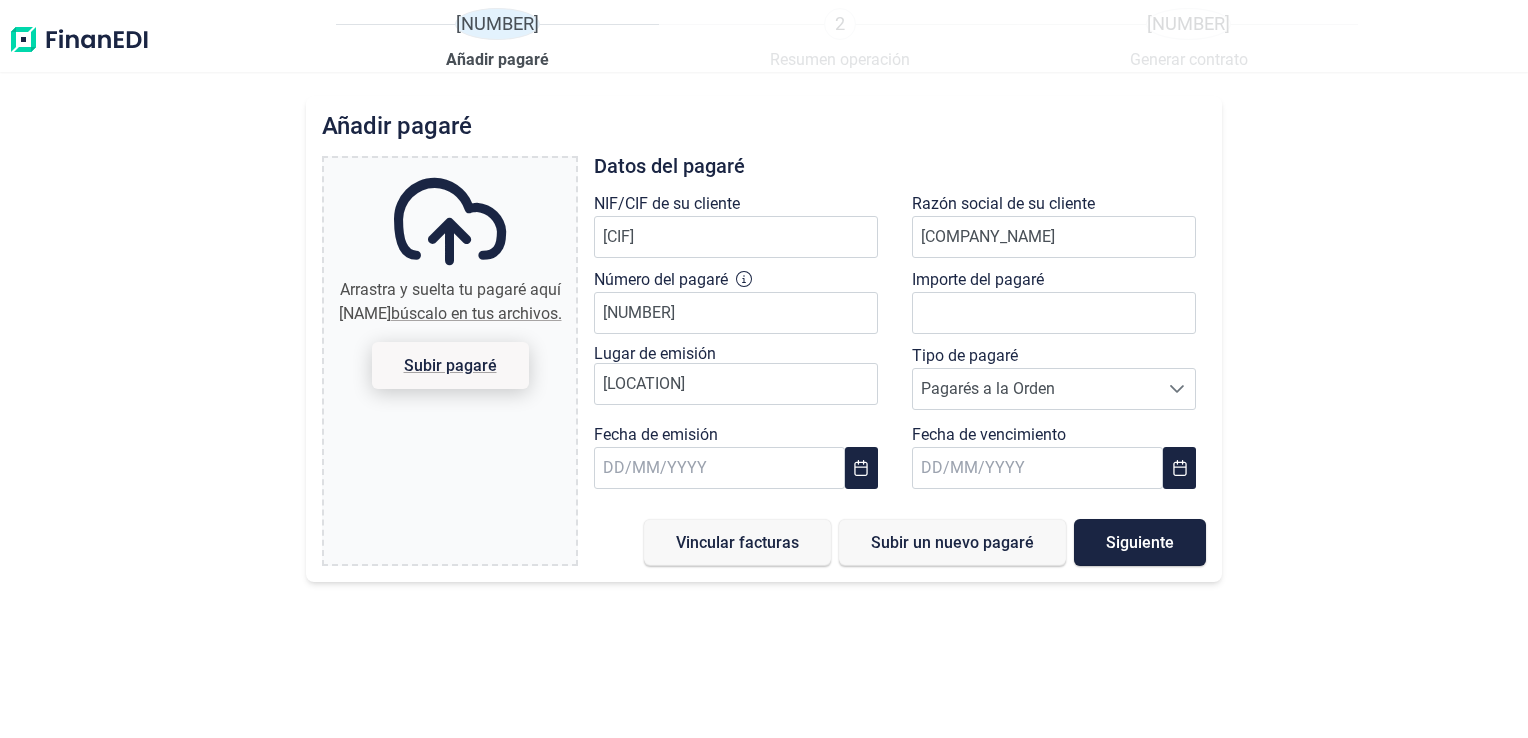 click on "Subir pagaré" at bounding box center (449, 365) 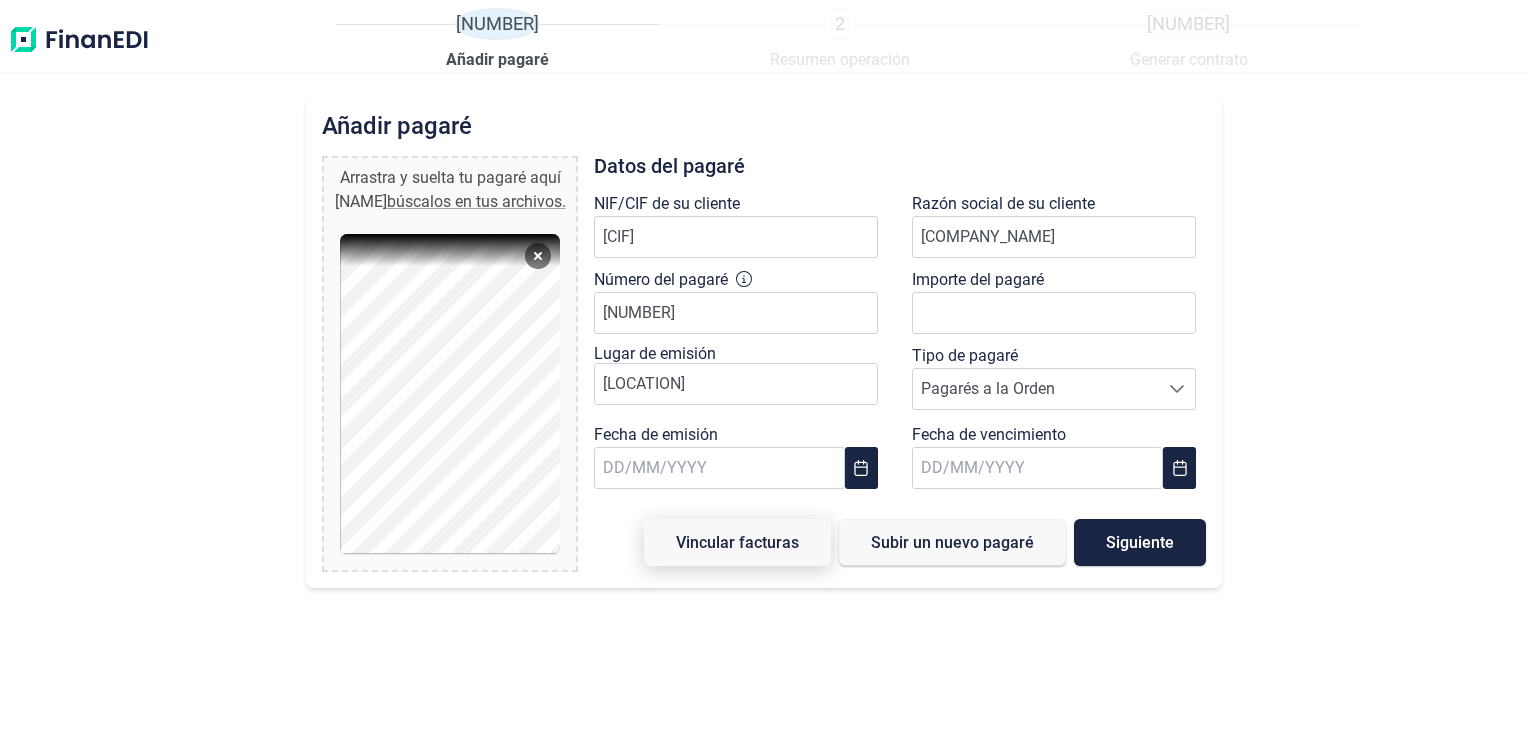 click on "Vincular facturas" at bounding box center [737, 542] 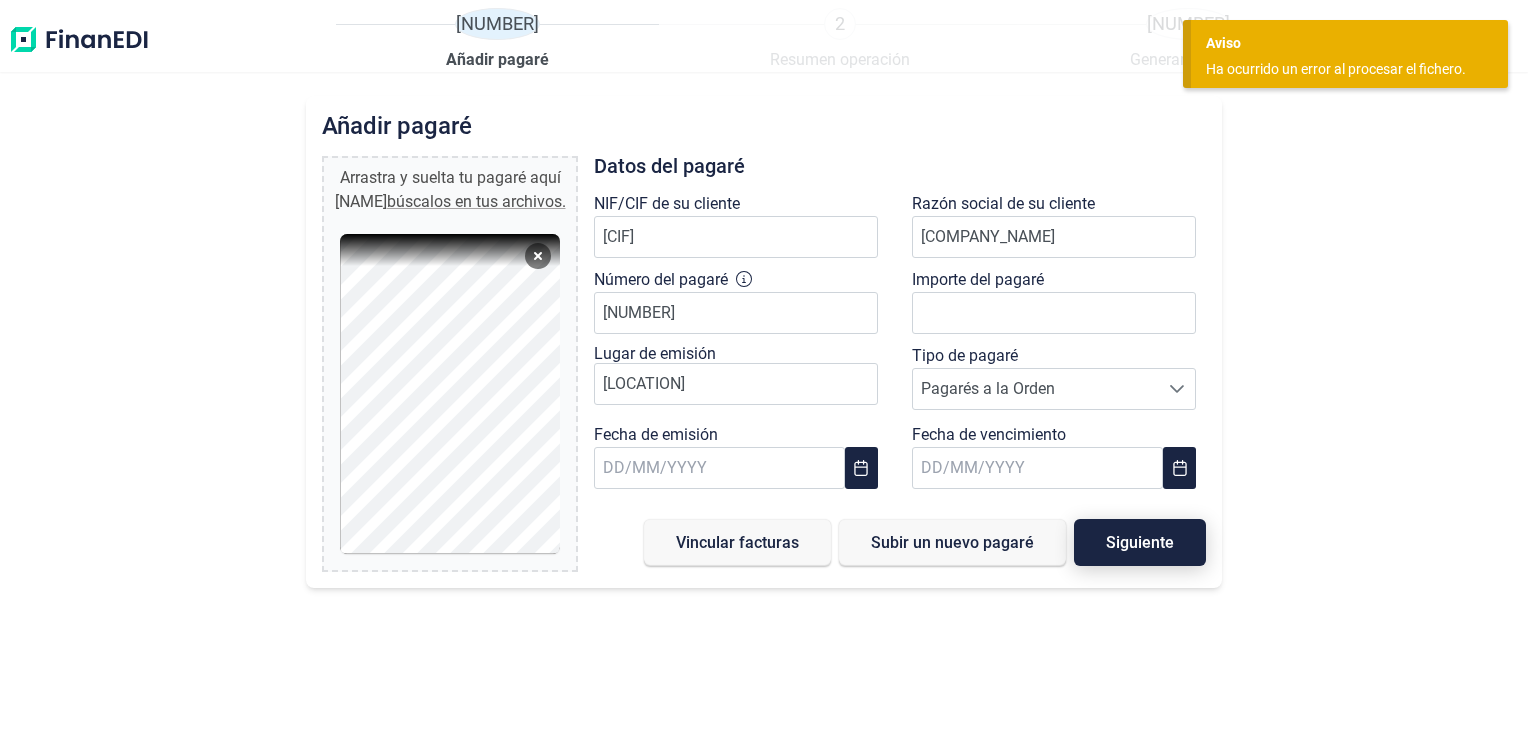 click on "Siguiente" at bounding box center [1140, 542] 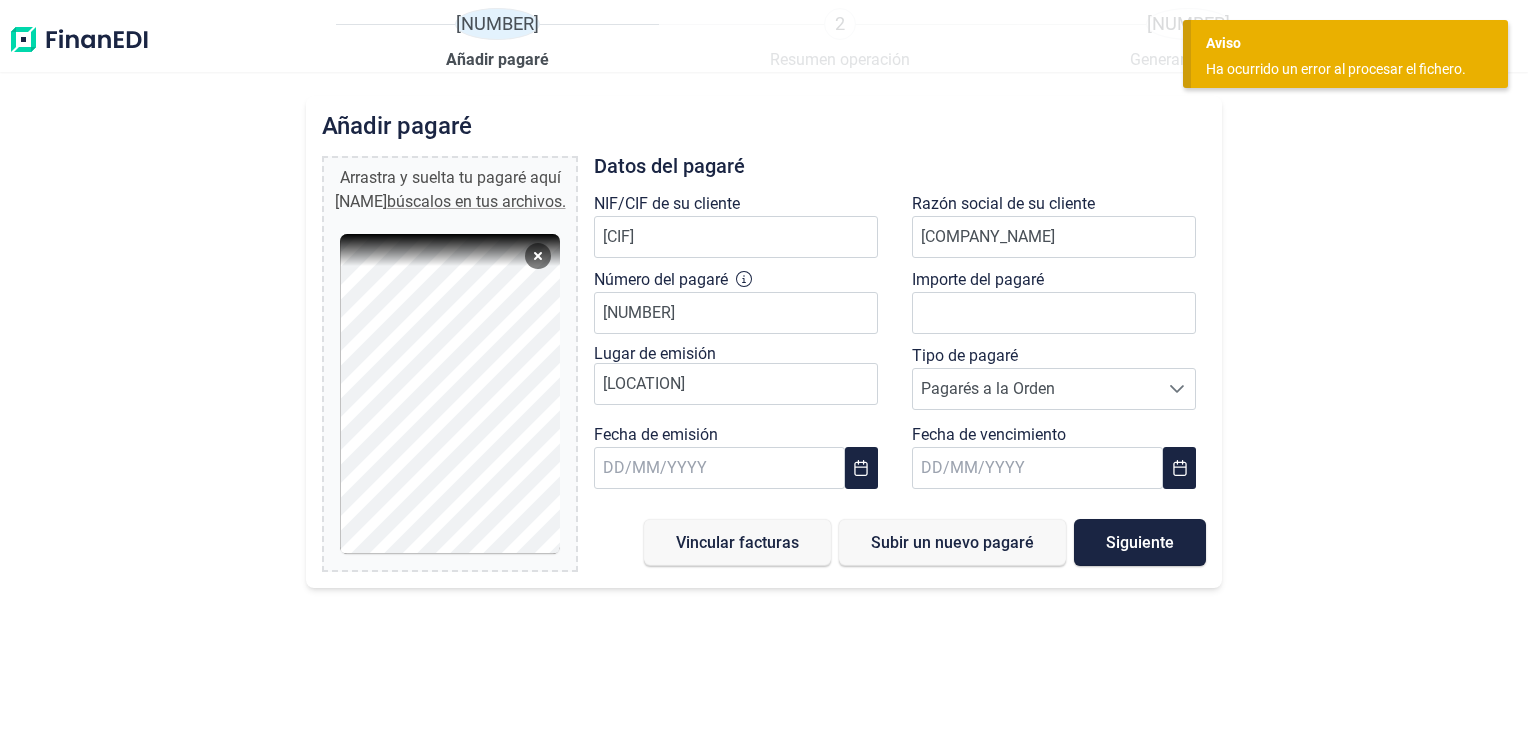 click on "búscalos en tus archivos." at bounding box center (475, 201) 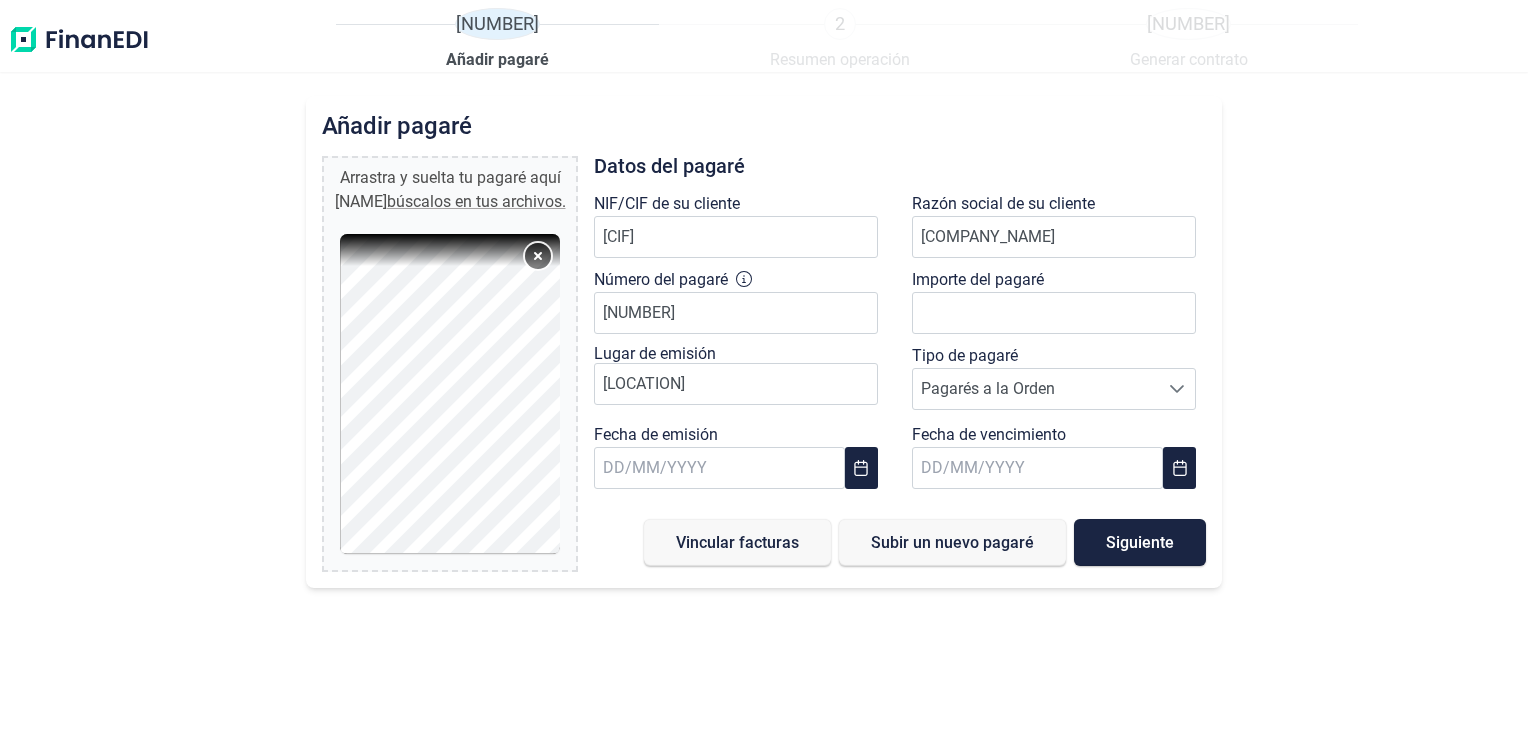 click on "Remove" at bounding box center (538, 256) 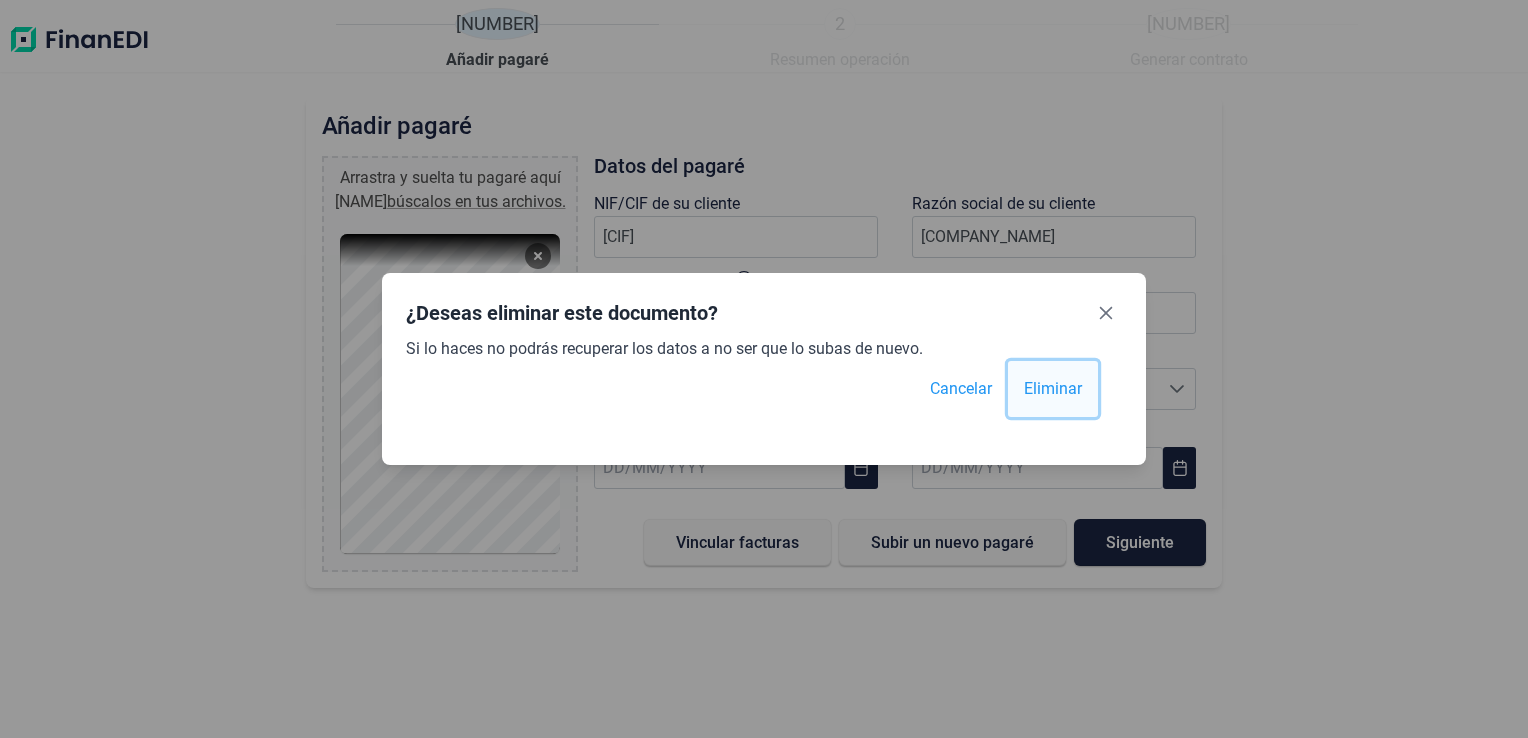 click on "Eliminar" at bounding box center [1053, 389] 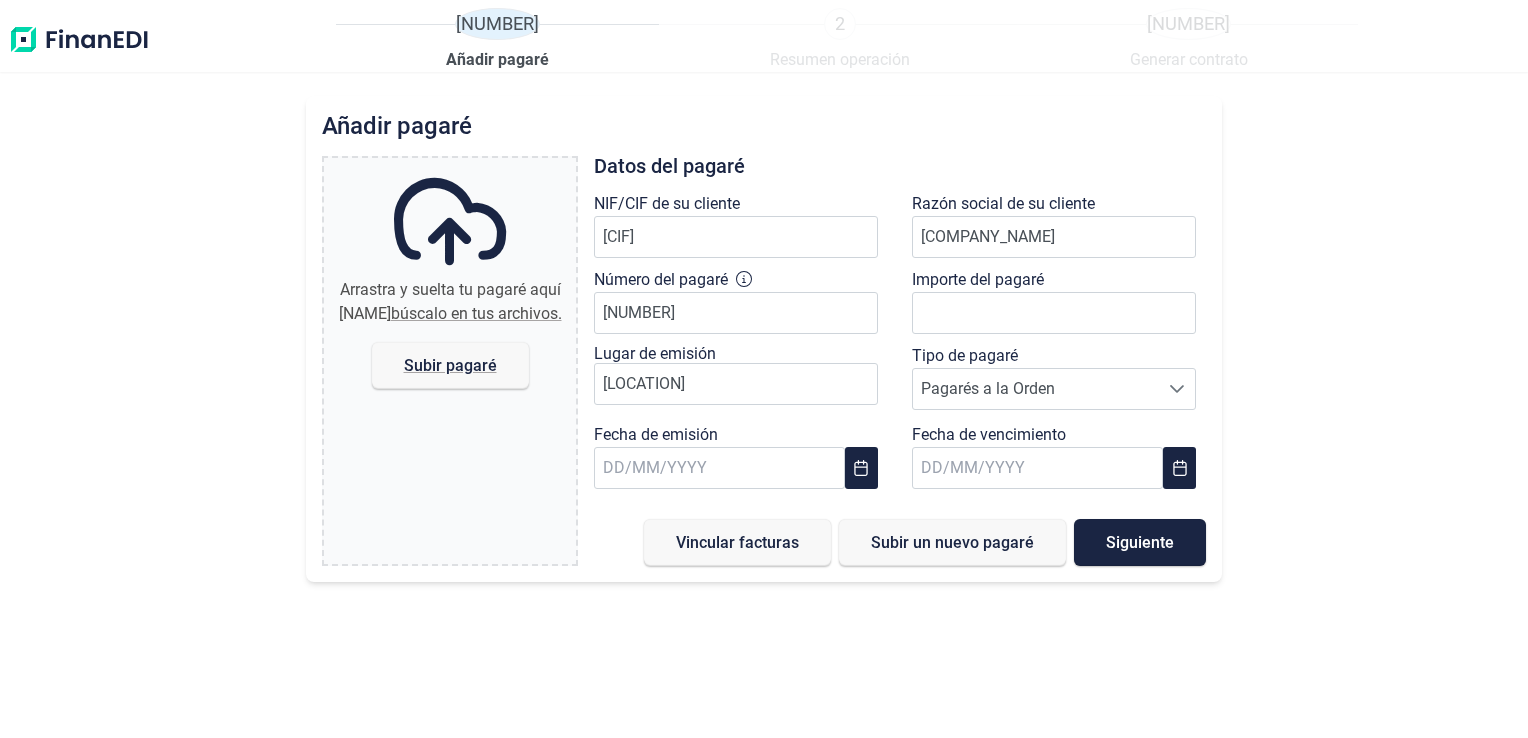 click on "búscalo en tus archivos." at bounding box center (475, 313) 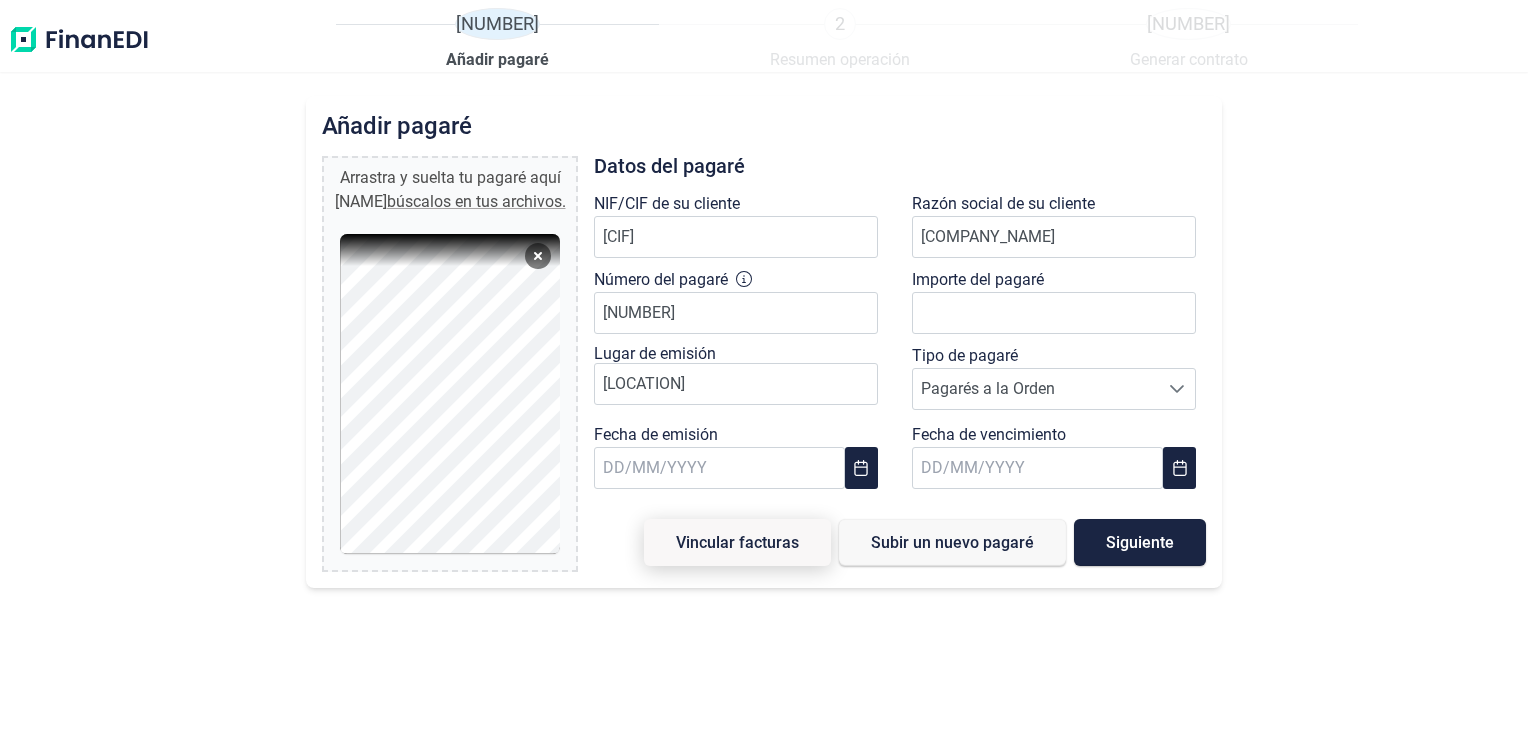 click on "Vincular facturas" at bounding box center [737, 542] 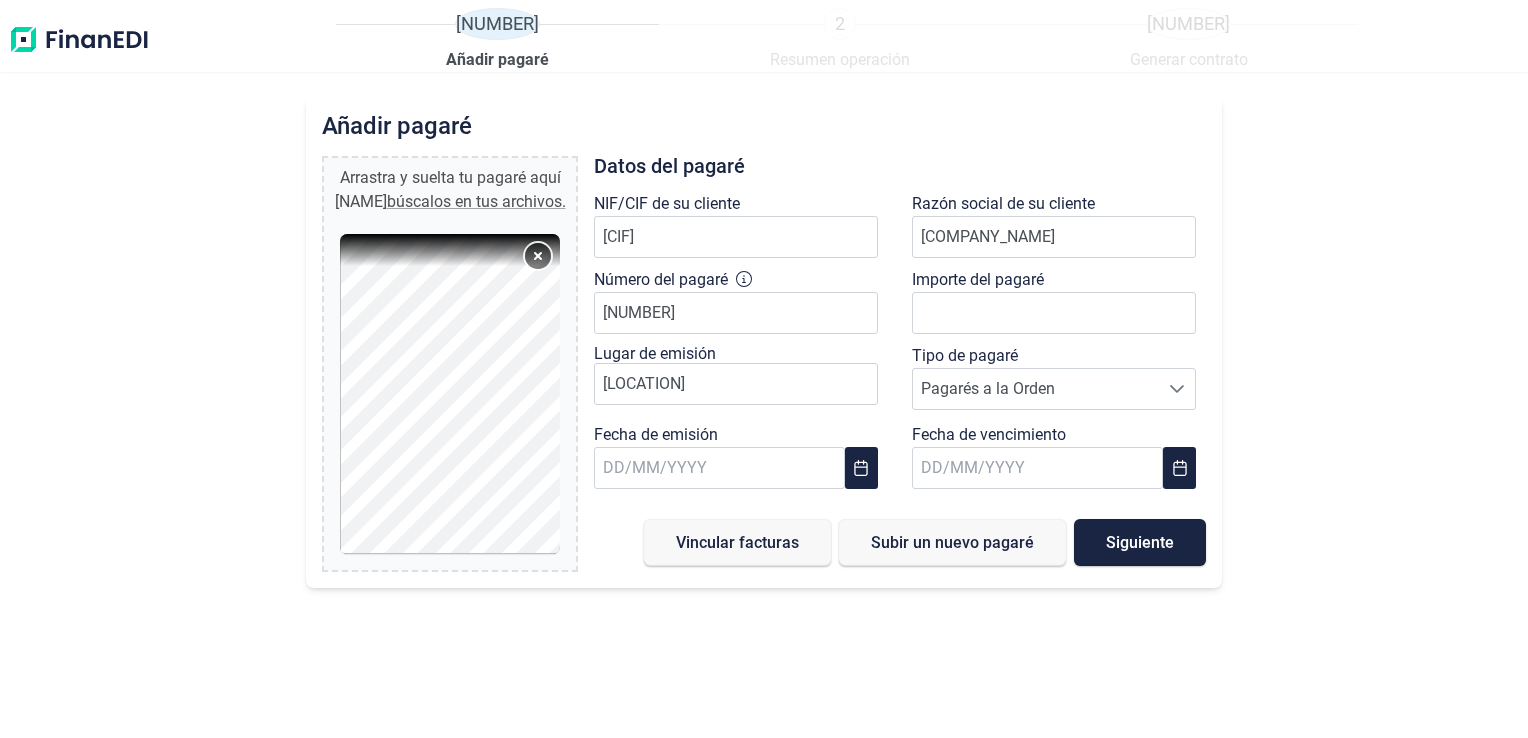 click on "Remove" at bounding box center (538, 256) 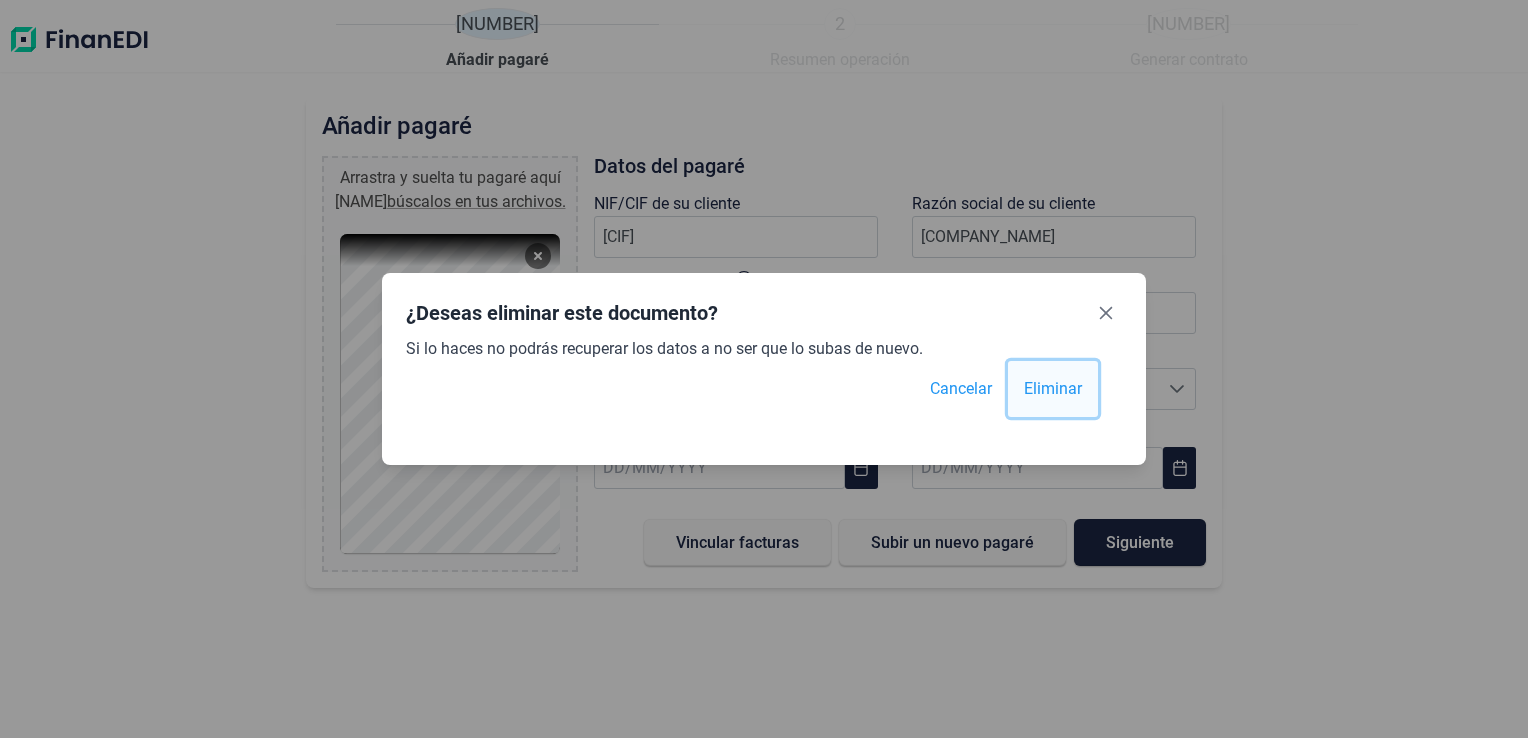 click on "Eliminar" at bounding box center [1053, 389] 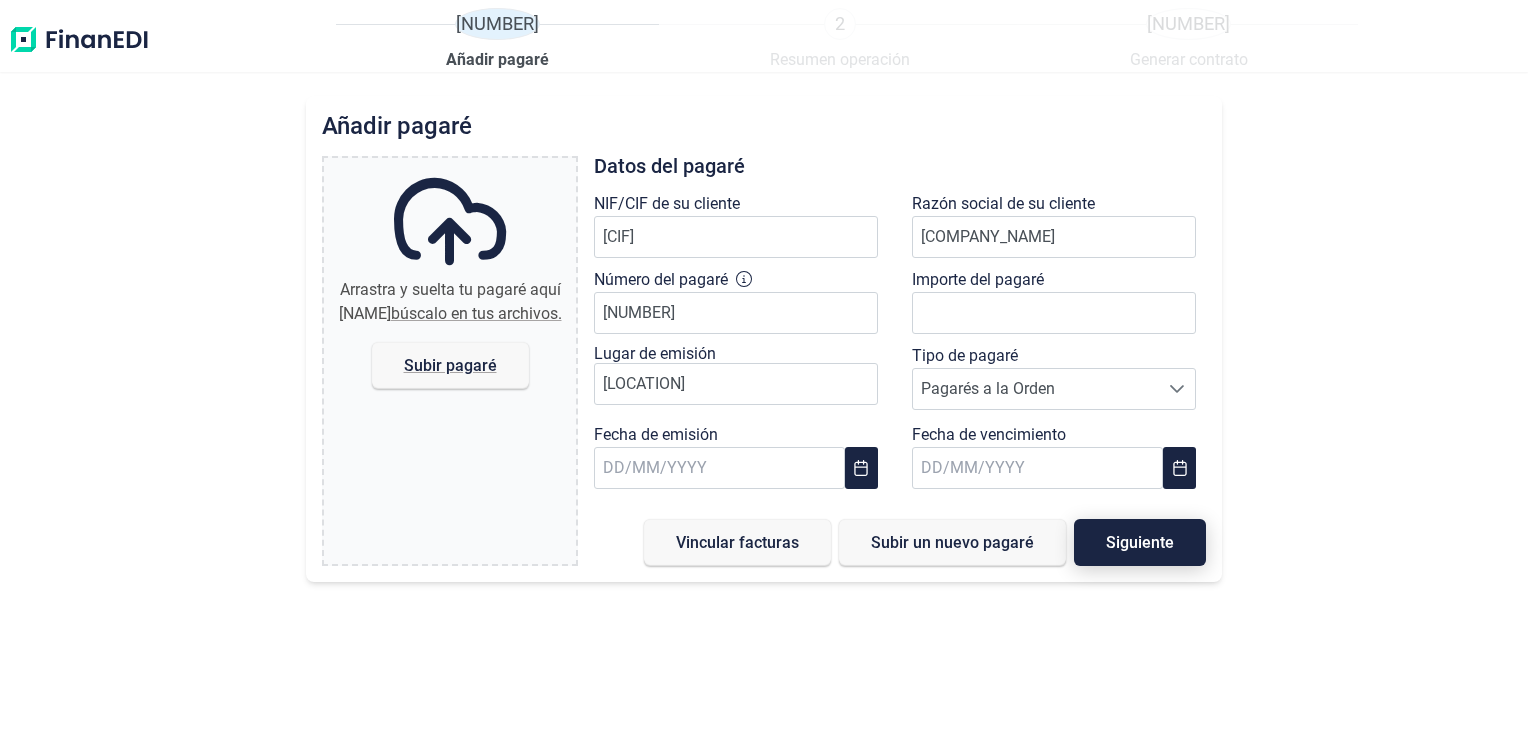 click on "Siguiente" at bounding box center (1140, 542) 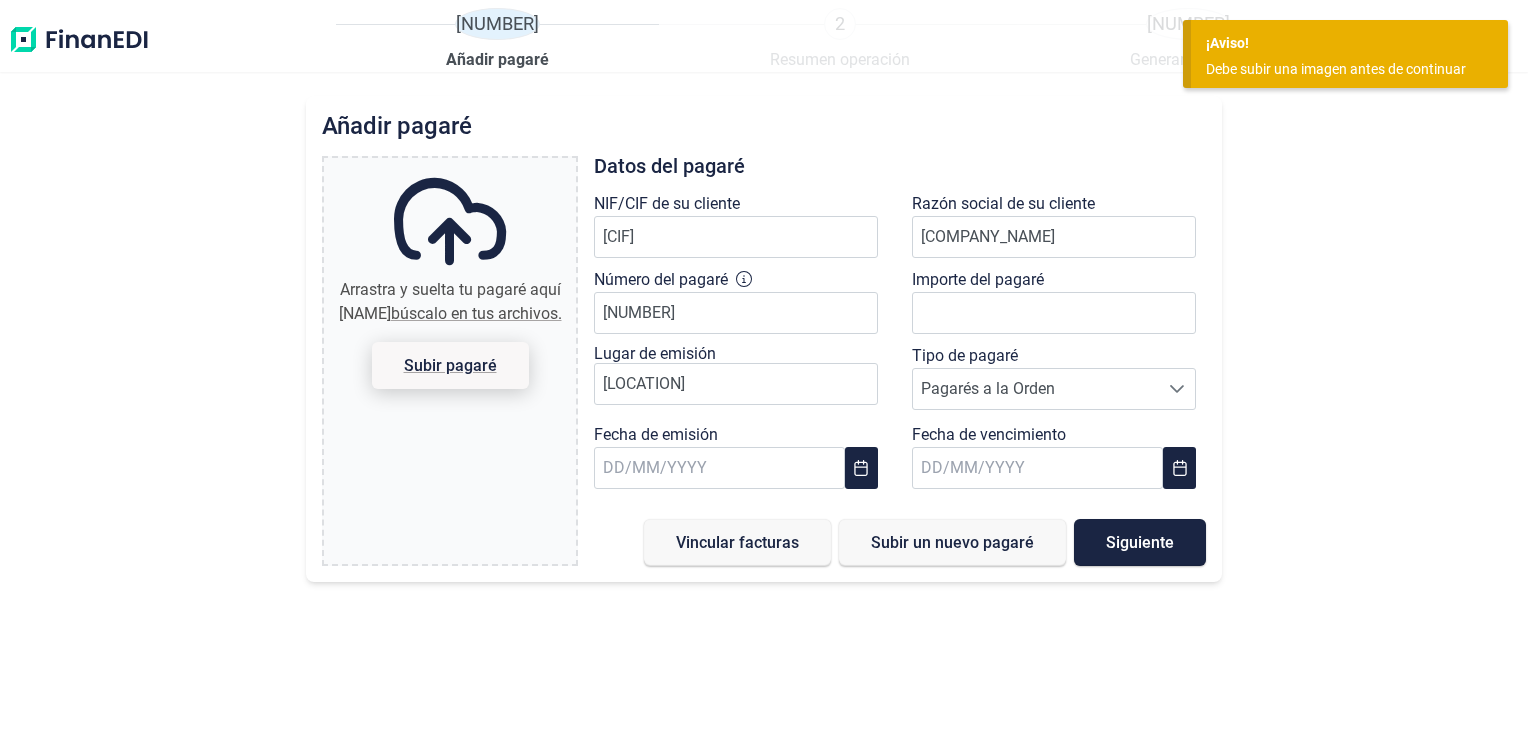 click on "Subir pagaré" at bounding box center [449, 365] 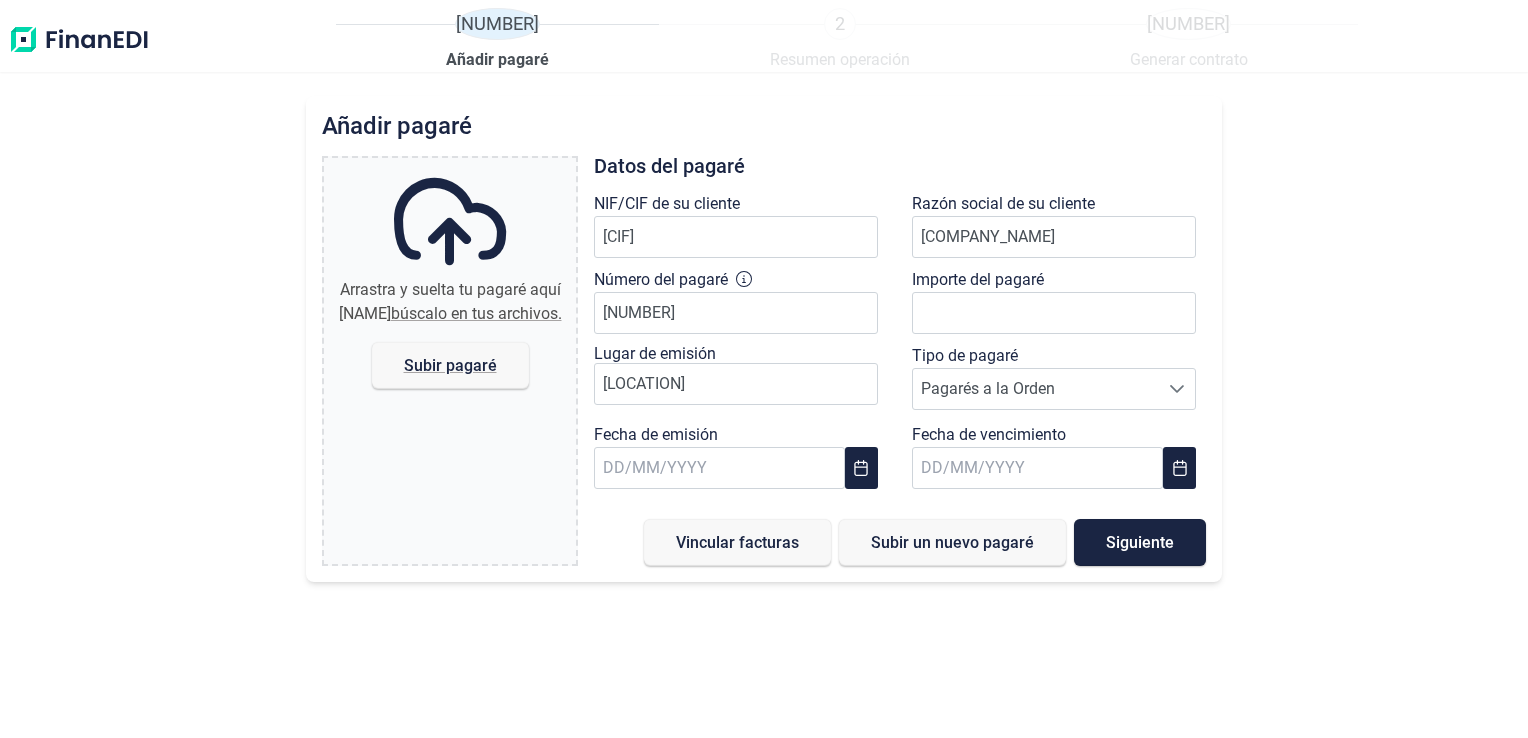 click on "búscalo en tus archivos." at bounding box center (475, 313) 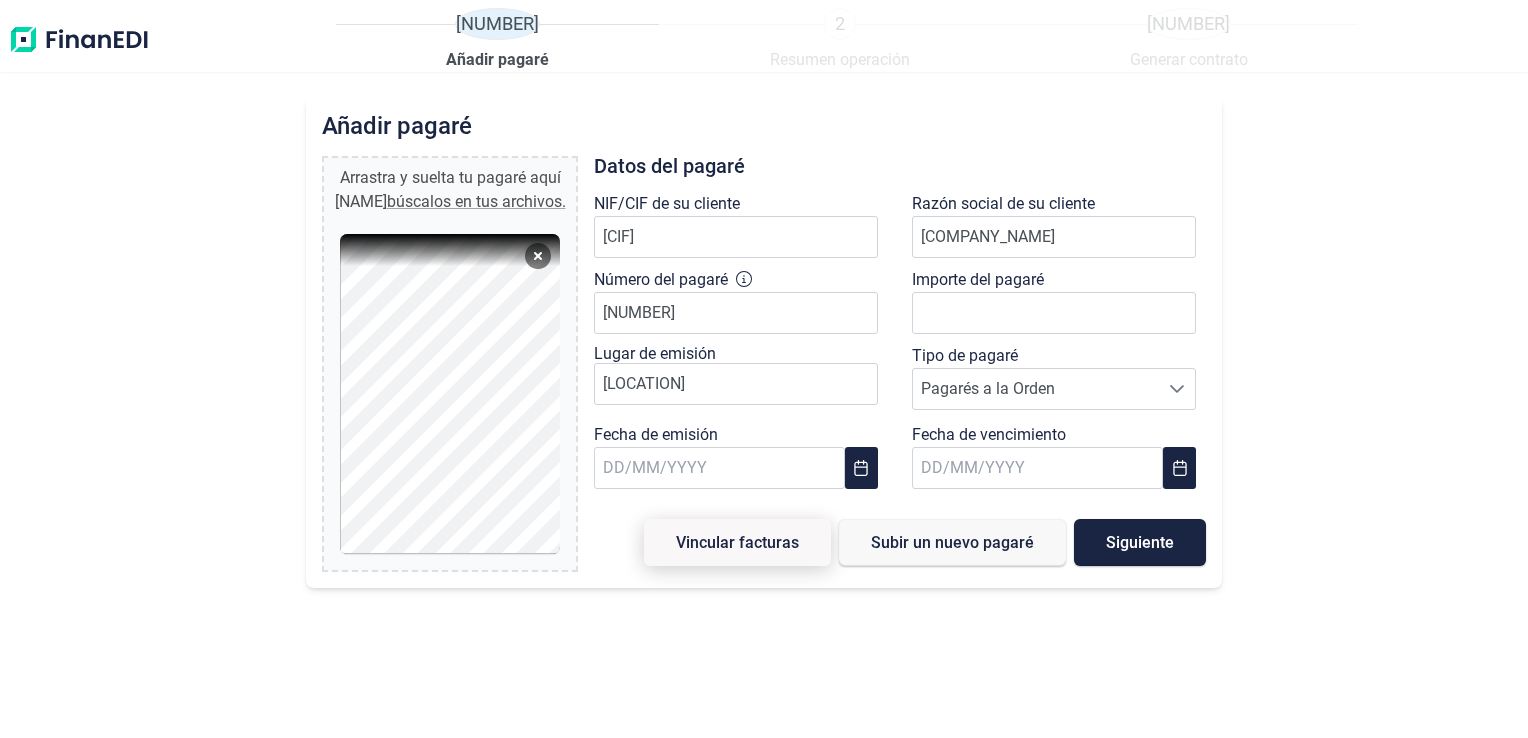 click on "Vincular facturas" at bounding box center (737, 542) 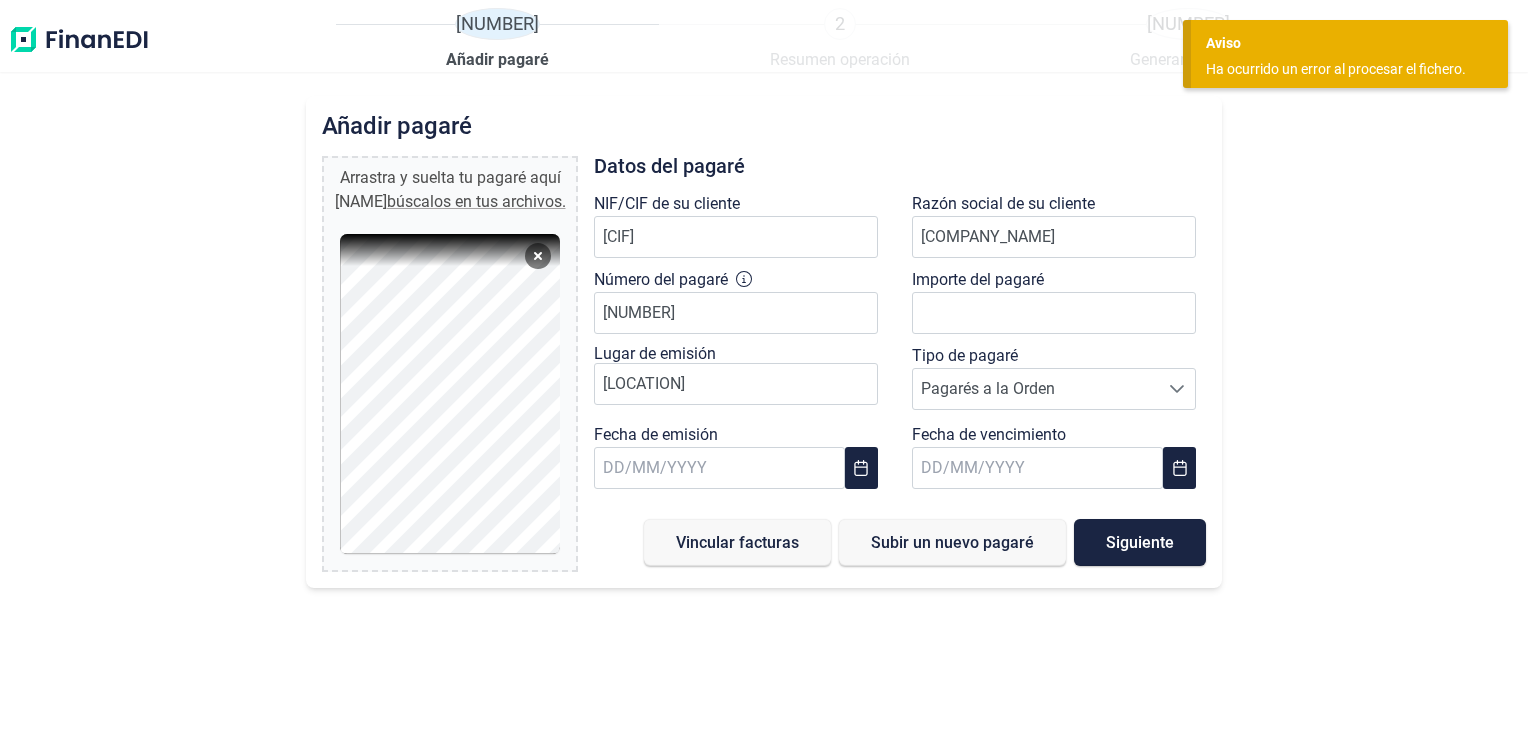 click on "Añadir pagaré Arrastra y suelta tu pagaré aquí  o  búscalos en tus archivos. CCF02072025.pdf Abort Retry Remove CCF02072025.pdf 327 KB Files Datos del pagaré NIF/CIF de su cliente B80919186 Razón social de su cliente SUTEVAR SL Número del pagaré   9.808.451 4 Importe del pagaré 10648.61 Lugar de emisión TORREJON DE ARDOZ Tipo de pagaré Pagarés a la Orden Pagarés a la Orden Pagarés a la Orden Fecha de emisión   Fecha de vencimiento   Vincular facturas Subir un nuevo pagaré Siguiente" at bounding box center [764, 417] 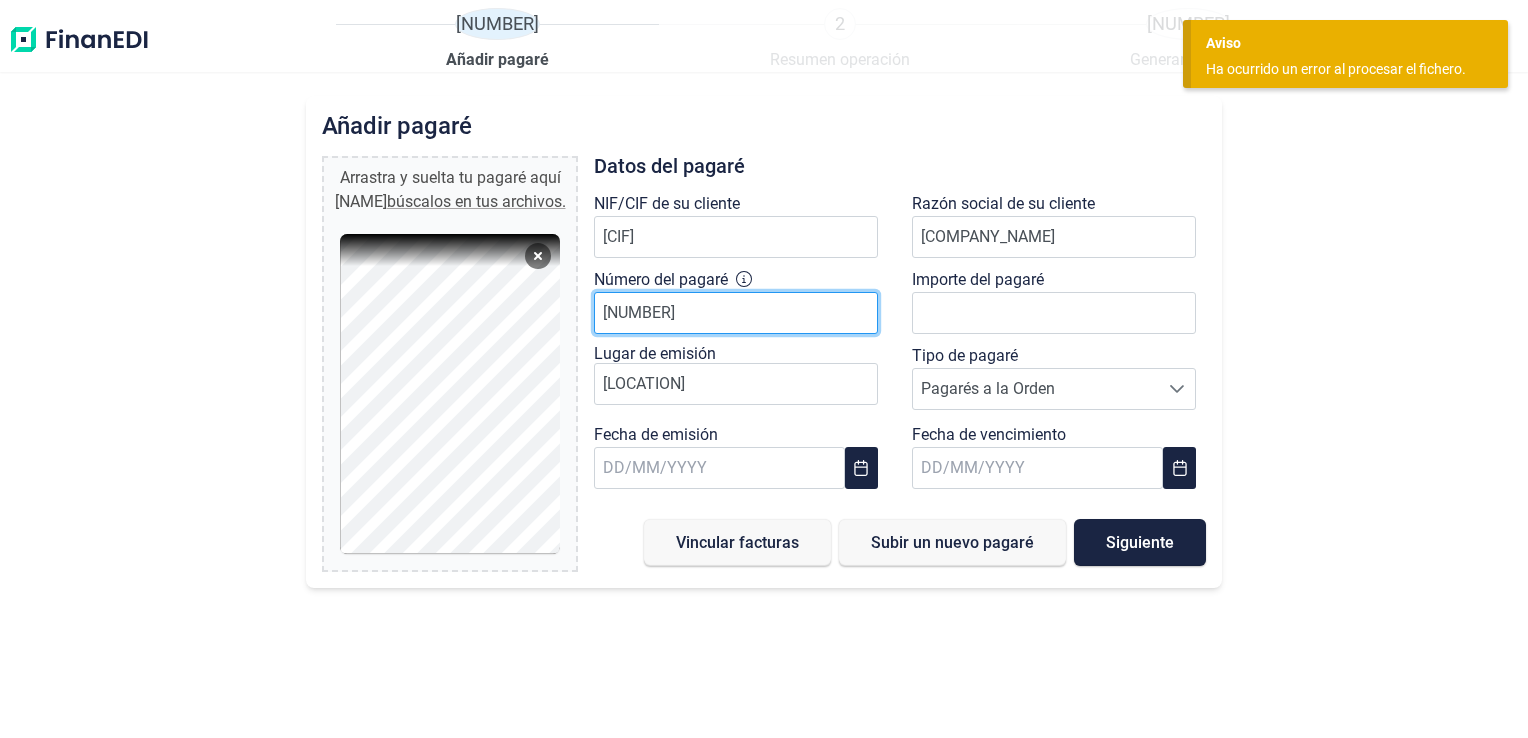 click on "9.808.451 4" at bounding box center [736, 313] 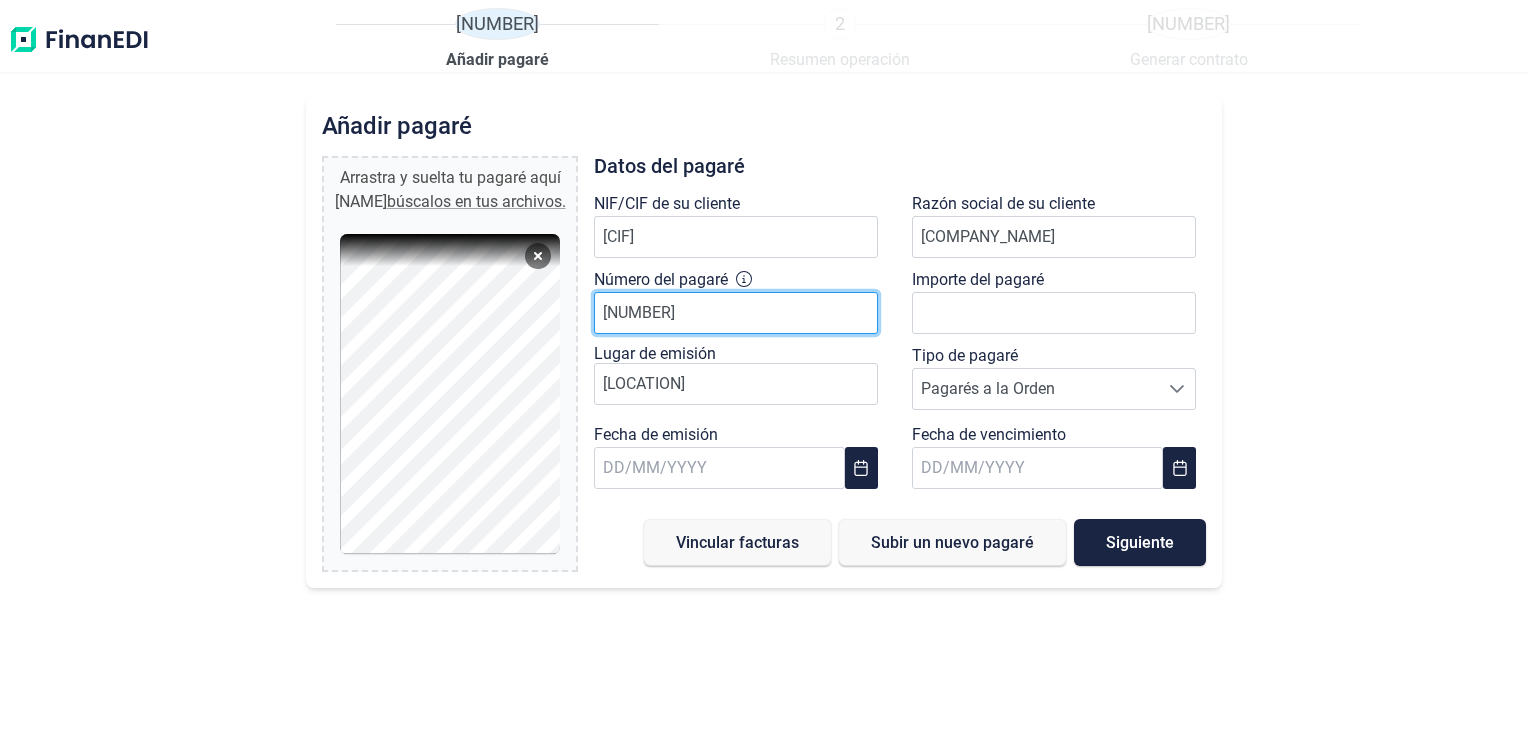 click on "9.808.451 .4" at bounding box center (736, 313) 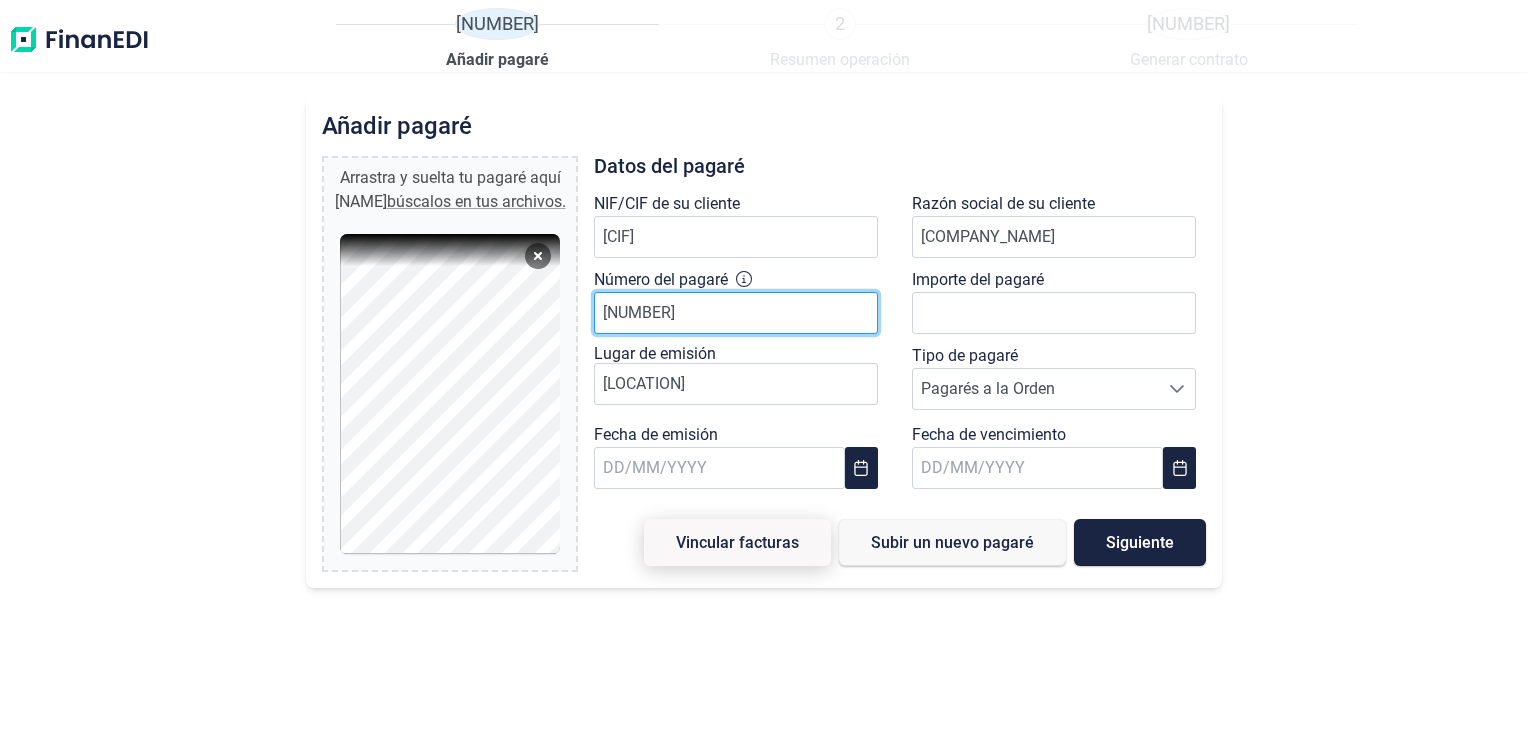 type on "9.808.451.4" 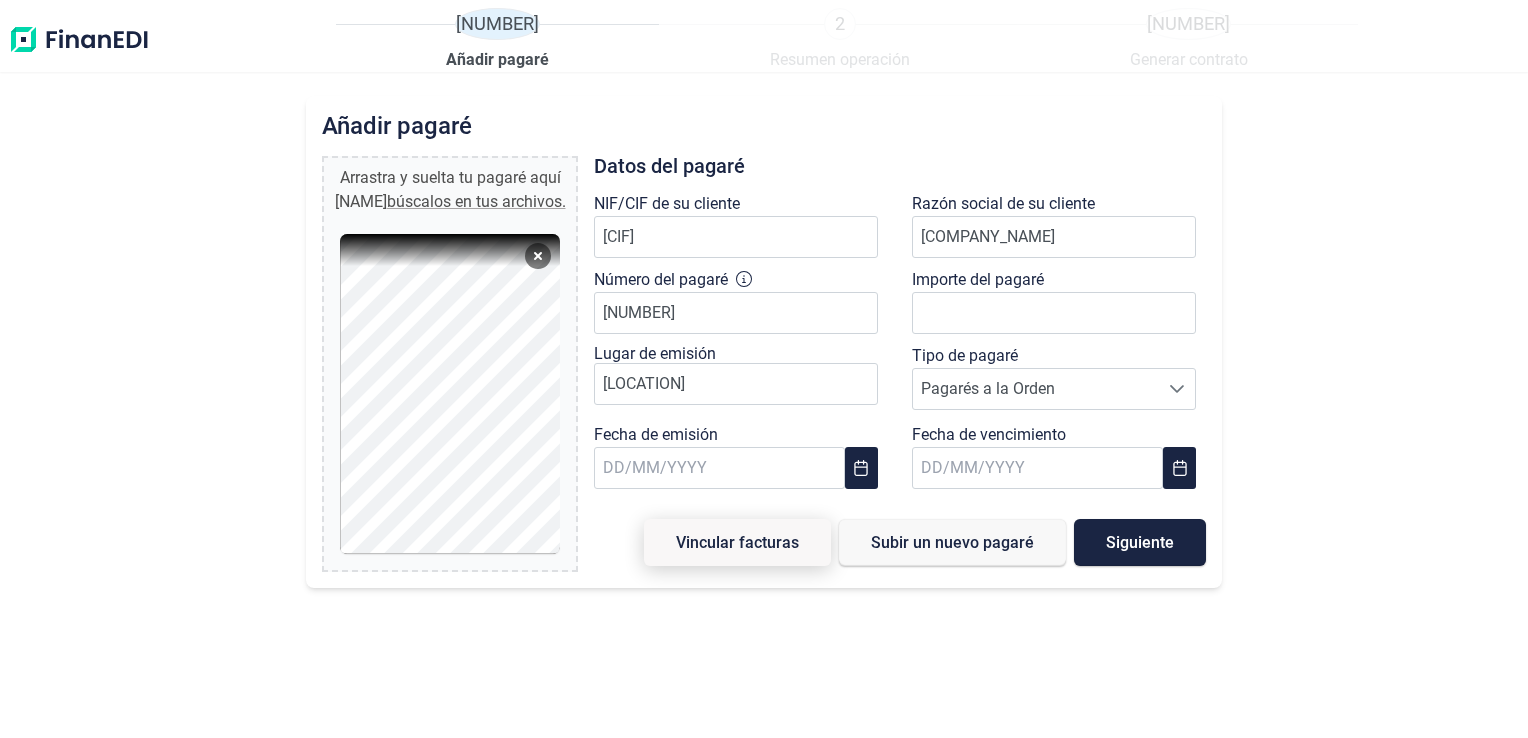 click on "Vincular facturas" at bounding box center [737, 542] 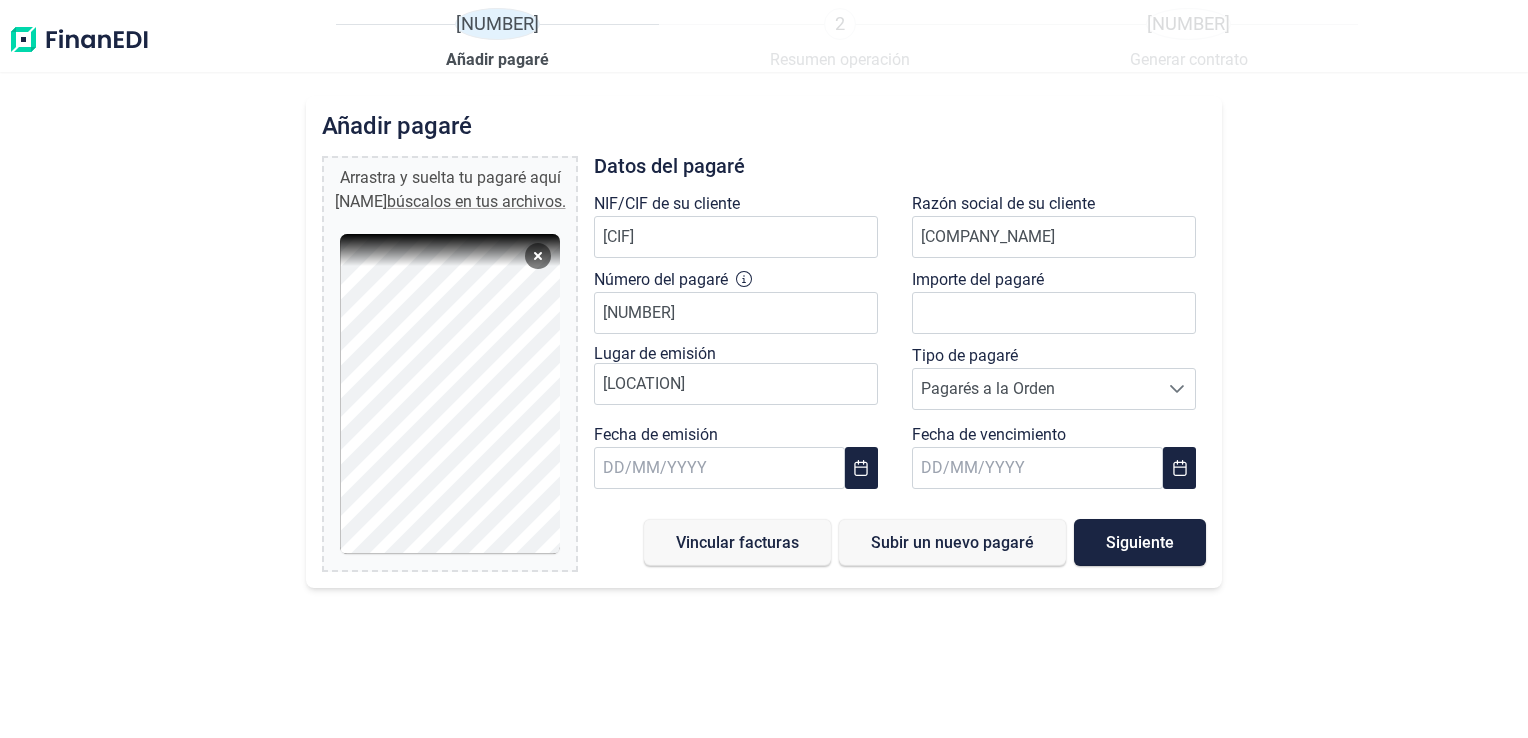 click on "búscalos en tus archivos." at bounding box center [475, 201] 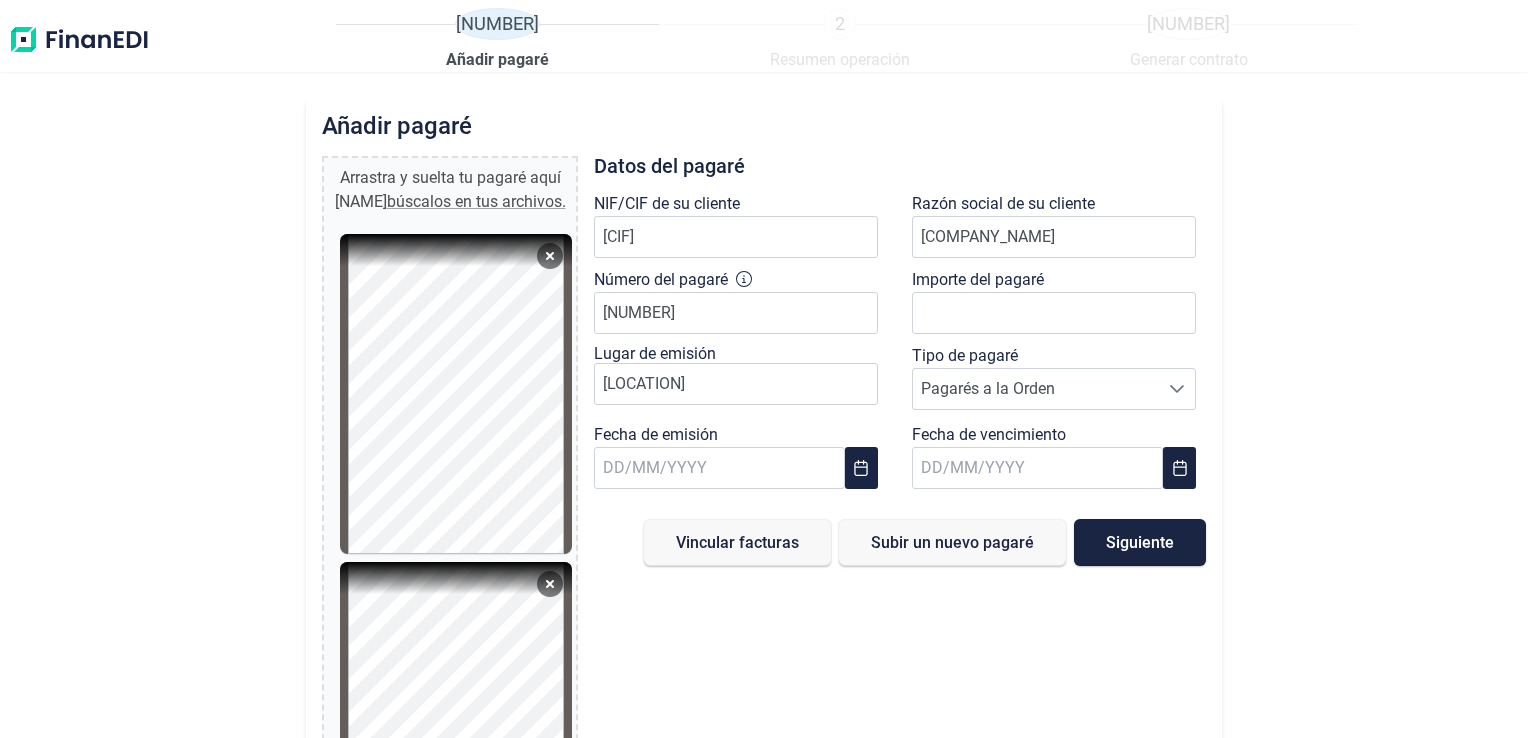 click on "Arrastra y suelta tu pagaré aquí  o  búscalos en tus archivos." at bounding box center [450, 196] 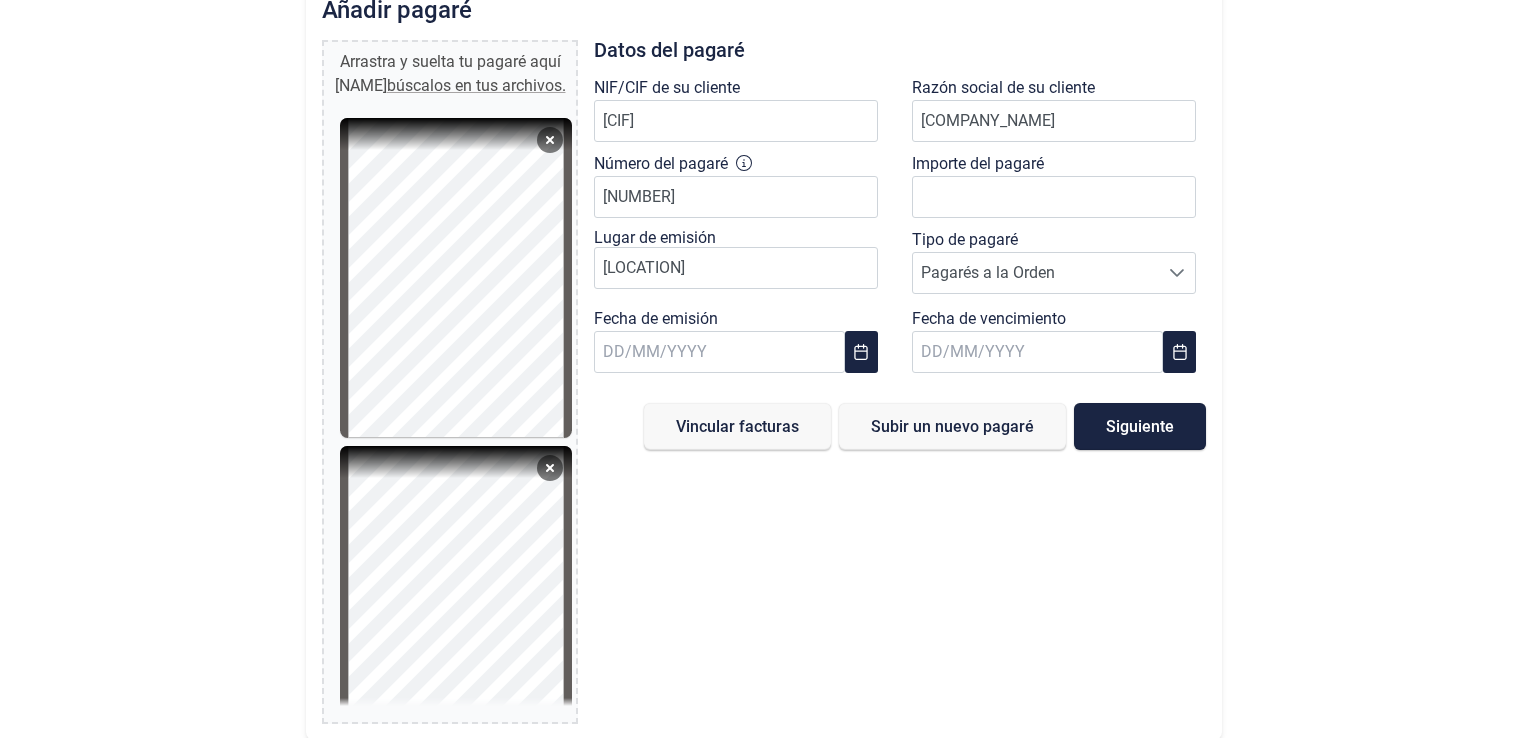 scroll, scrollTop: 0, scrollLeft: 0, axis: both 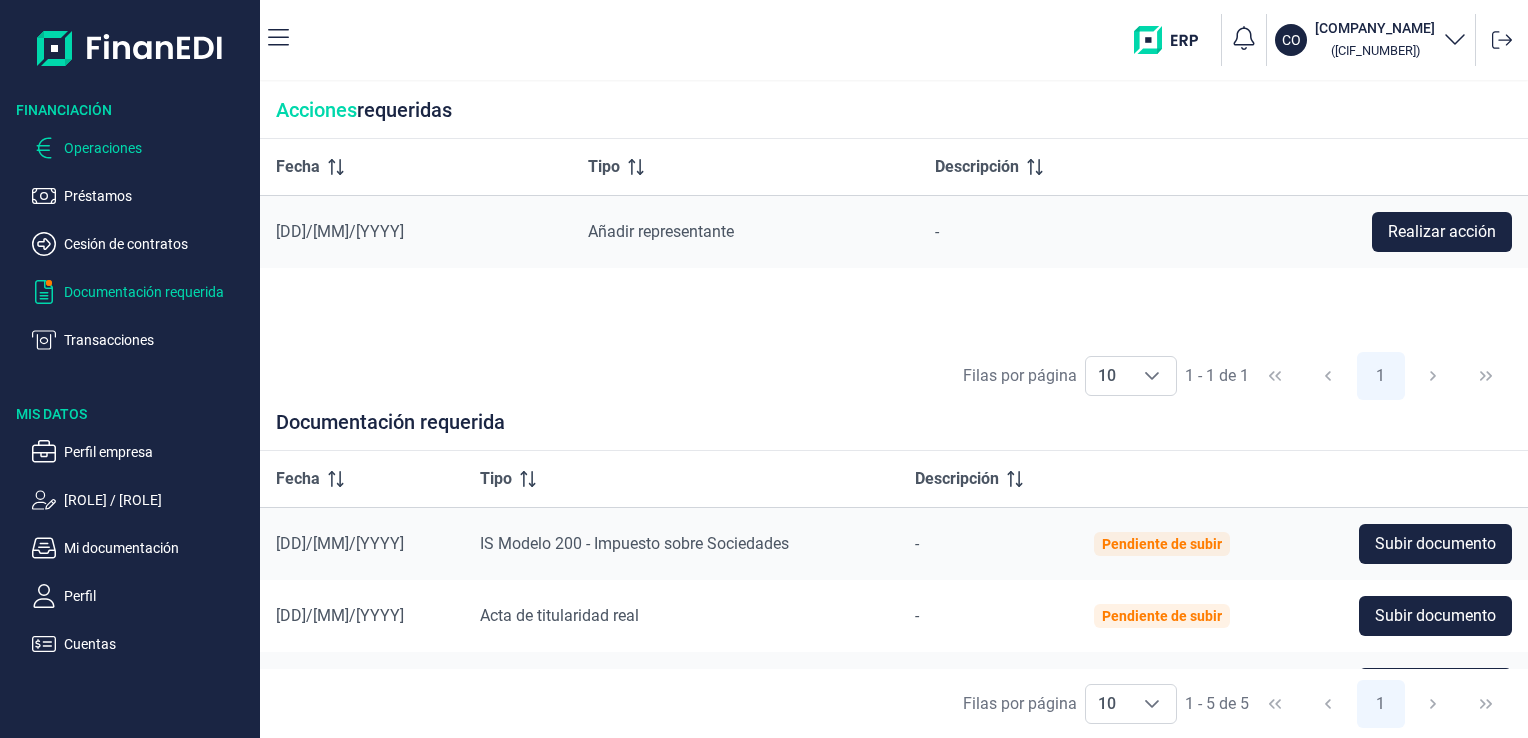 click on "Operaciones" at bounding box center (158, 148) 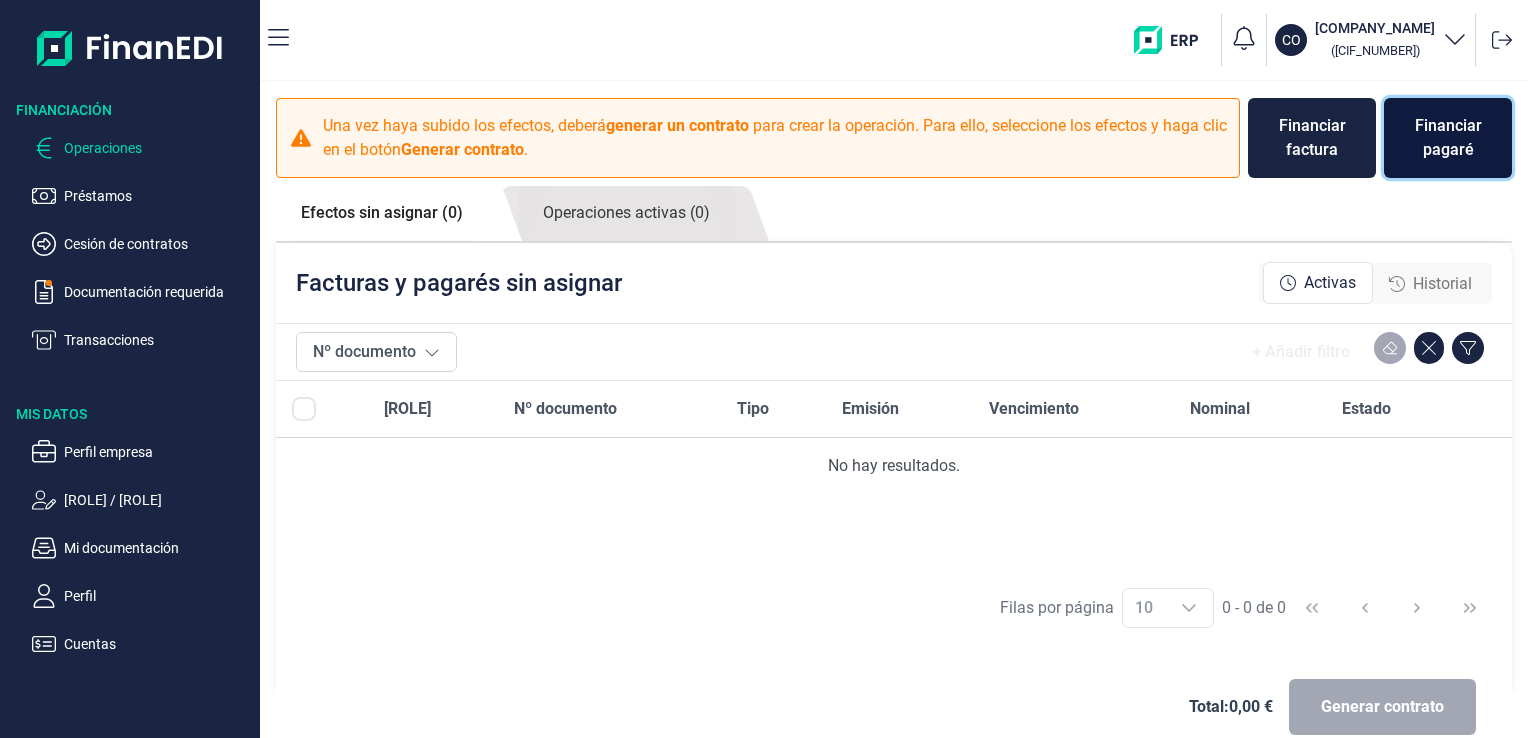 click on "Financiar pagaré" at bounding box center (1448, 138) 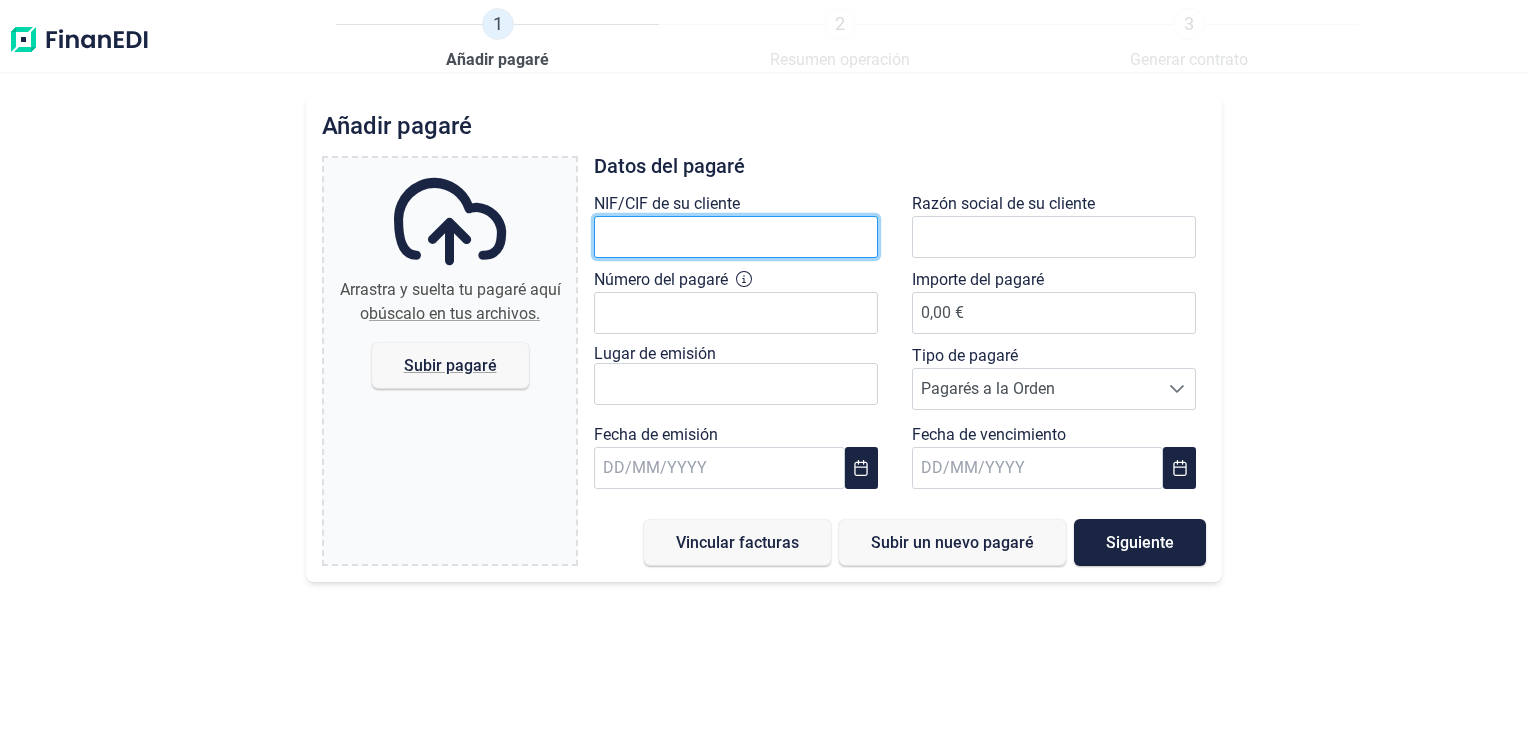 click at bounding box center (736, 237) 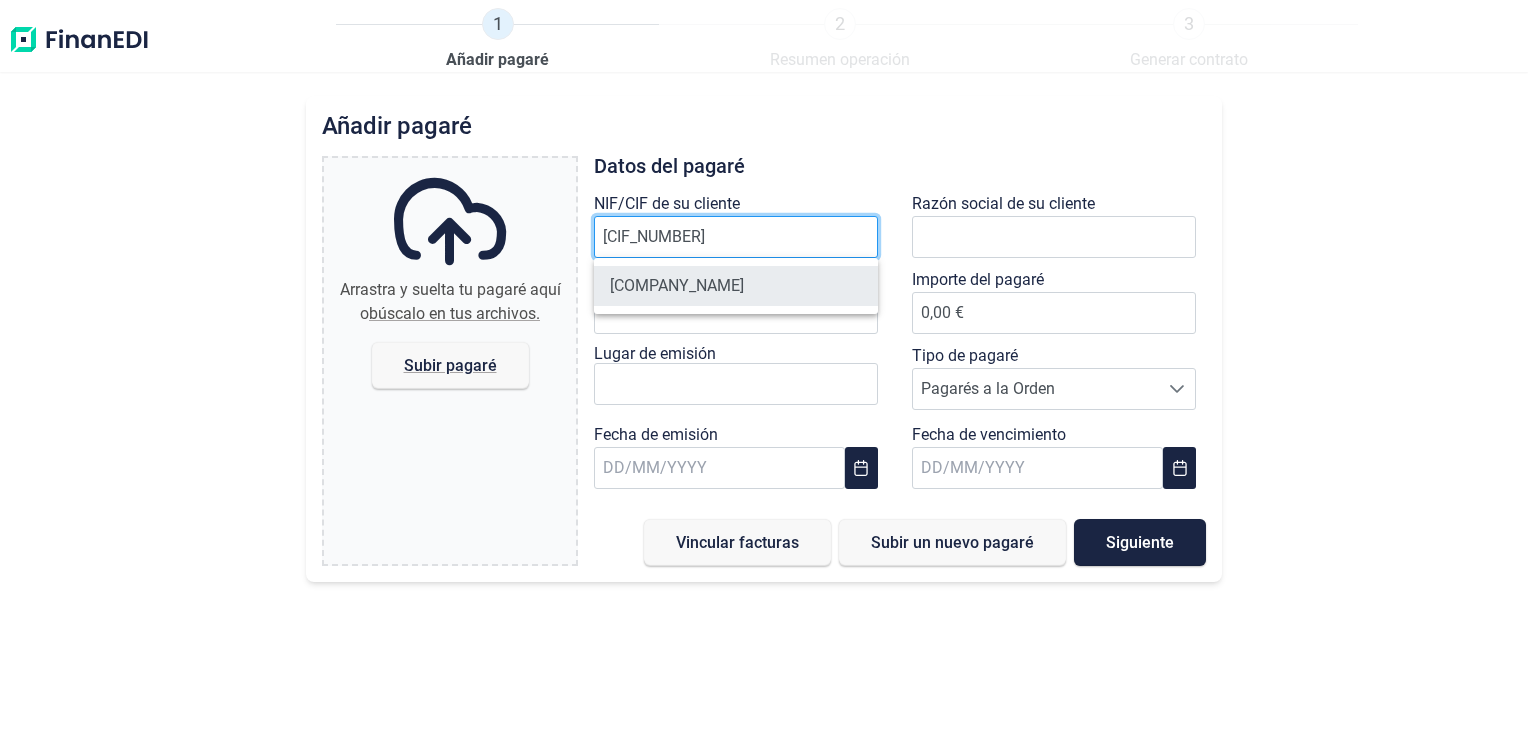 type on "[CIF_NUMBER]" 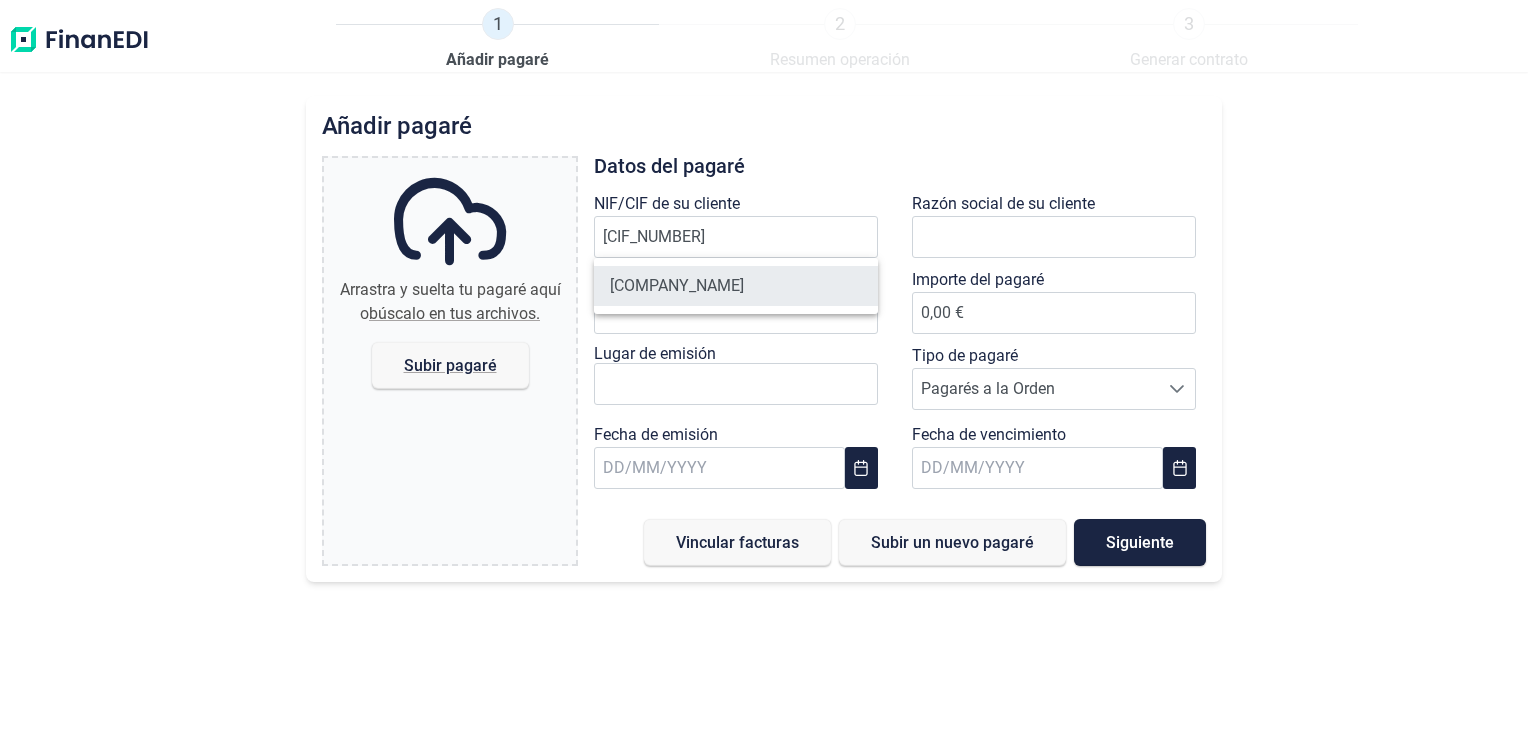 click on "[COMPANY_NAME]" at bounding box center [736, 286] 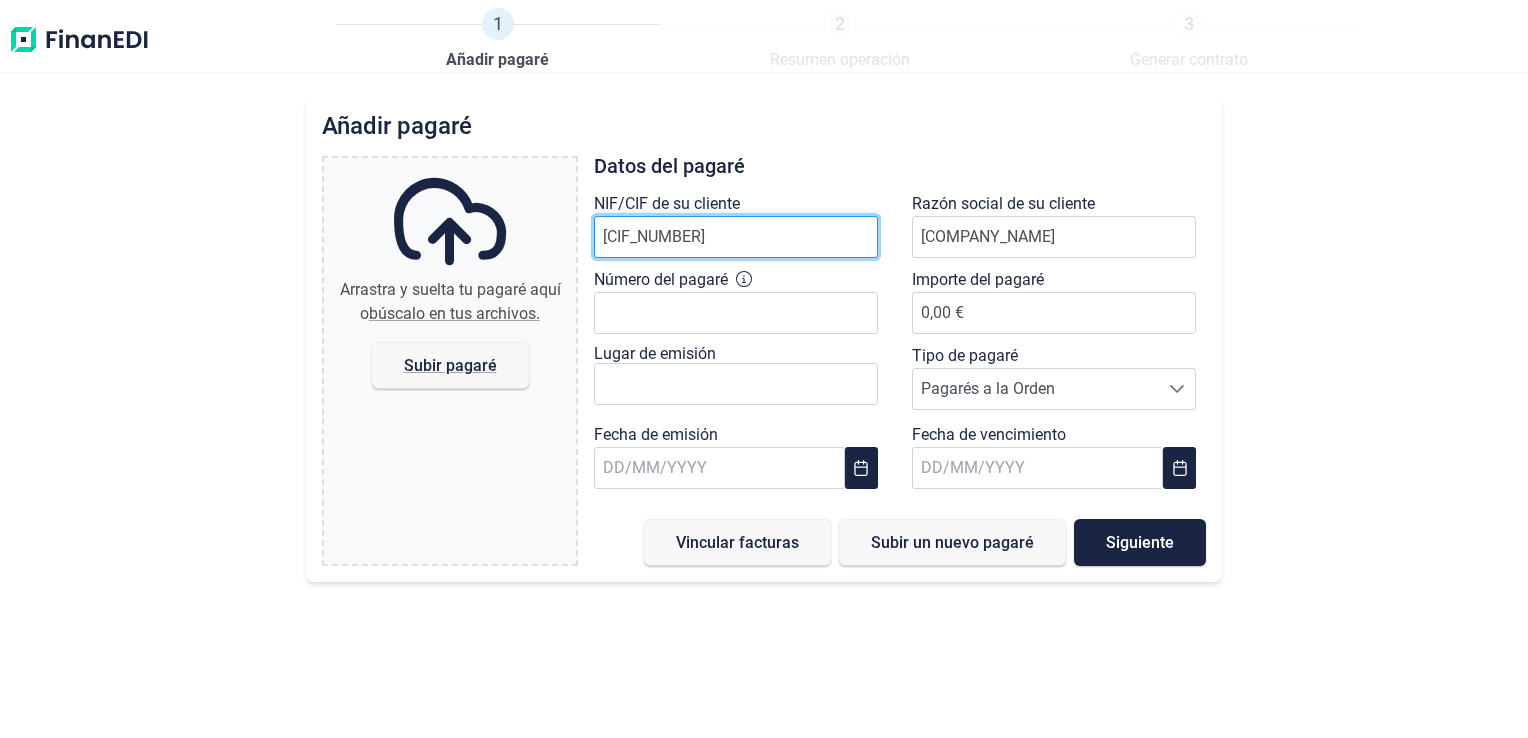 scroll, scrollTop: 0, scrollLeft: 0, axis: both 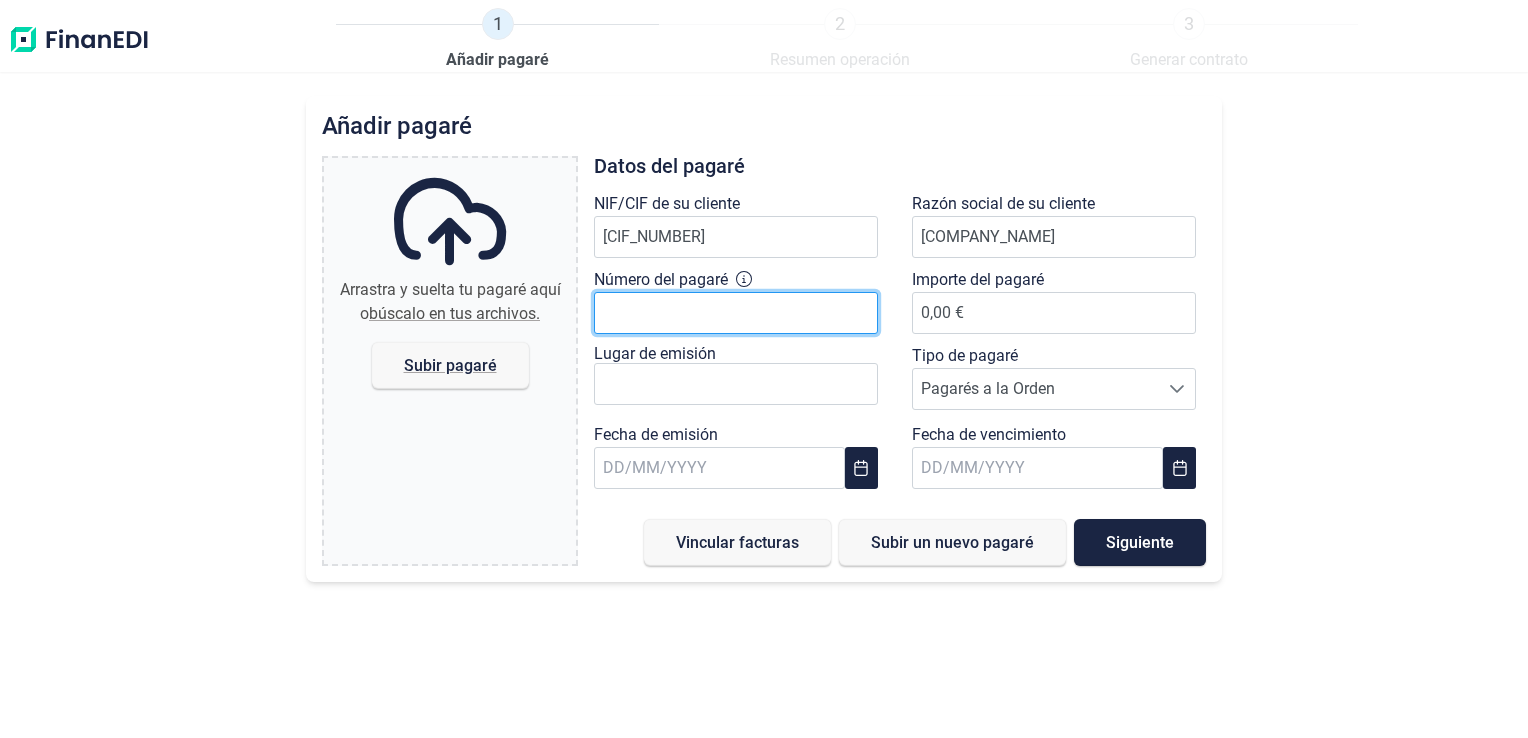 click on "Número del pagaré" at bounding box center [736, 313] 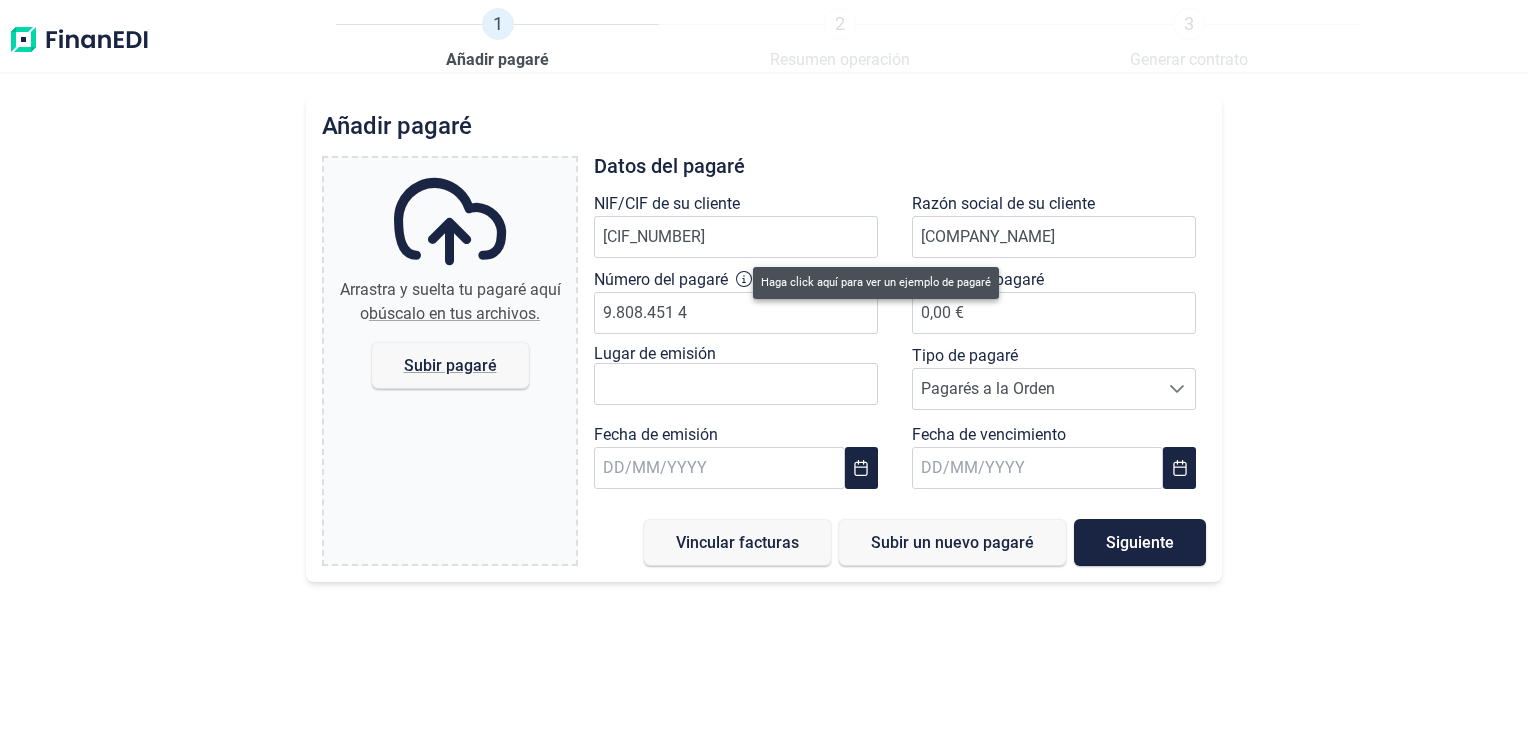 click at bounding box center [744, 279] 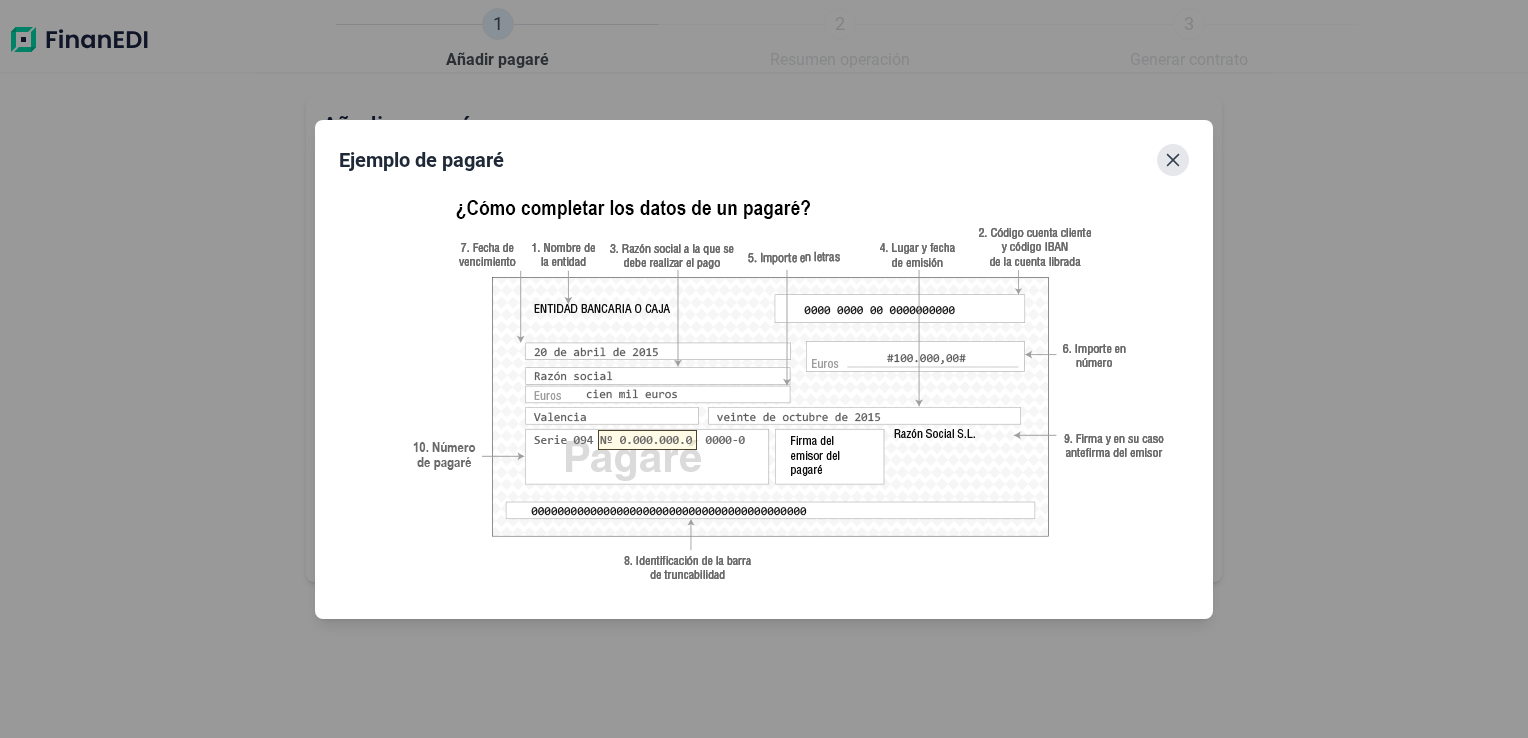 click at bounding box center (1173, 159) 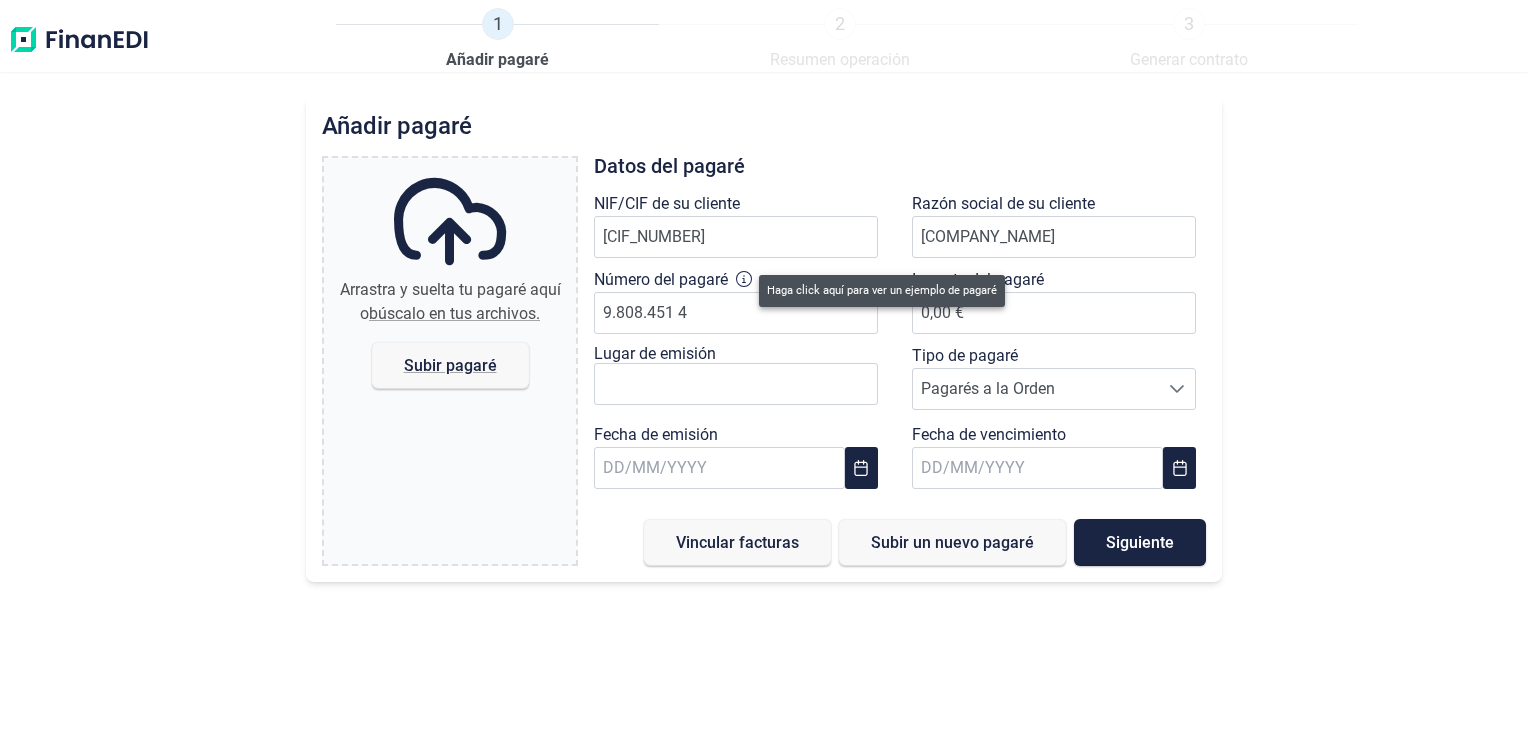 click at bounding box center (744, 279) 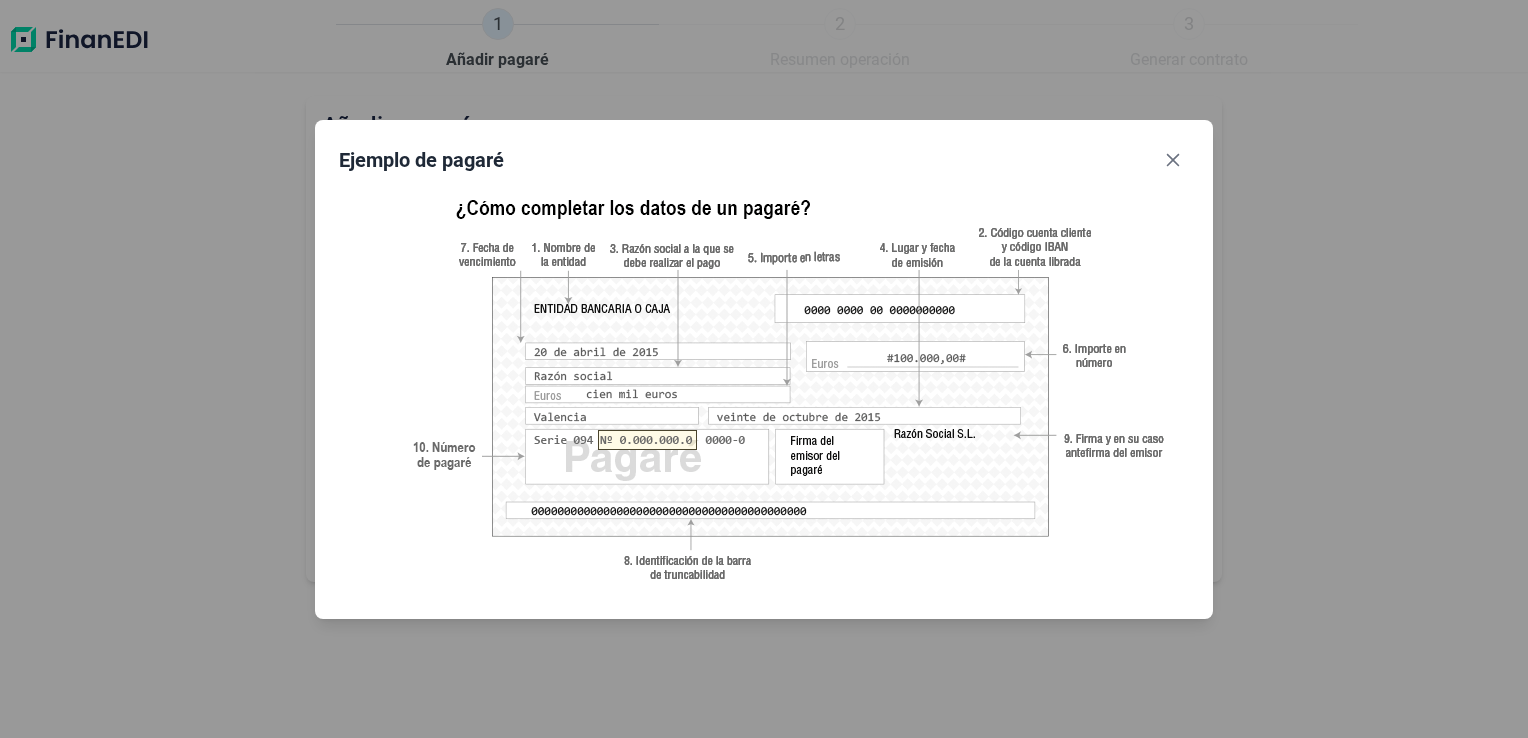 drag, startPoint x: 1174, startPoint y: 156, endPoint x: 1063, endPoint y: 151, distance: 111.11256 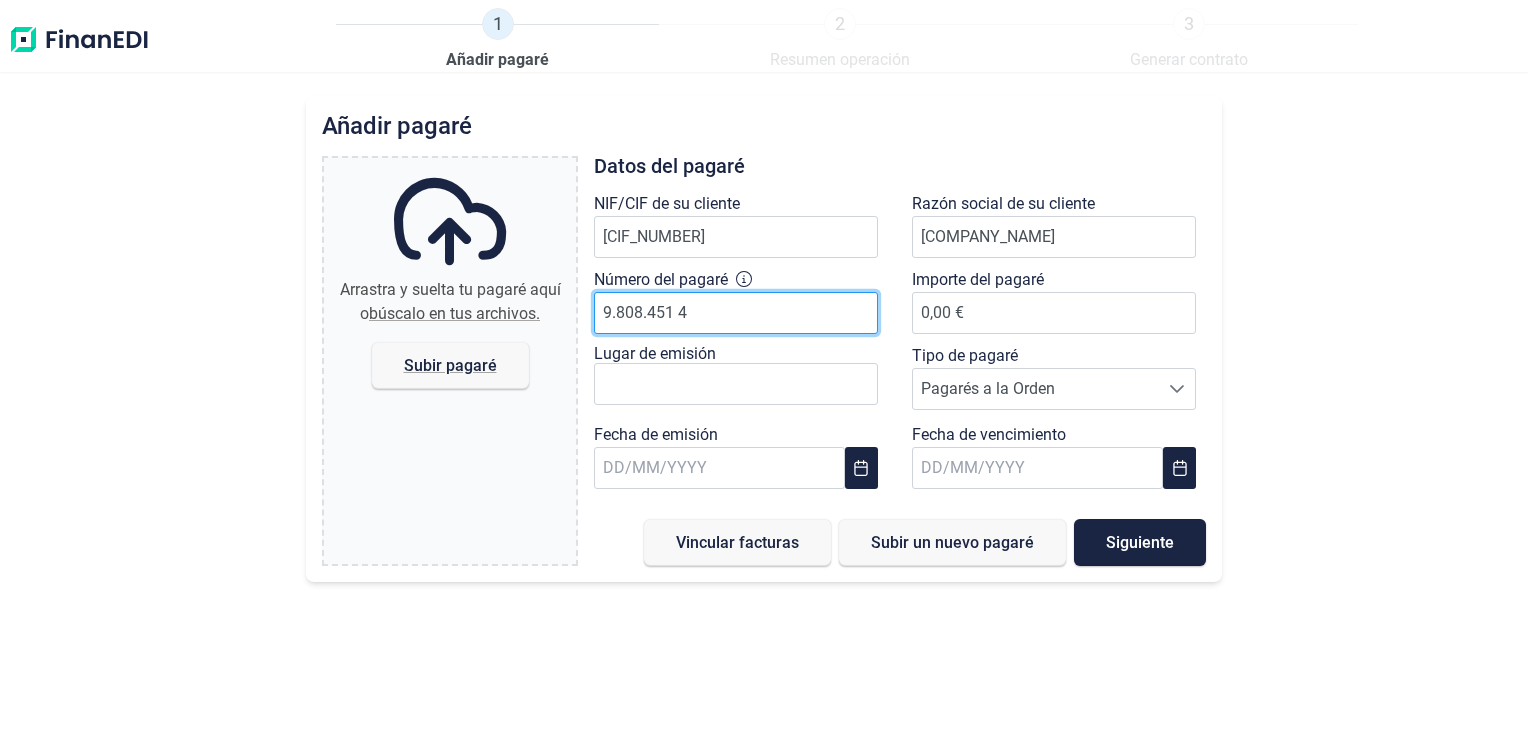 click on "9.808.451 4" at bounding box center [736, 313] 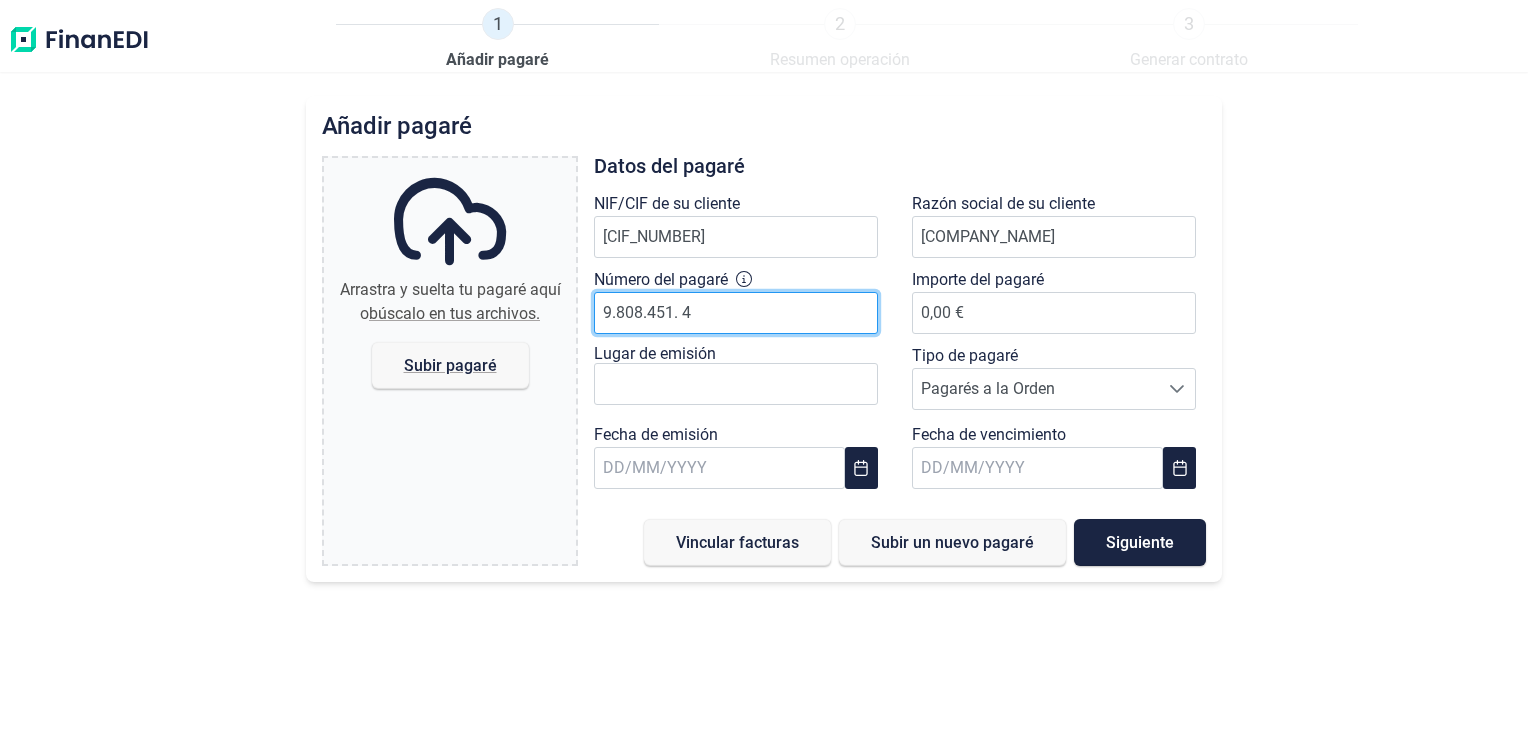 type on "9.808.451. 4" 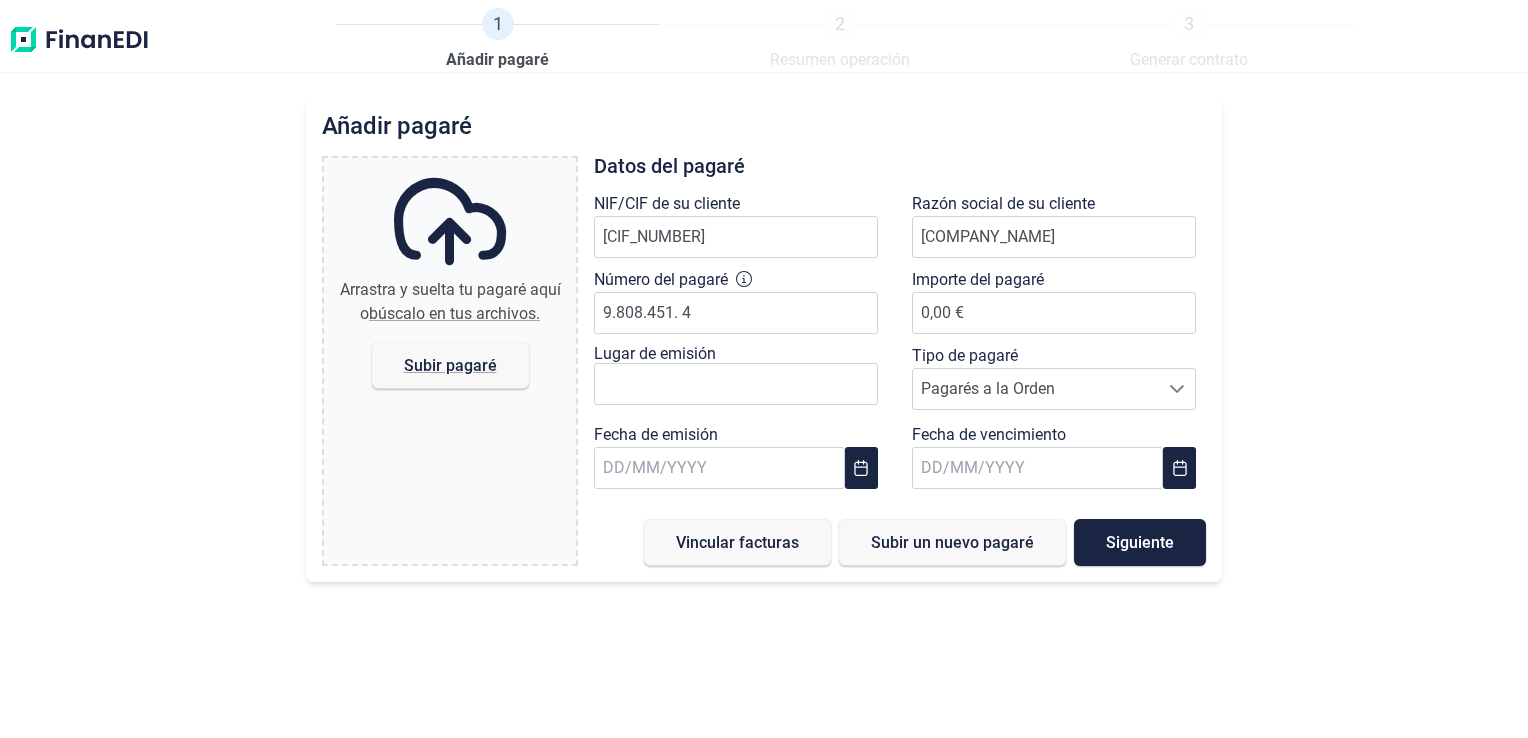 click on "Importe del pagaré 0,00 €" at bounding box center (1059, 306) 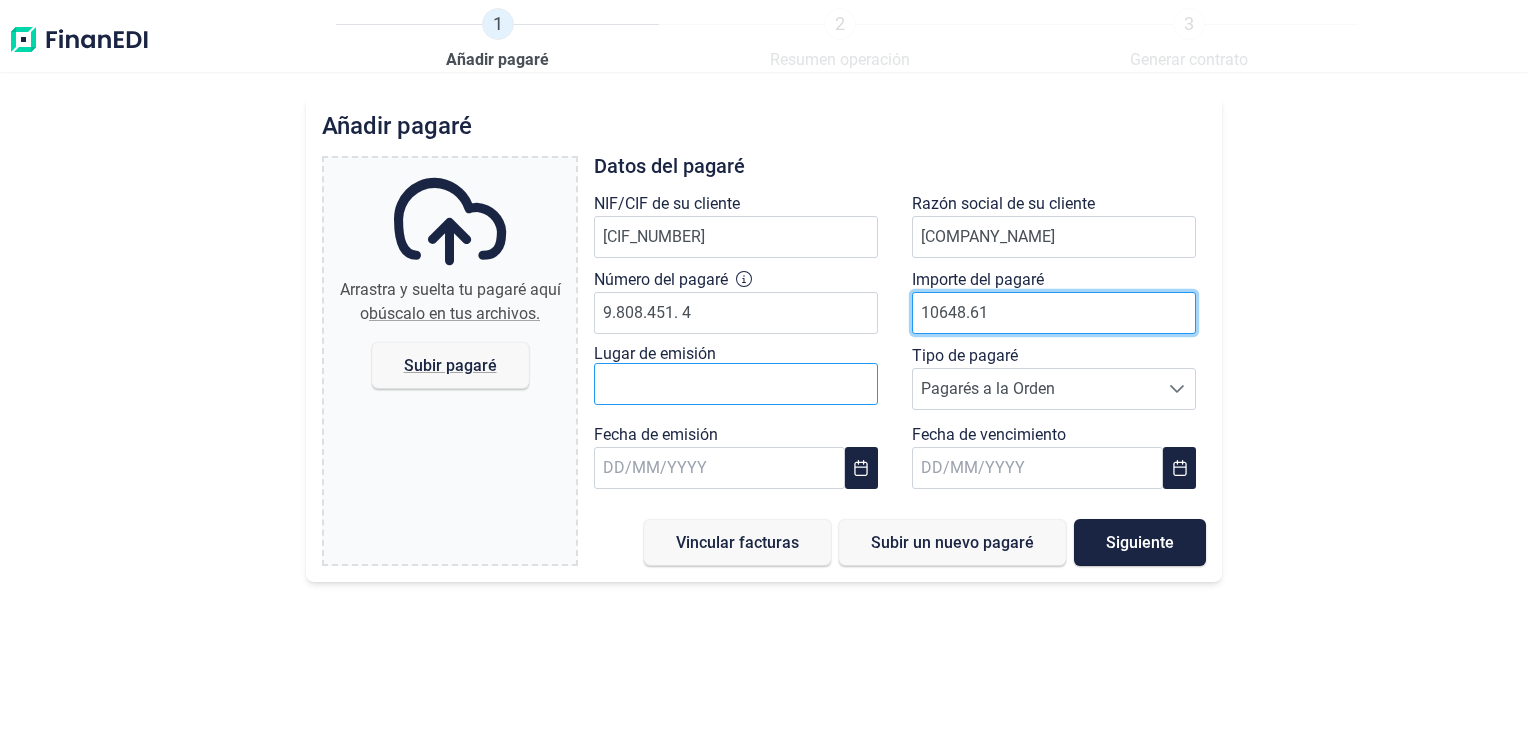 type on "10648.61" 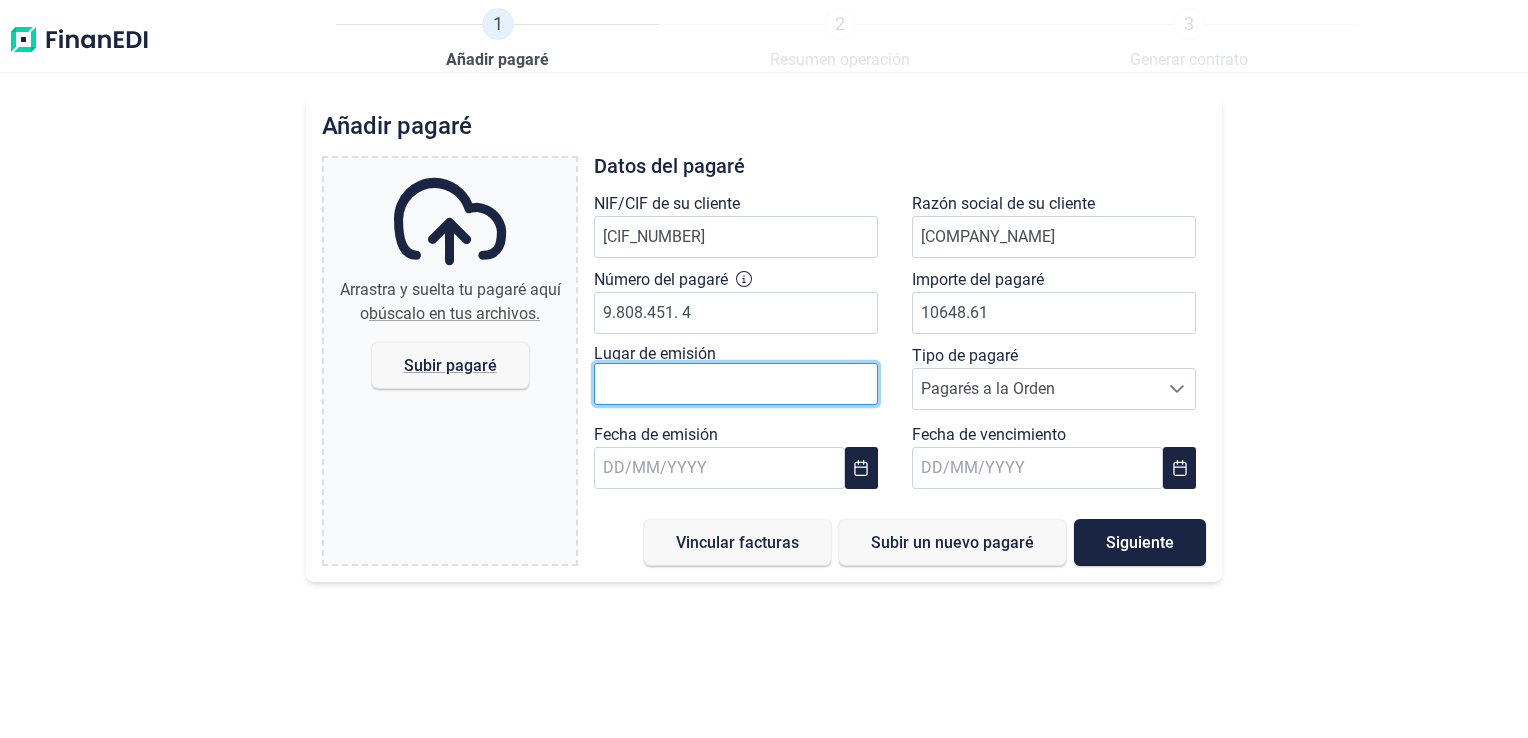 click at bounding box center [736, 384] 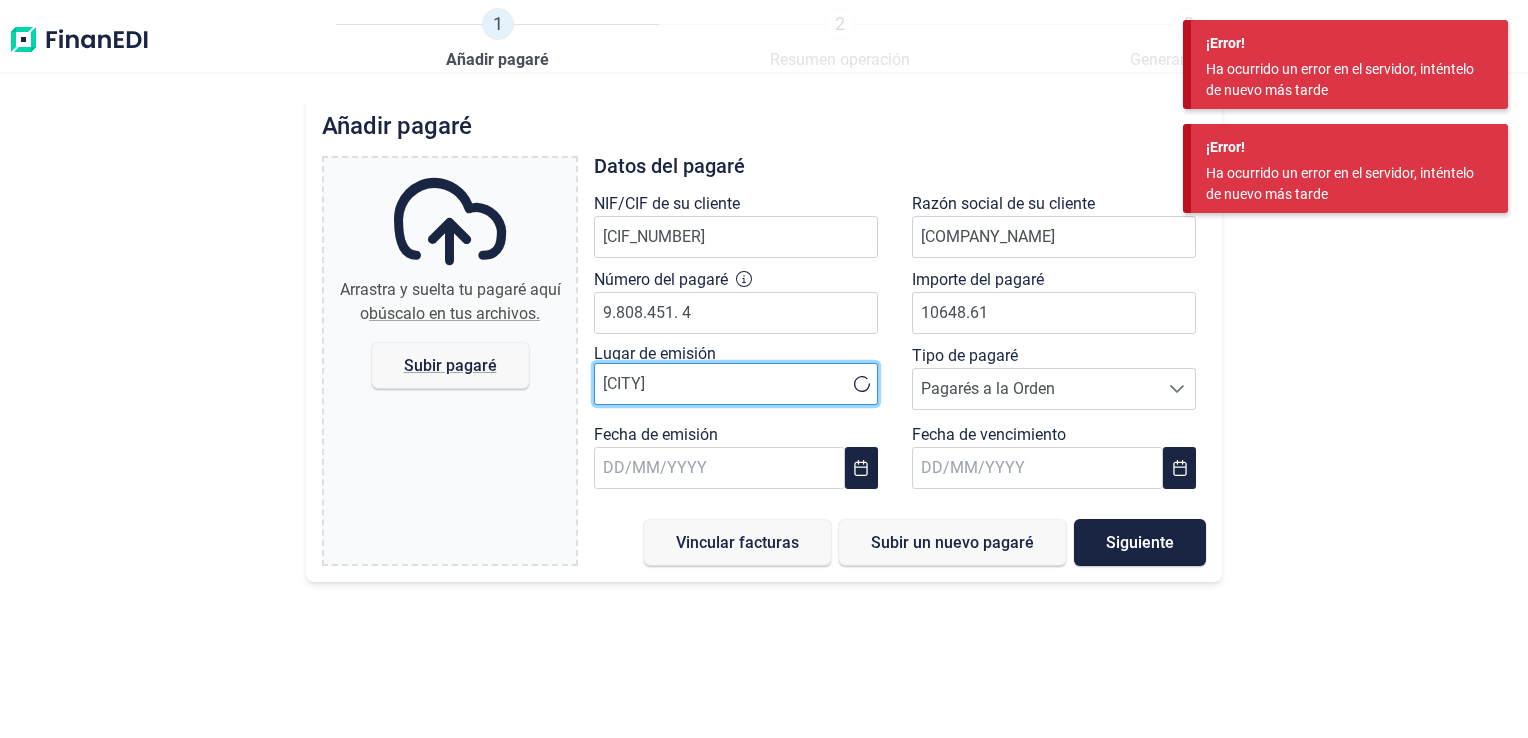 type on "[CITY]" 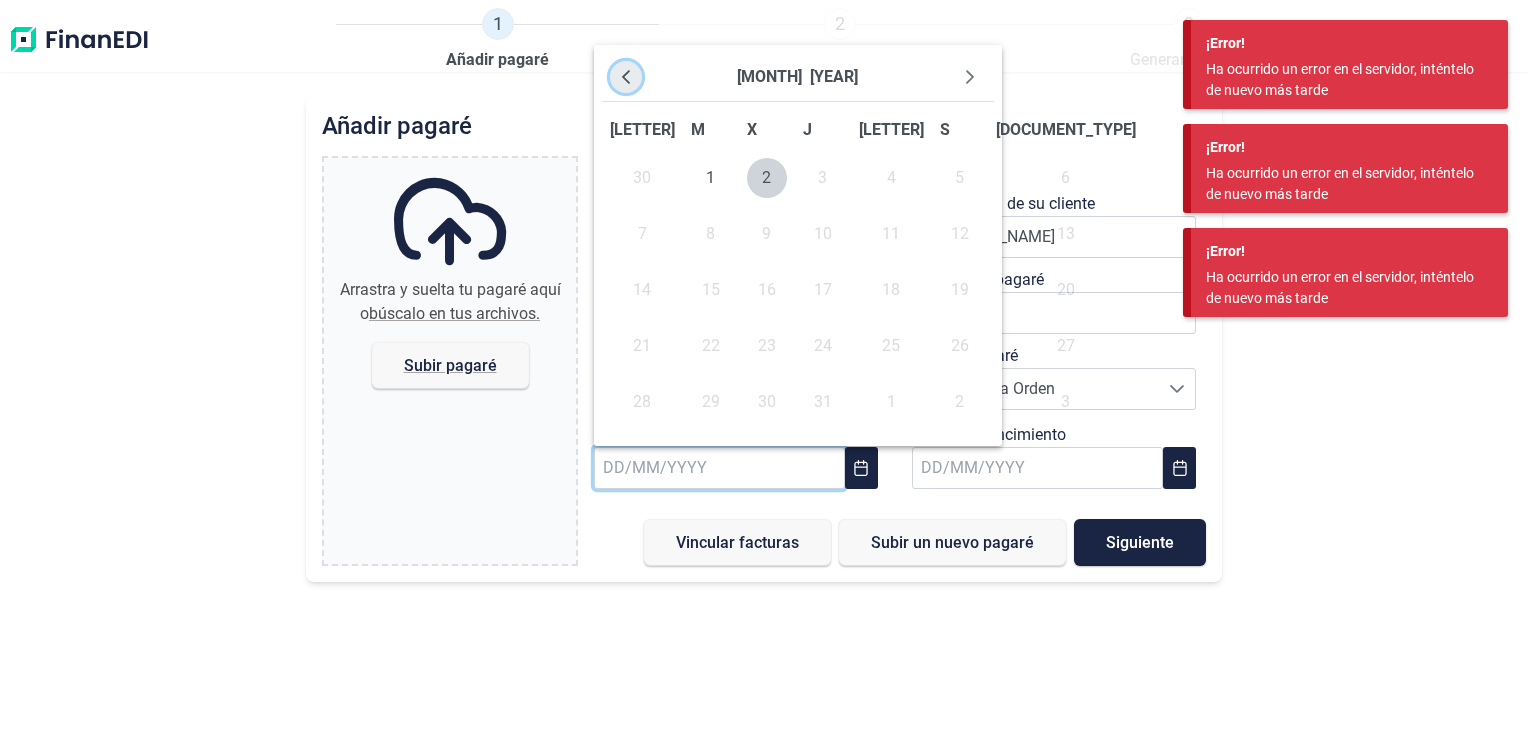 click at bounding box center (626, 77) 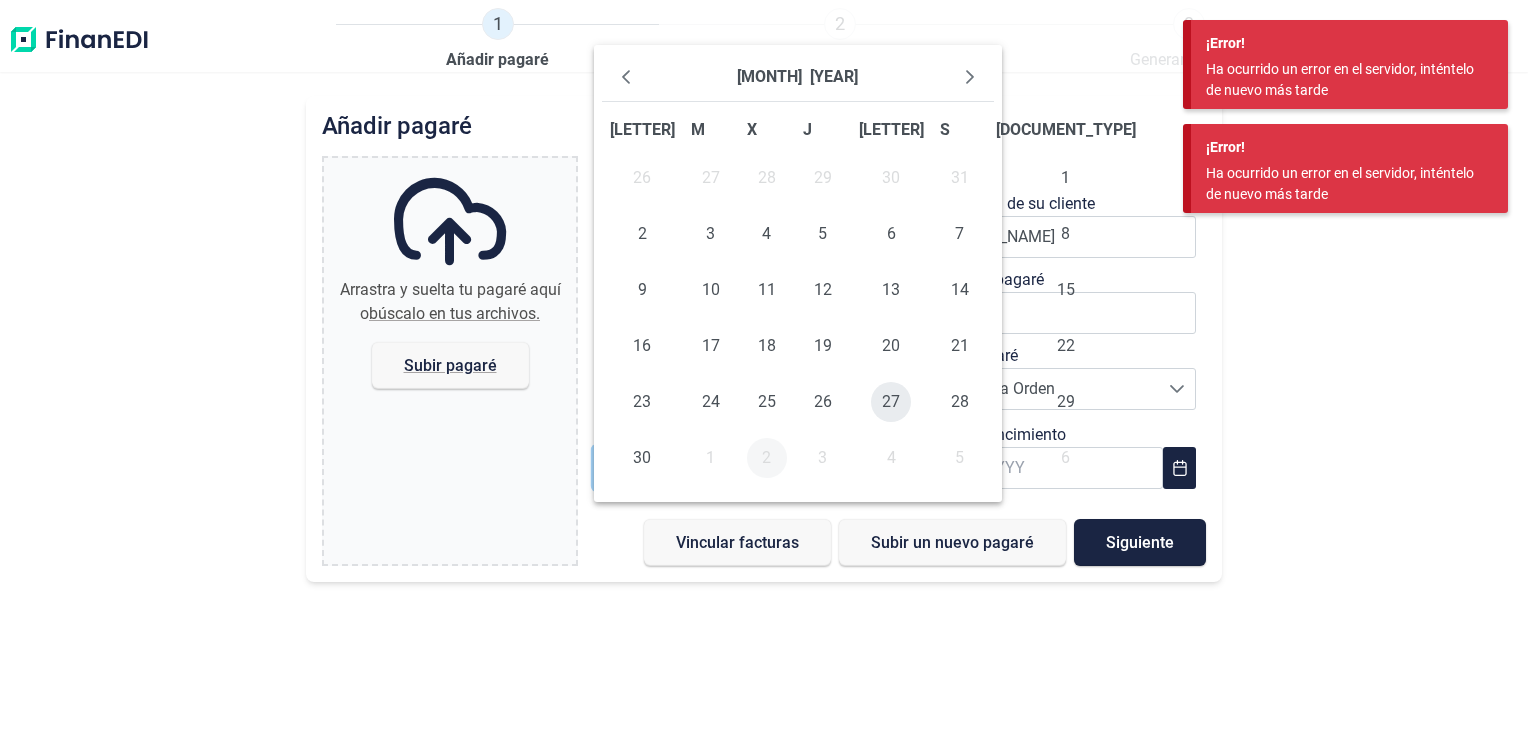 click on "27" at bounding box center [891, 402] 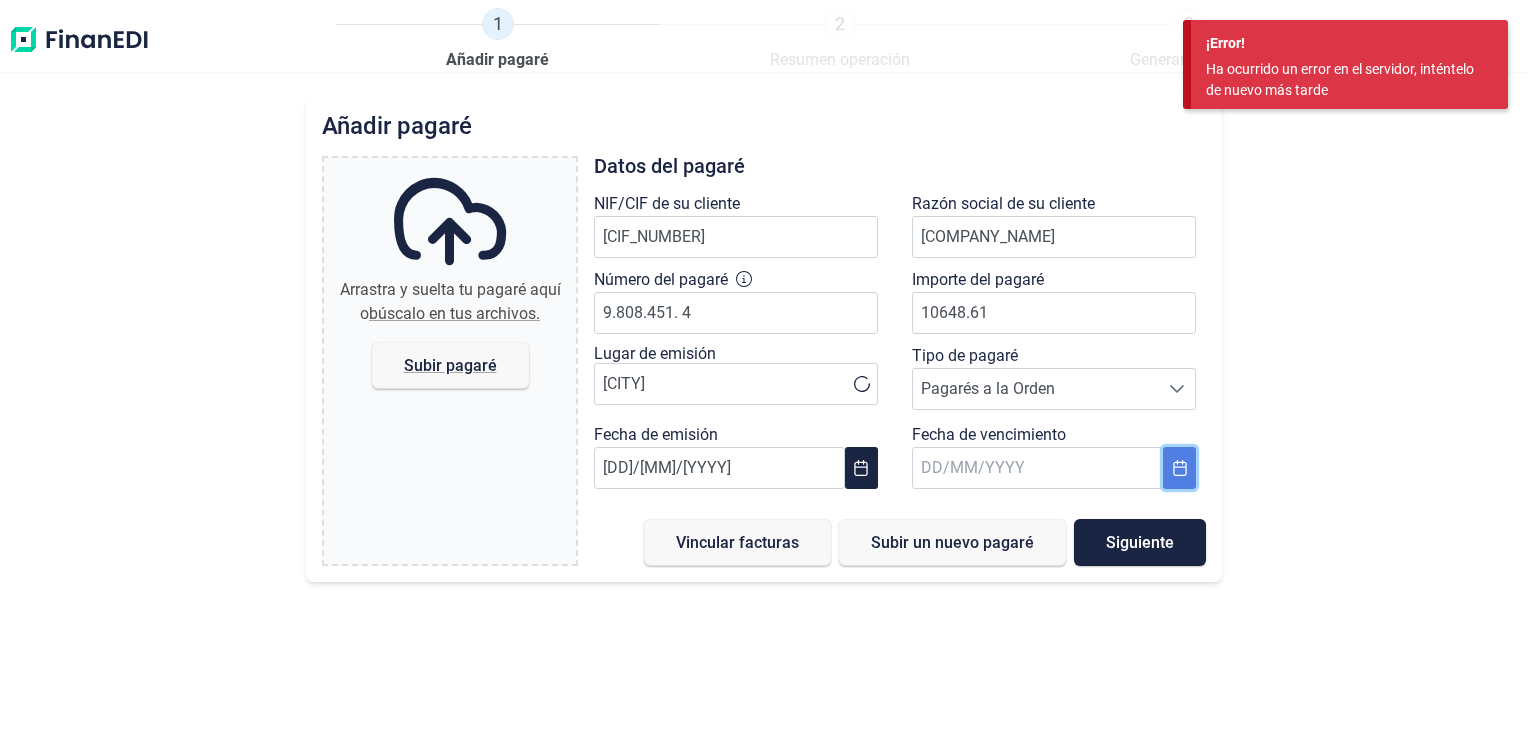 click at bounding box center [1180, 468] 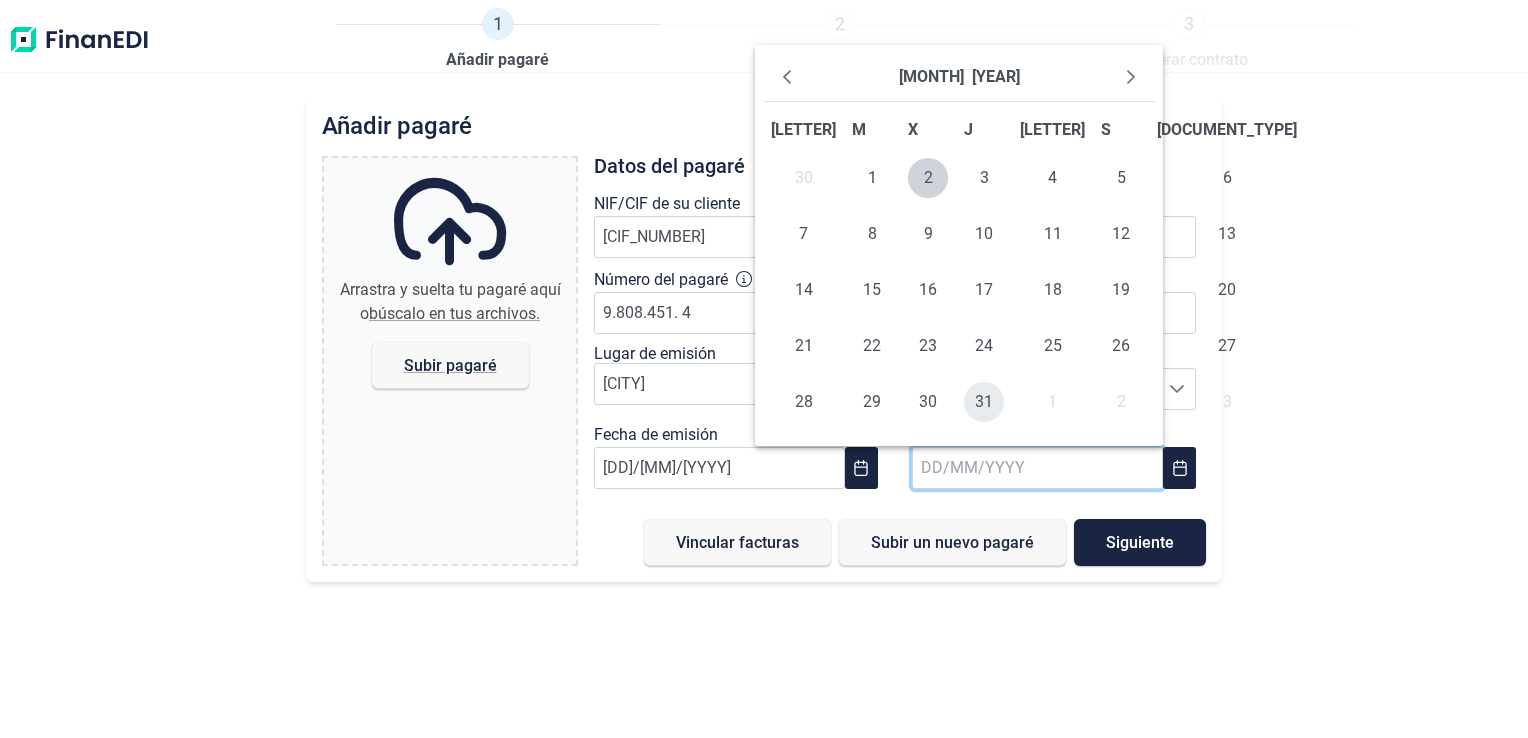 click on "31" at bounding box center [984, 402] 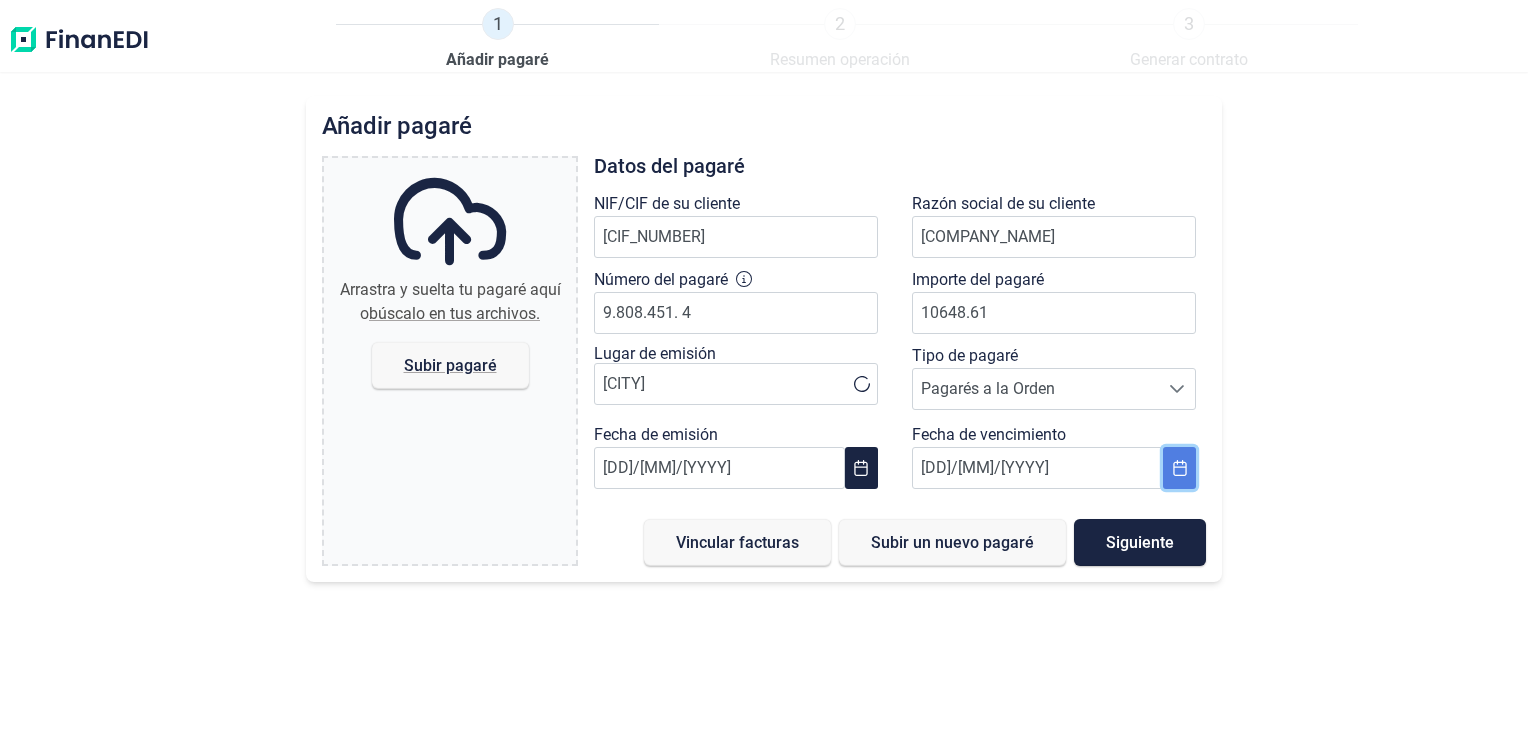 click at bounding box center [1180, 468] 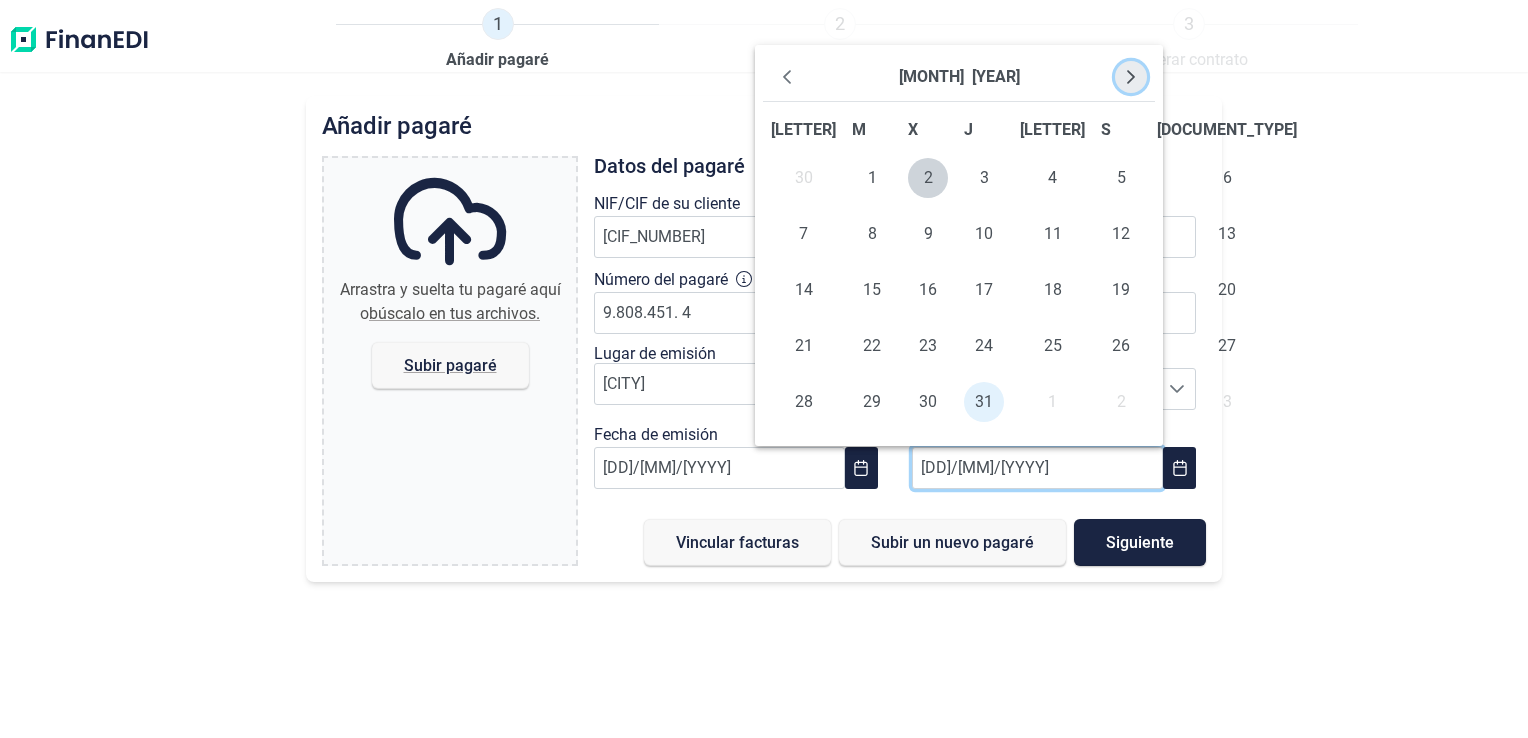 click at bounding box center (1131, 77) 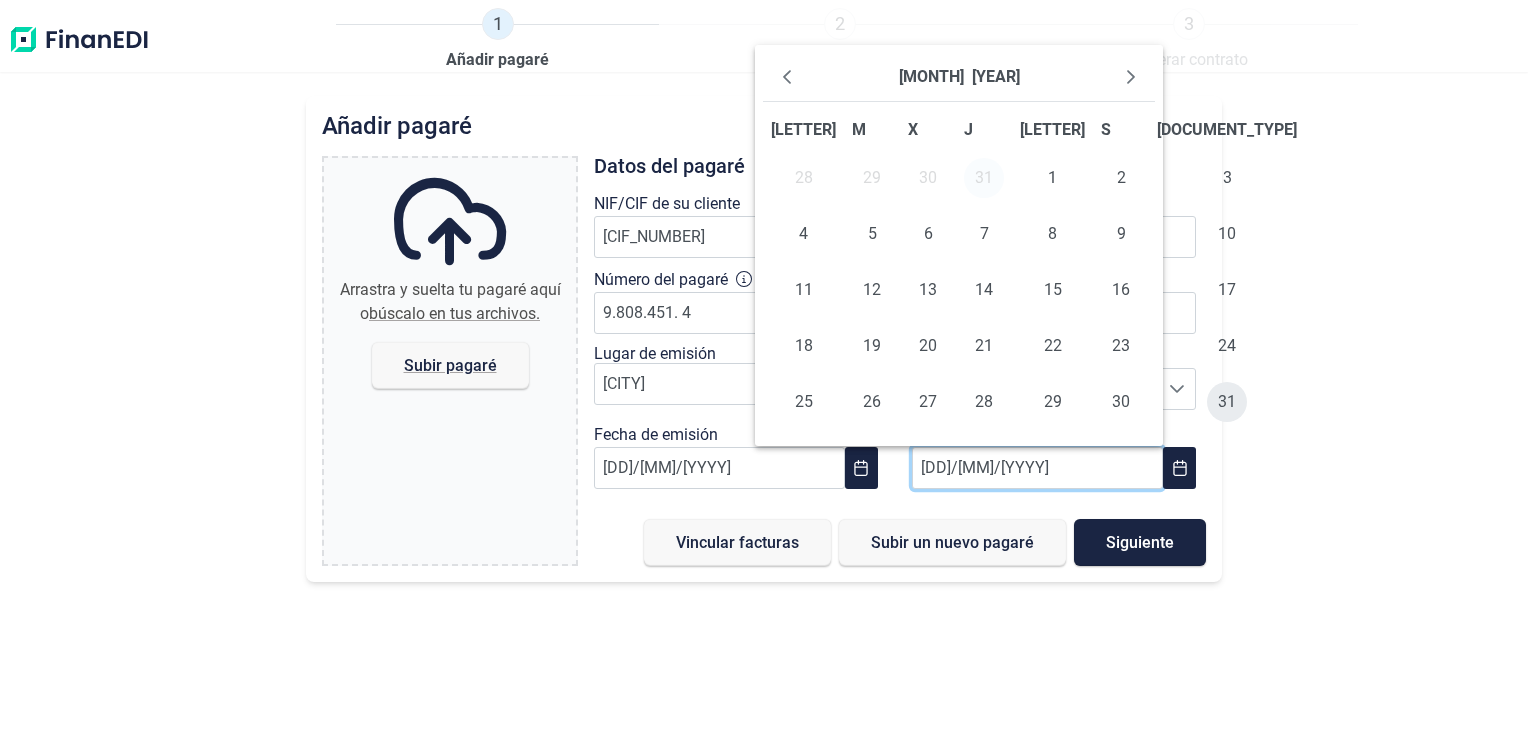 click on "31" at bounding box center (1227, 402) 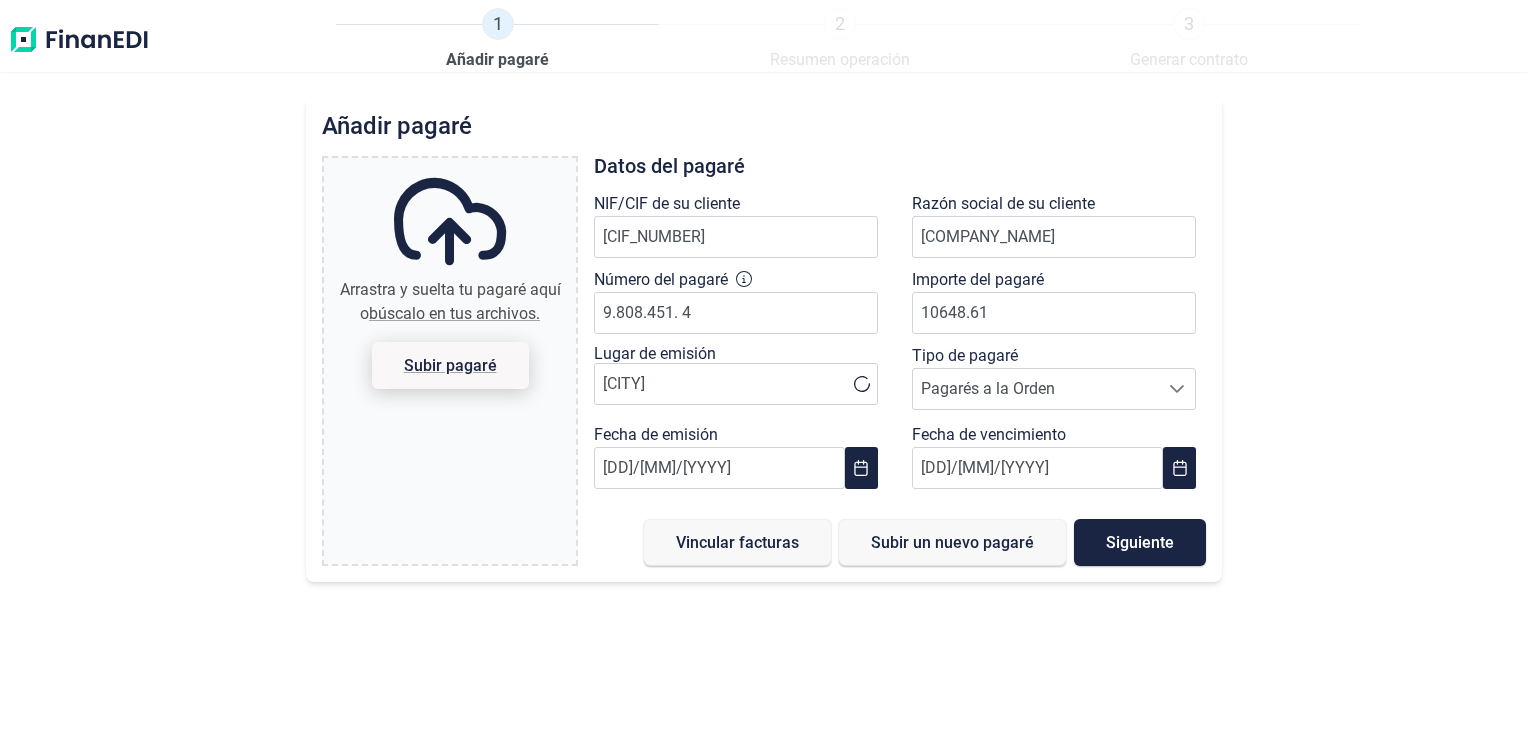 click on "Subir pagaré" at bounding box center [449, 365] 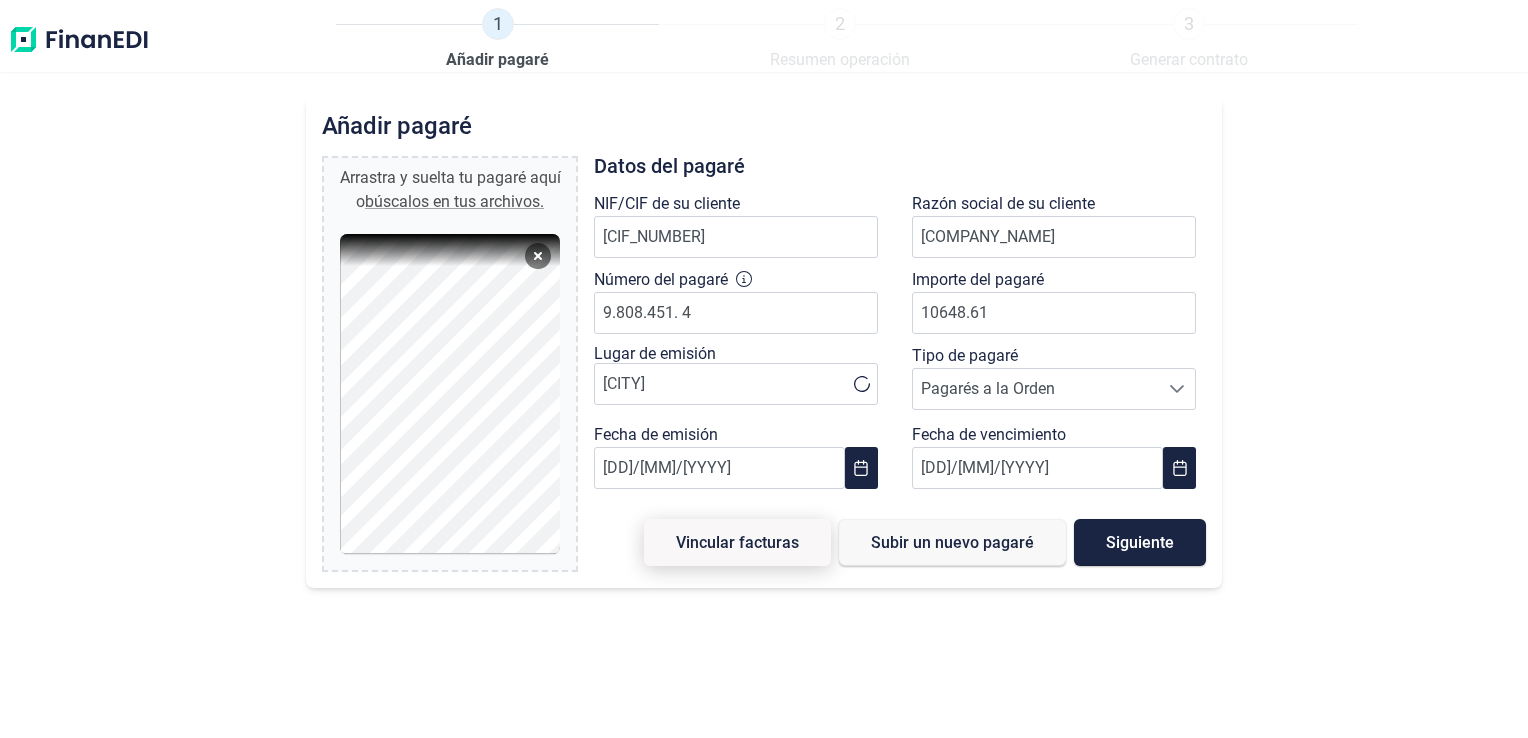 click on "Vincular facturas" at bounding box center [737, 542] 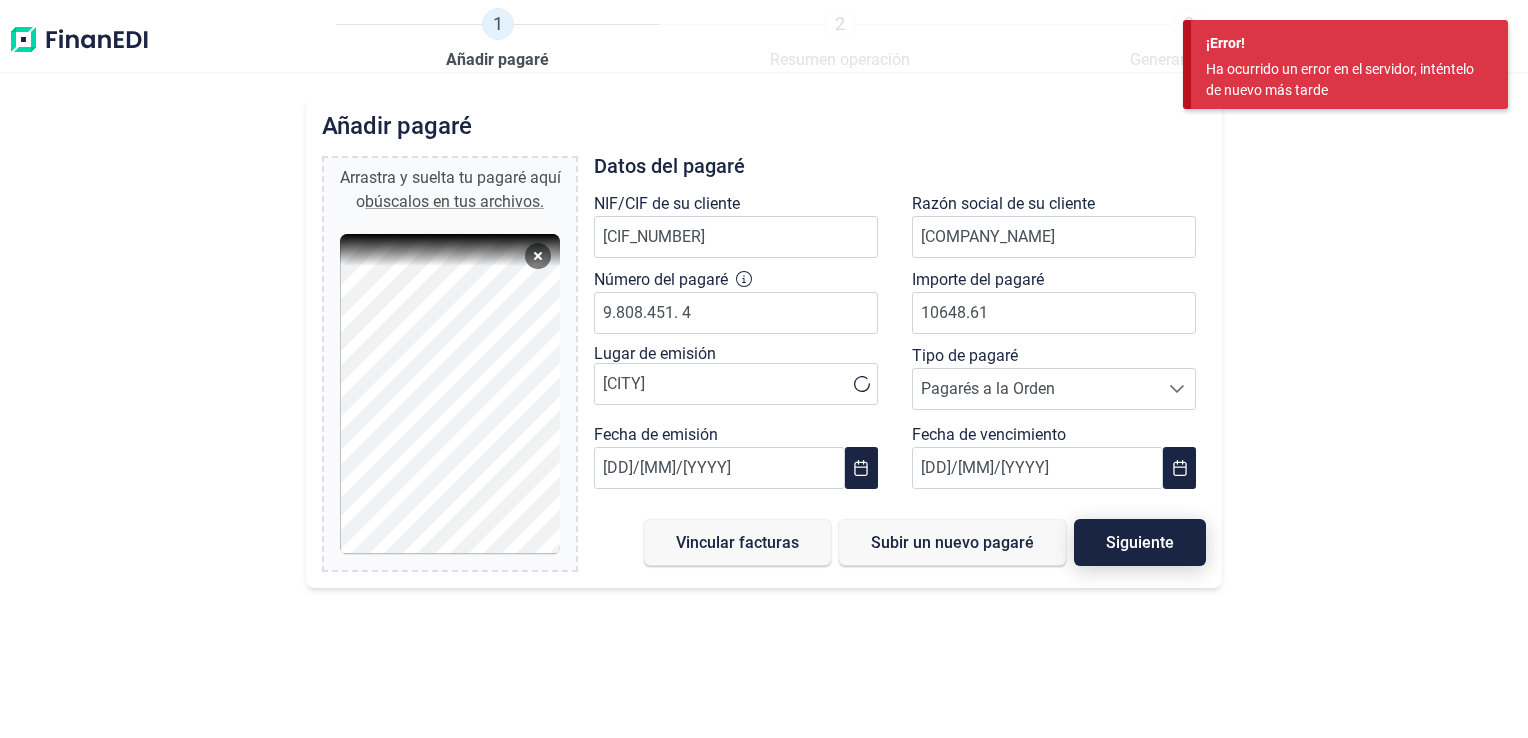 click on "Siguiente" at bounding box center [1140, 542] 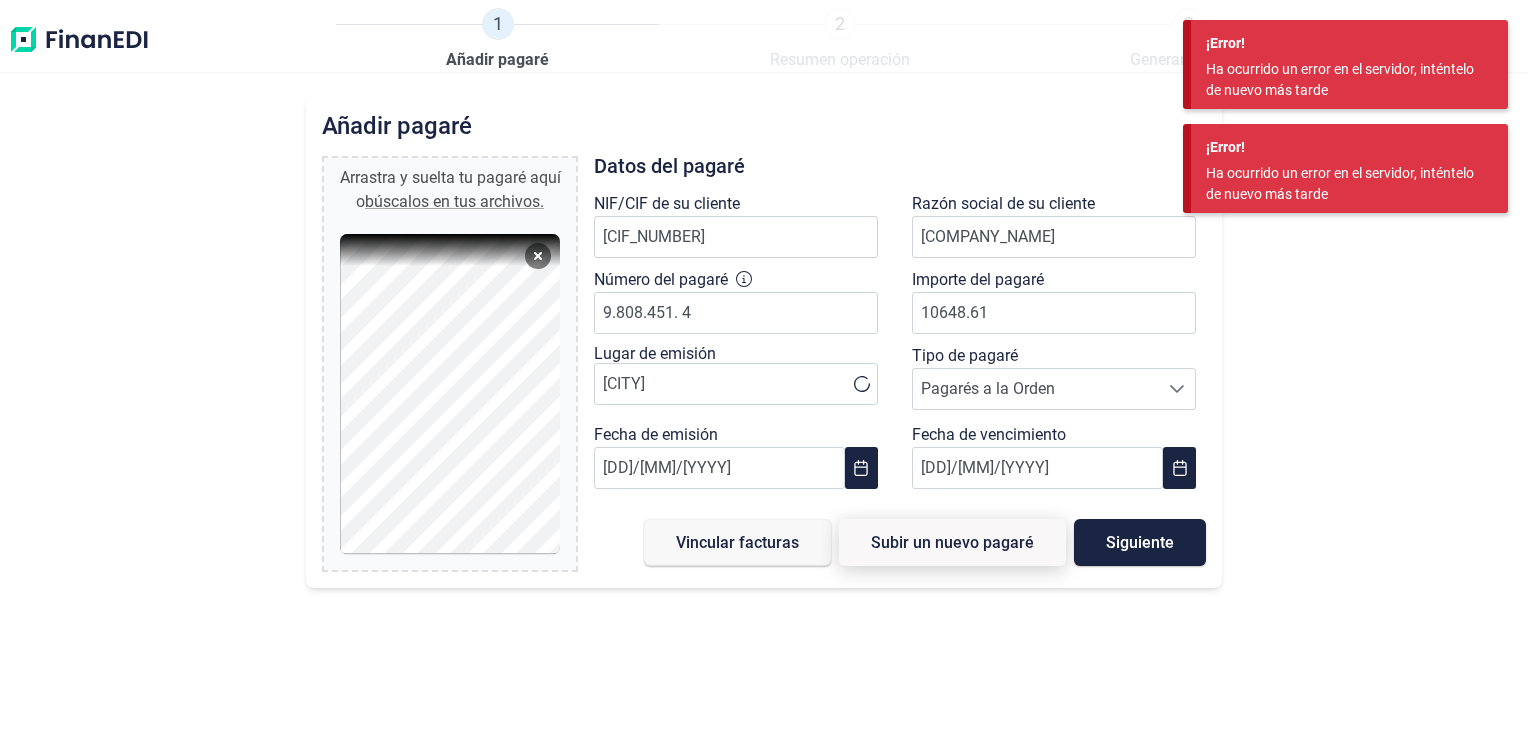 click on "Subir un nuevo pagaré" at bounding box center (952, 542) 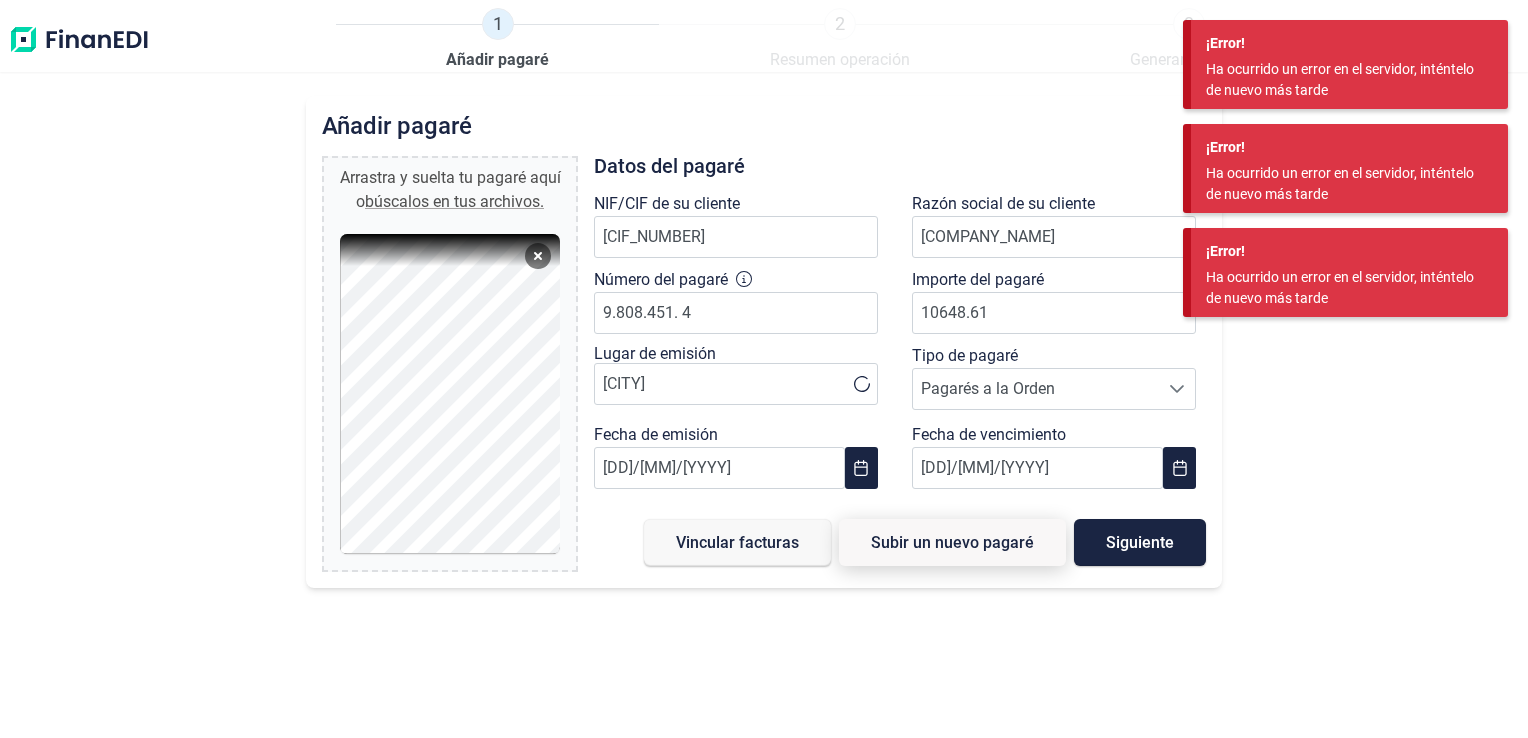 click on "Subir un nuevo pagaré" at bounding box center (952, 542) 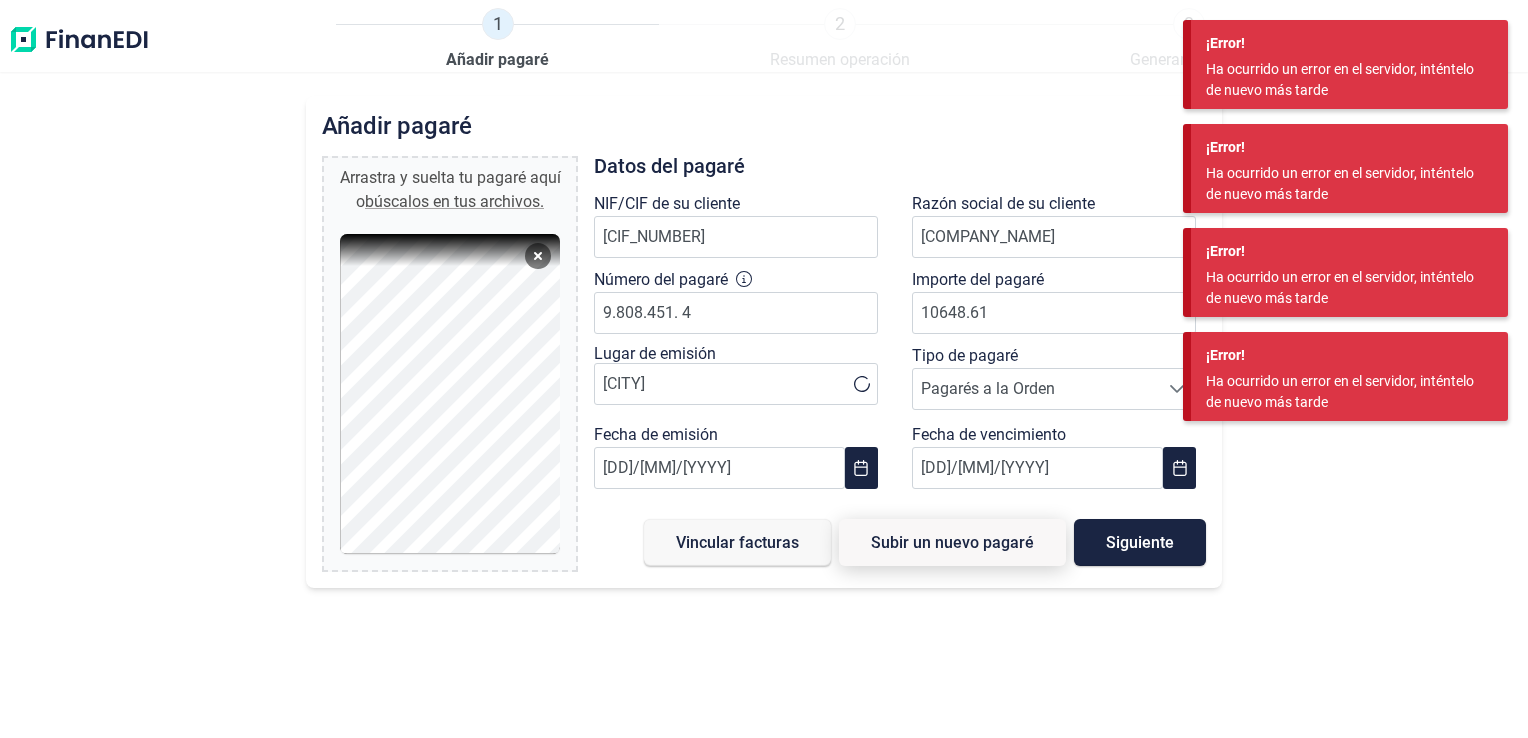 click on "Subir un nuevo pagaré" at bounding box center [952, 542] 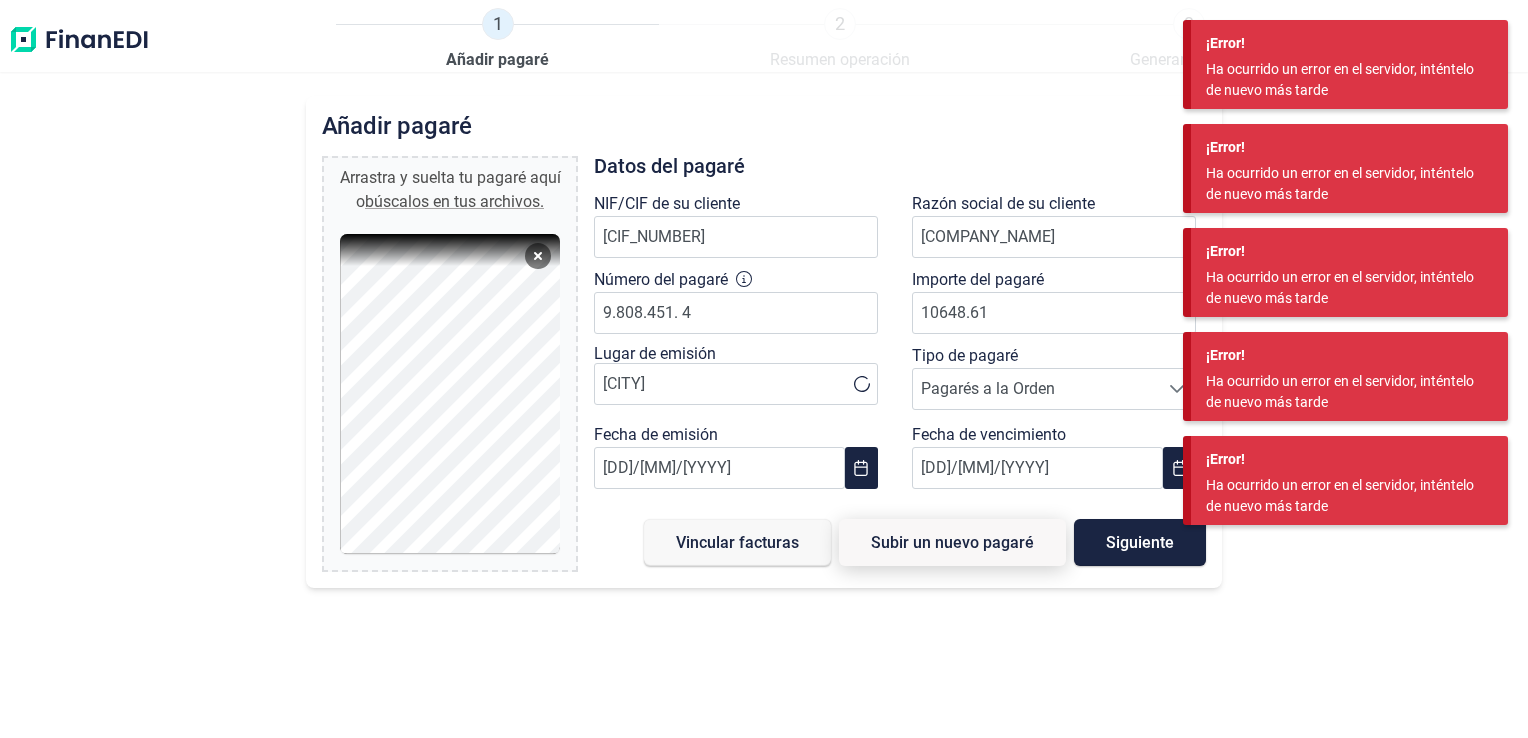 click on "Subir un nuevo pagaré" at bounding box center (952, 542) 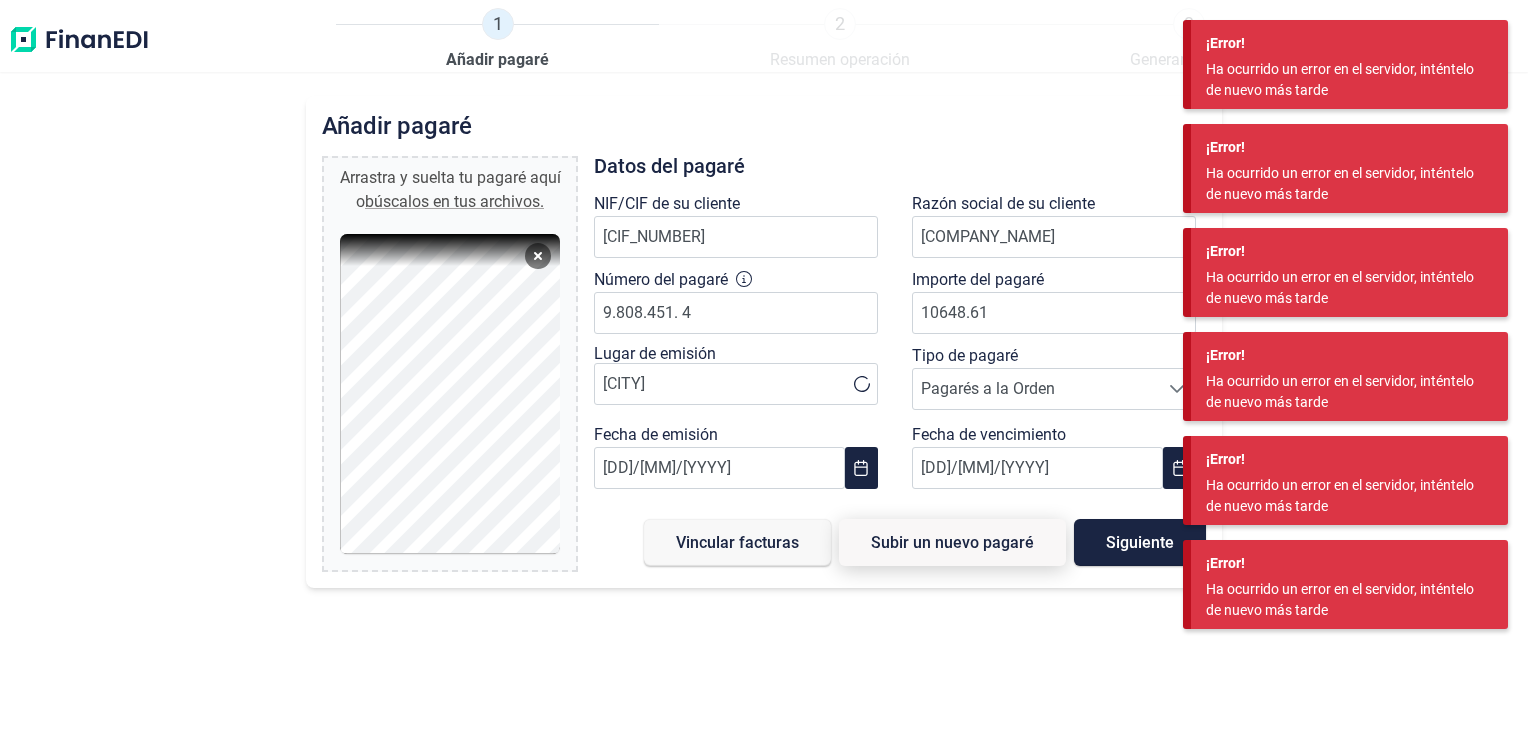click on "Subir un nuevo pagaré" at bounding box center (952, 542) 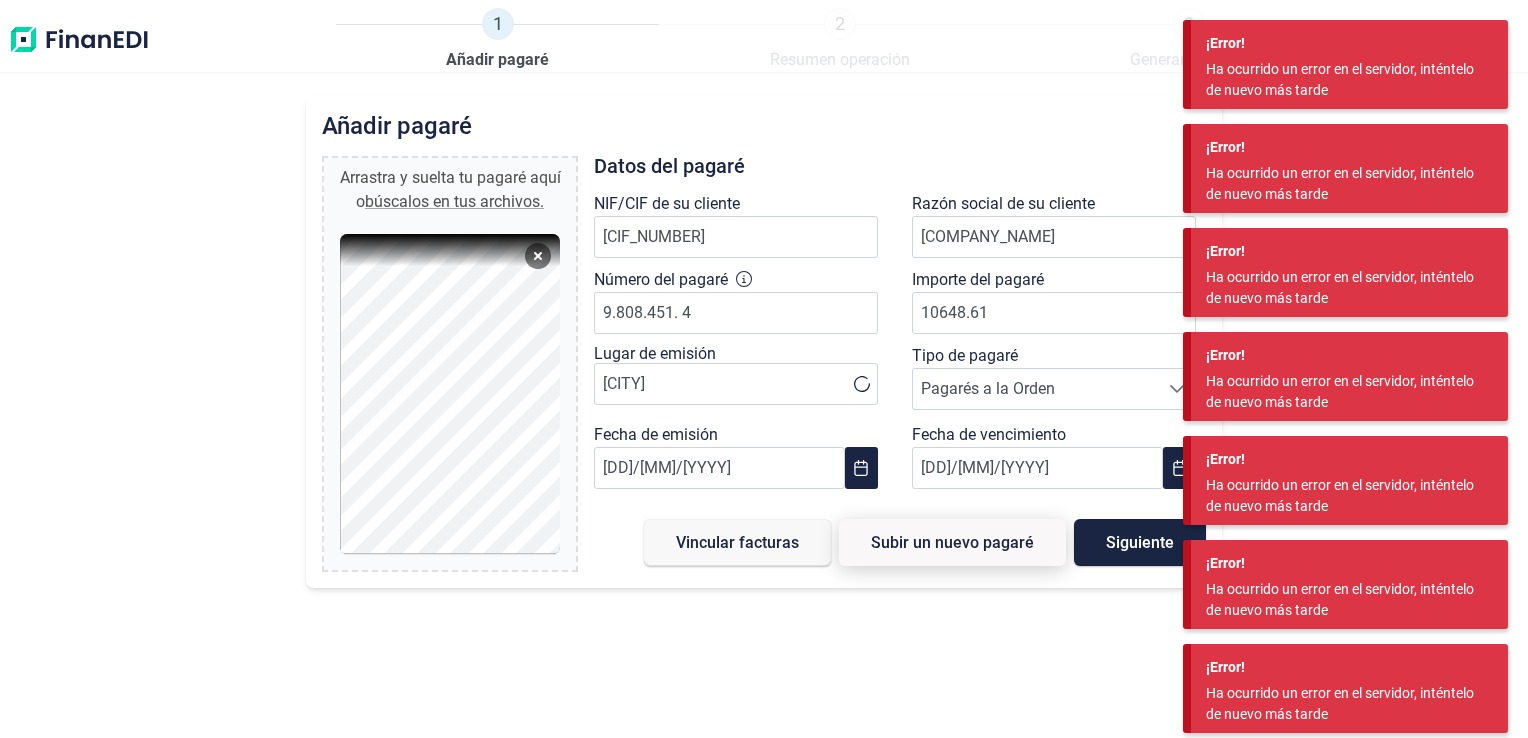 click on "Subir un nuevo pagaré" at bounding box center [952, 542] 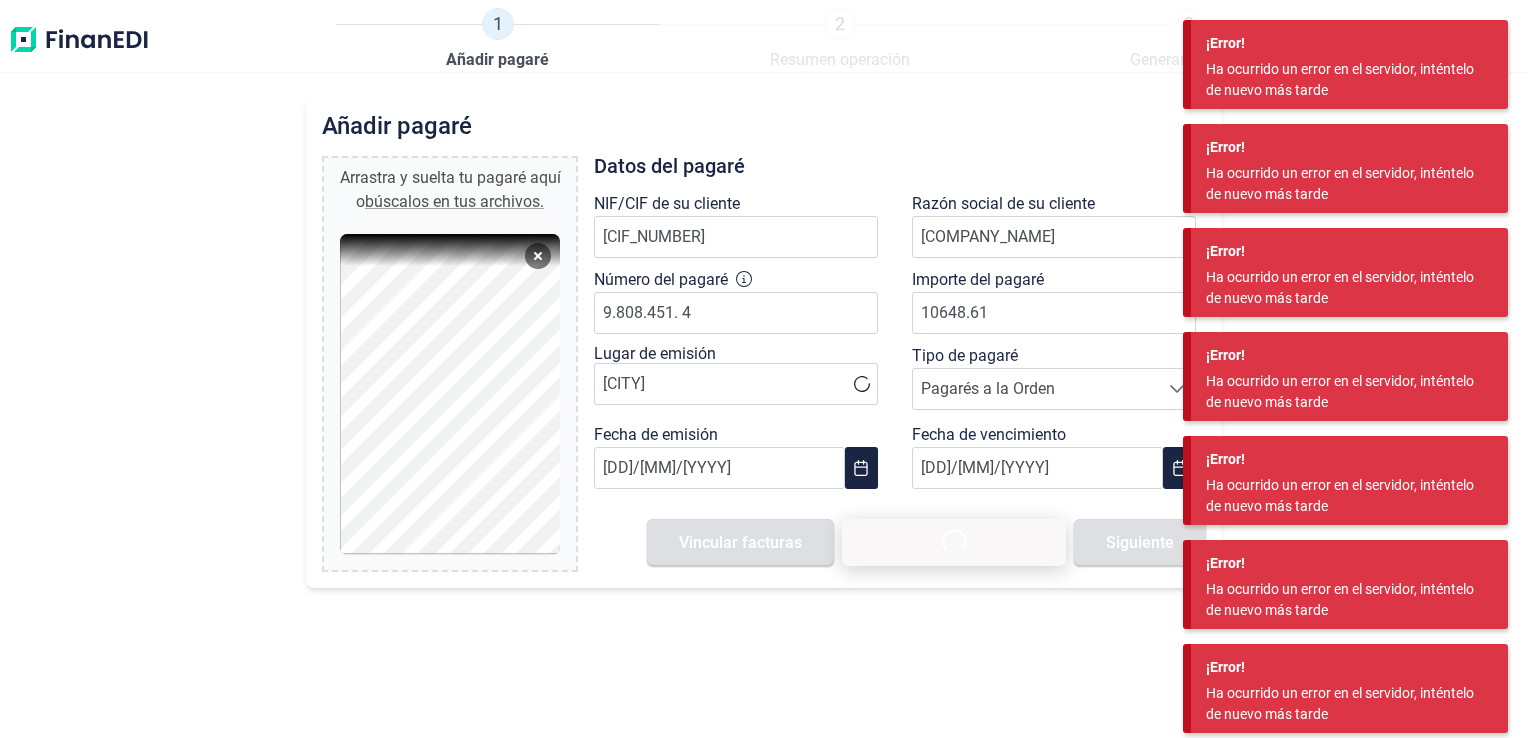 click at bounding box center [954, 542] 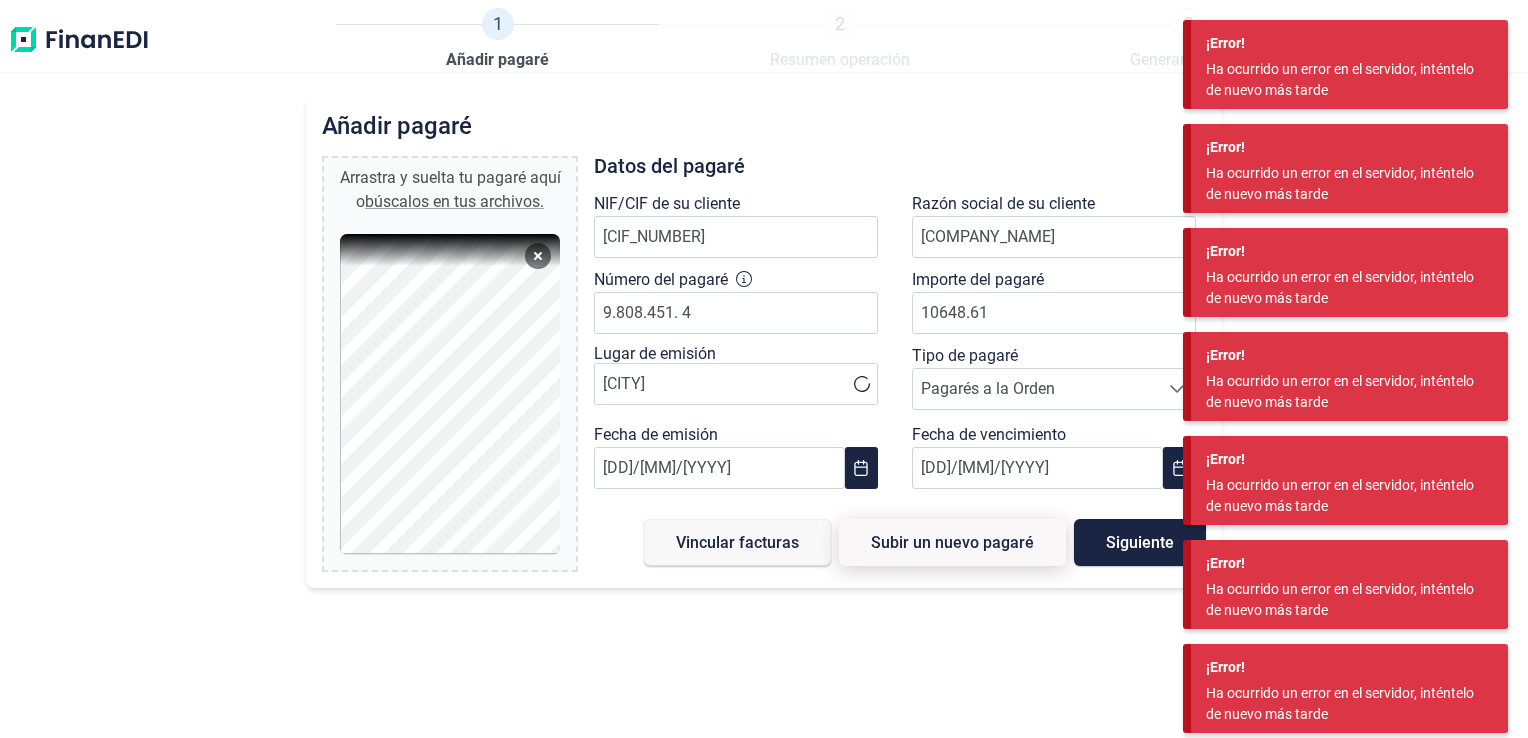 click on "Subir un nuevo pagaré" at bounding box center [952, 542] 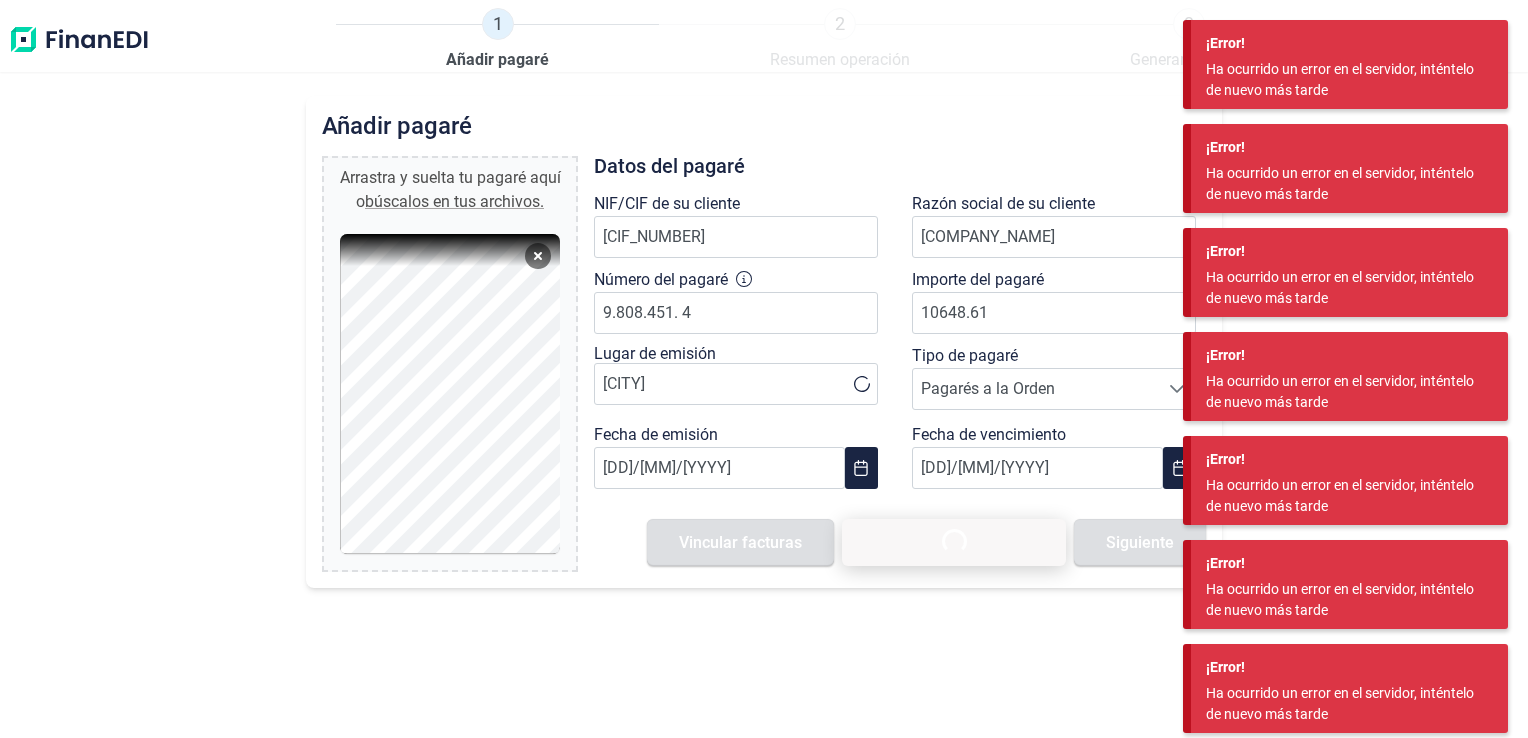 click at bounding box center (954, 542) 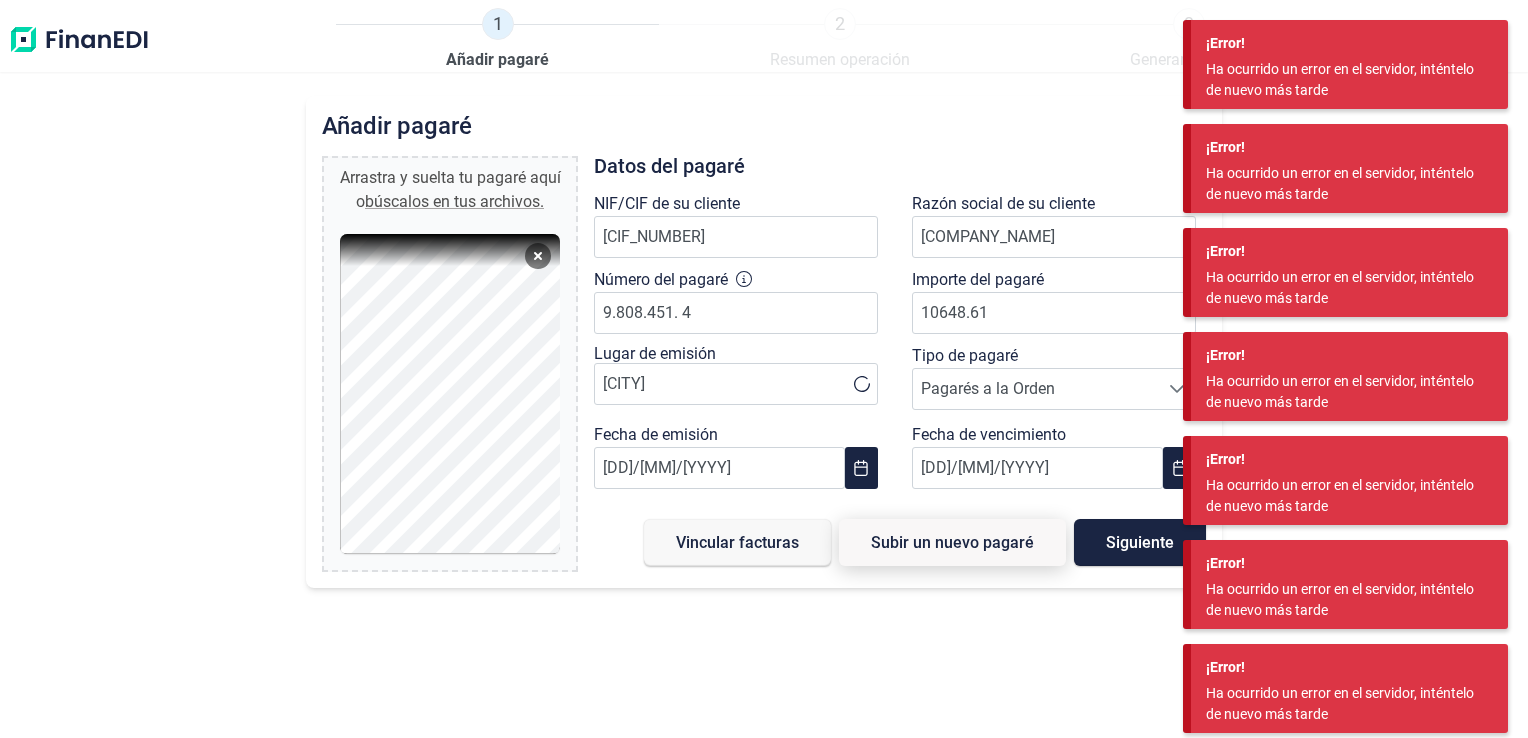 click on "Subir un nuevo pagaré" at bounding box center (952, 542) 